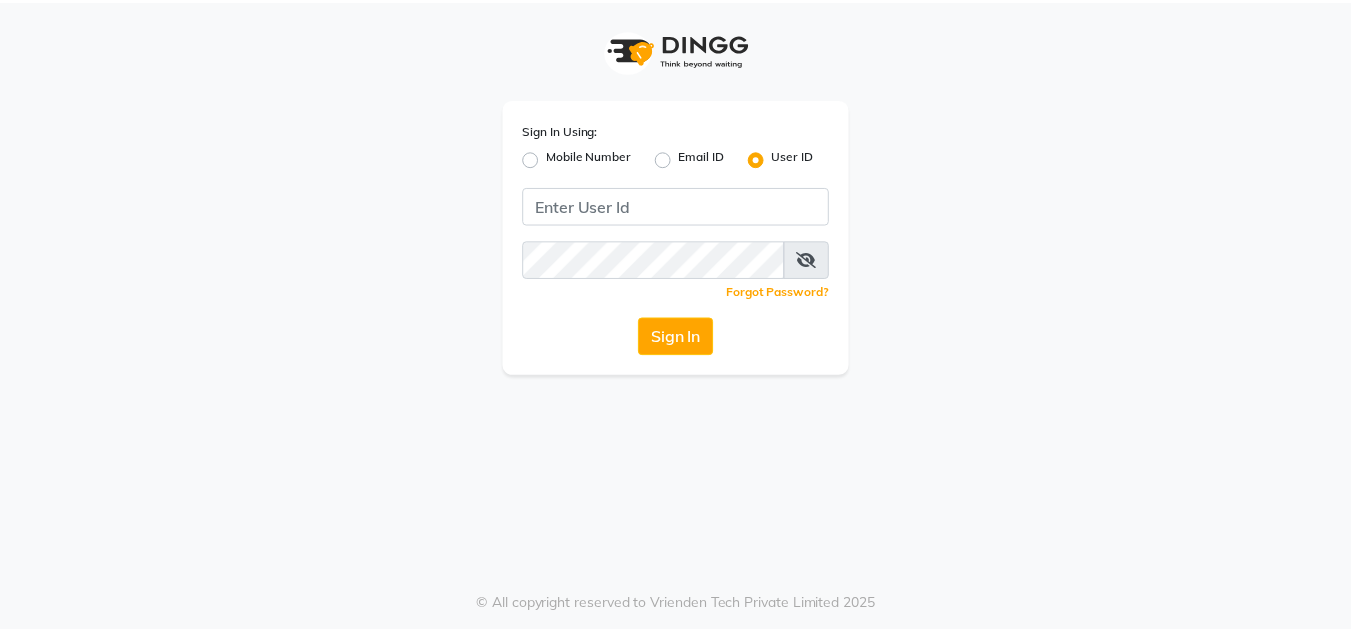 scroll, scrollTop: 0, scrollLeft: 0, axis: both 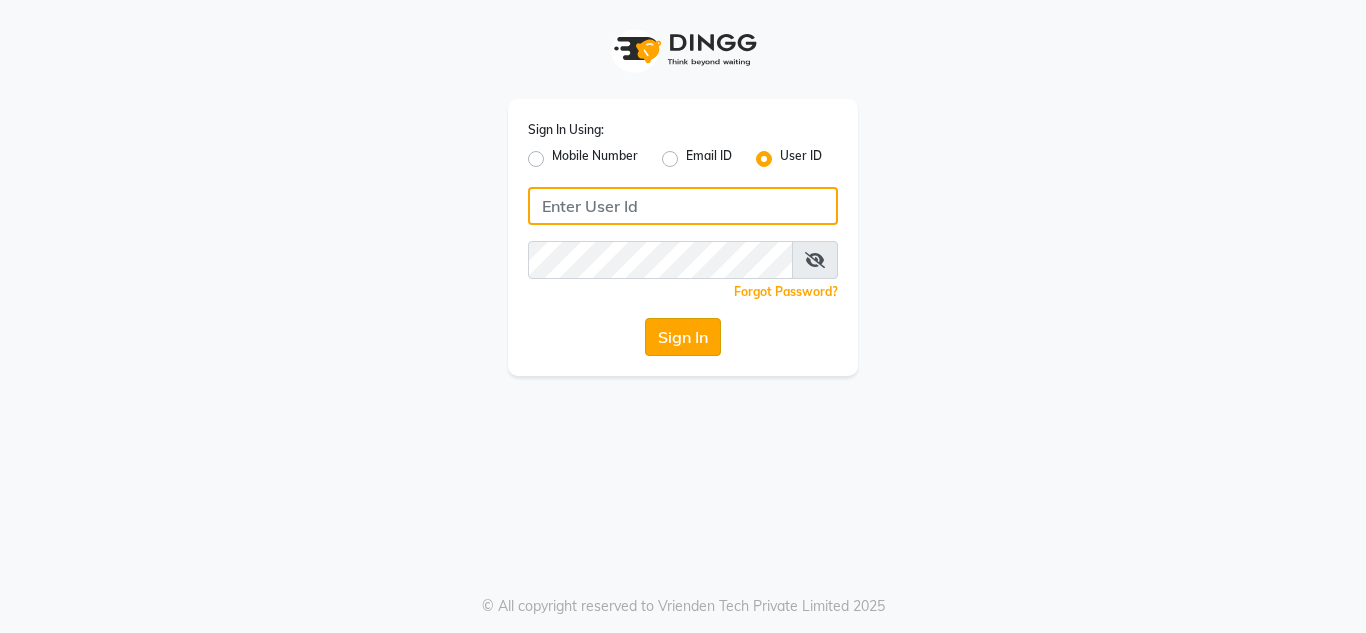 type on "styleisland" 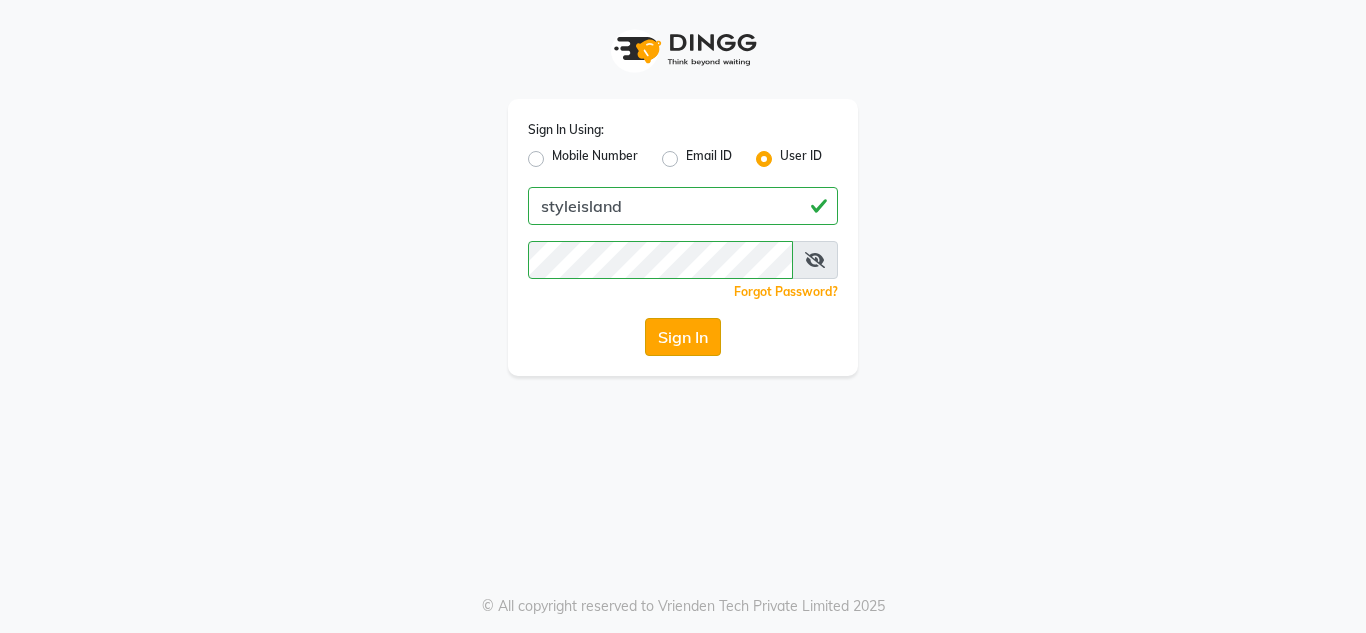 click on "Sign In" 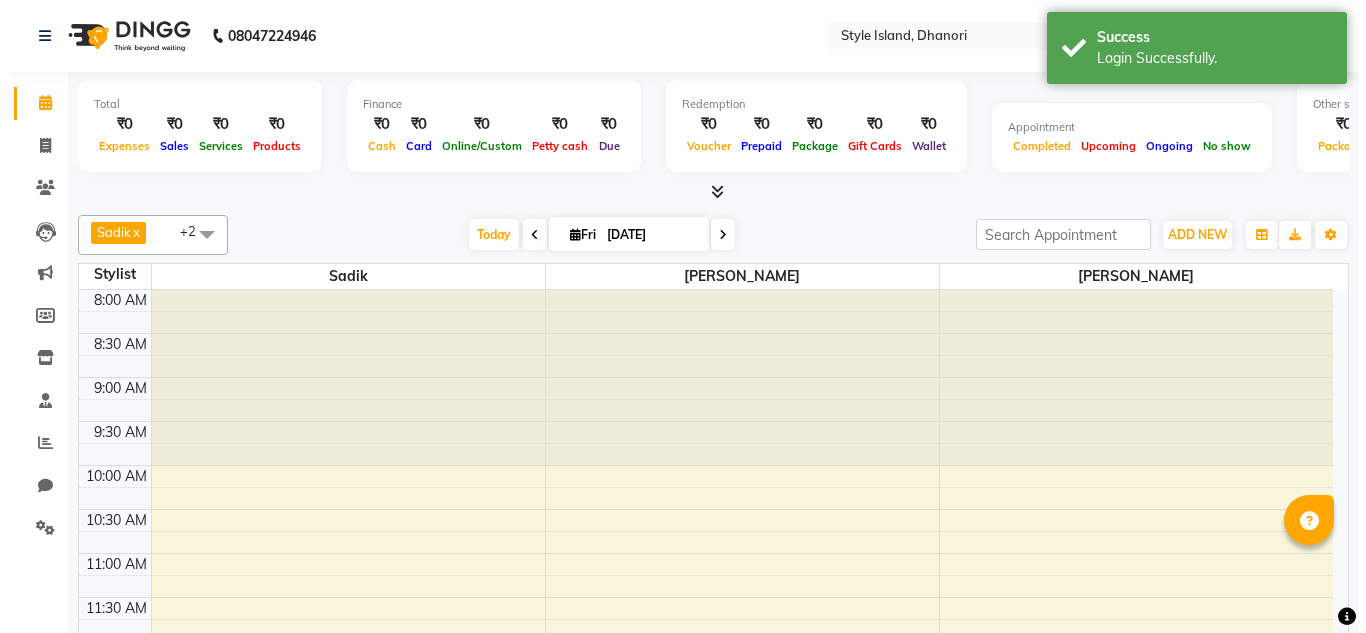 scroll, scrollTop: 0, scrollLeft: 0, axis: both 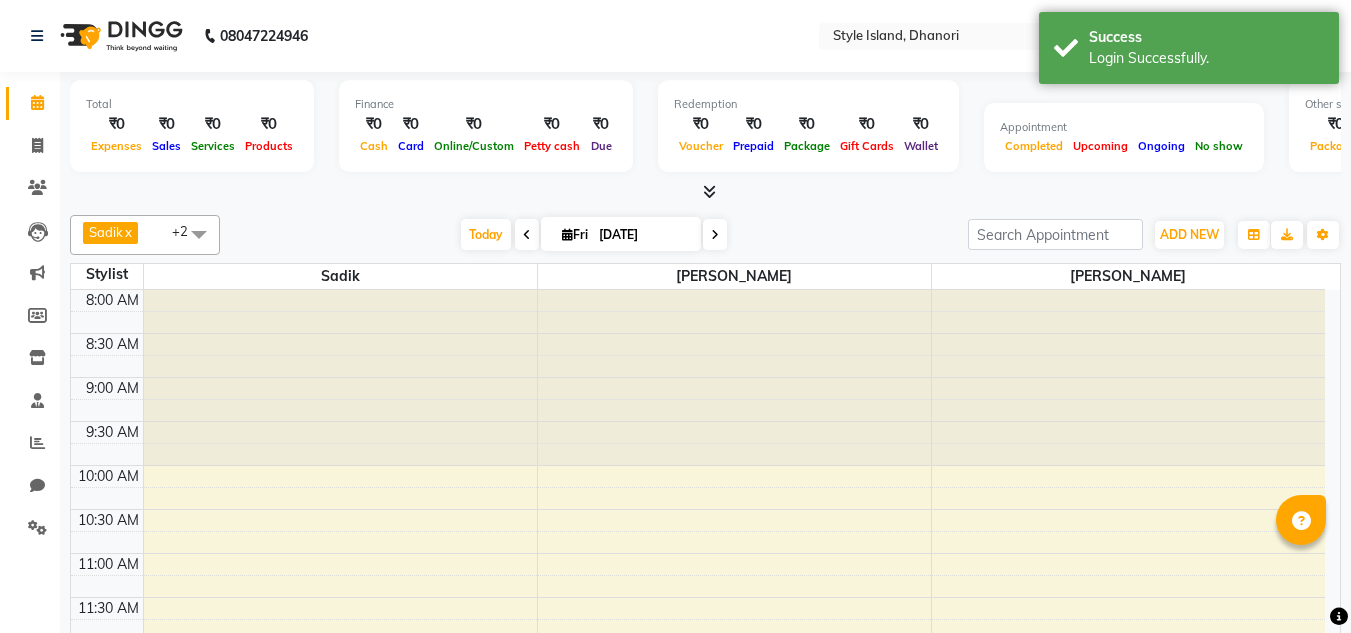 select on "en" 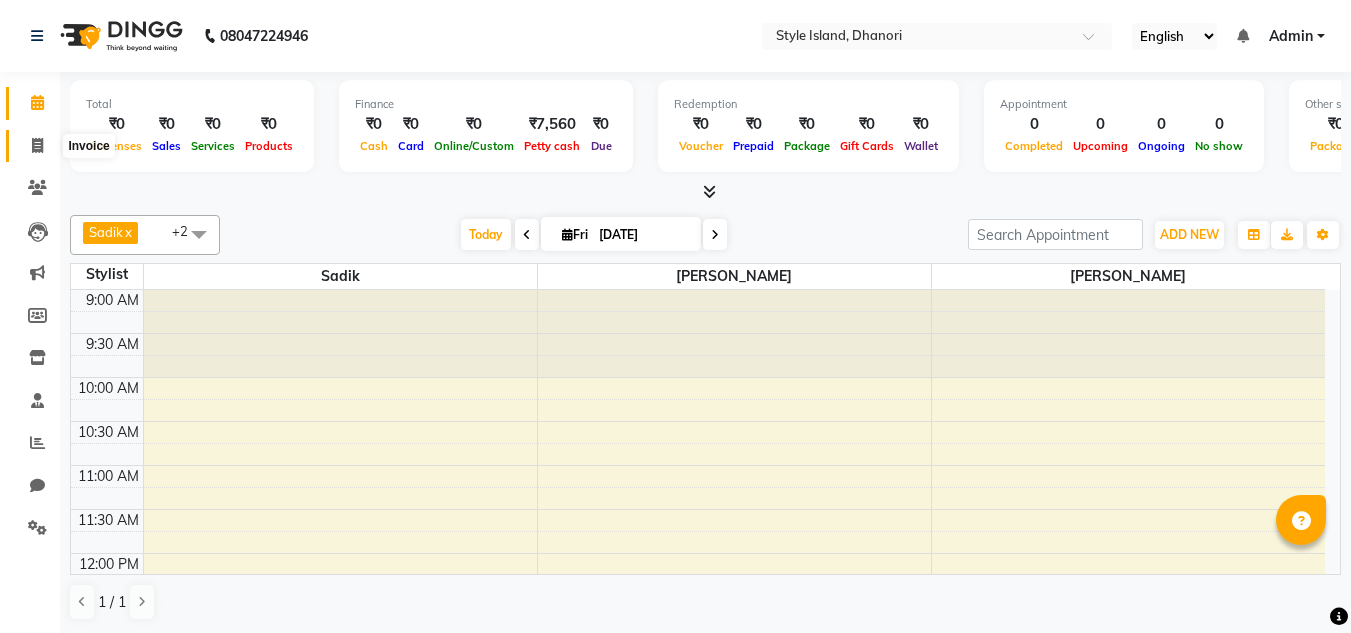 click 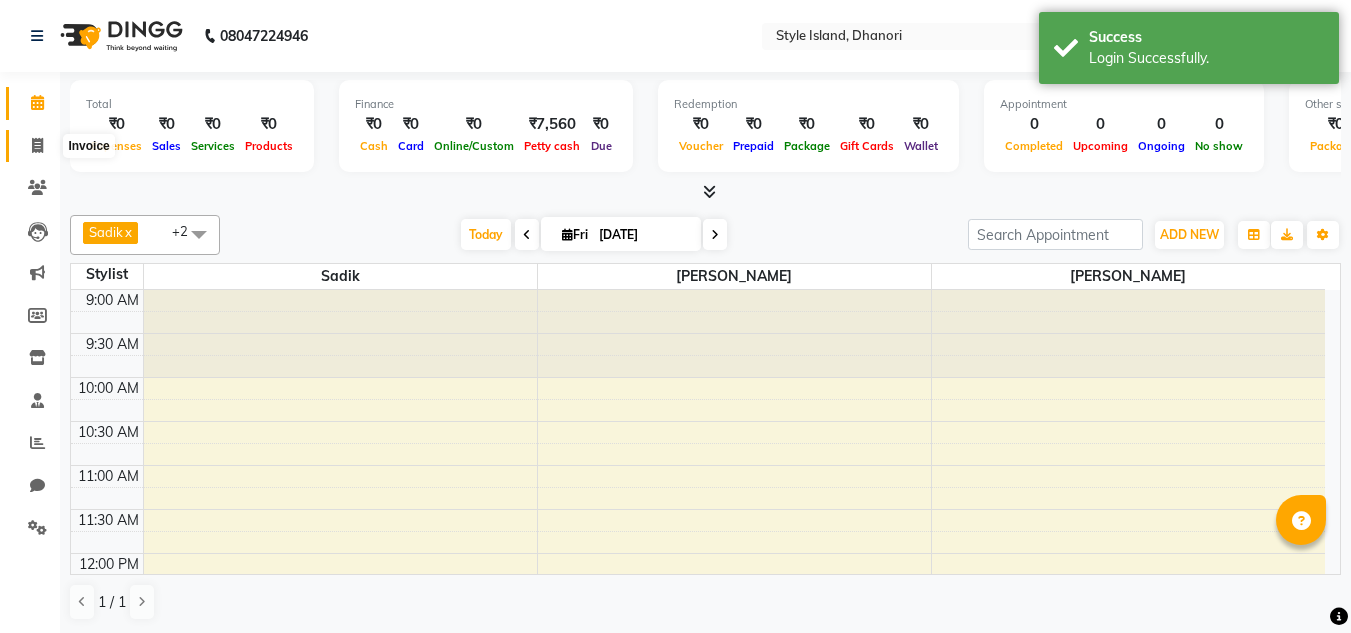 select on "8257" 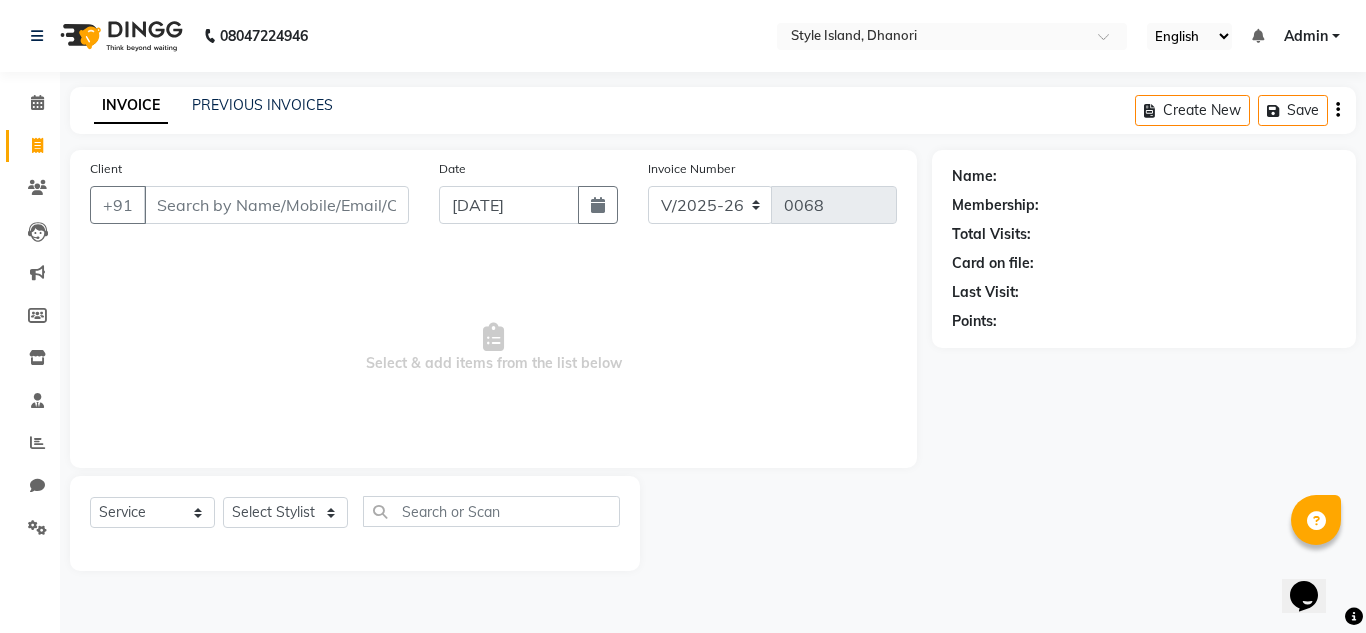 scroll, scrollTop: 0, scrollLeft: 0, axis: both 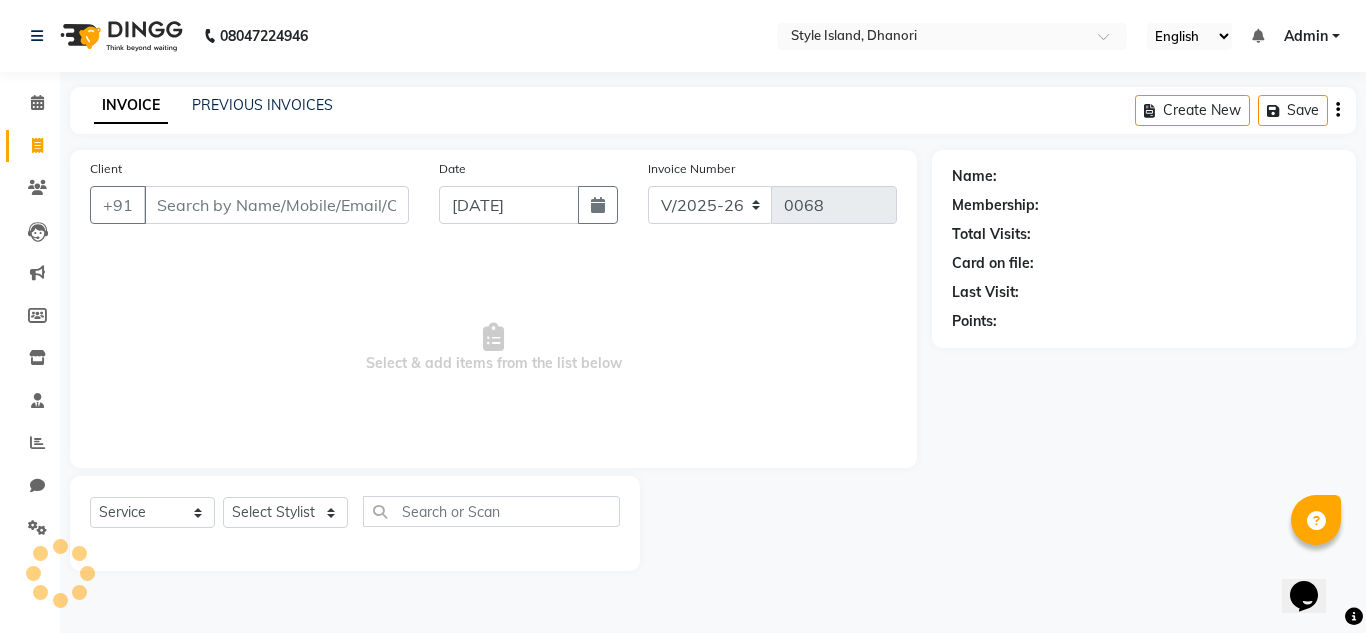 click on "Client" at bounding box center (276, 205) 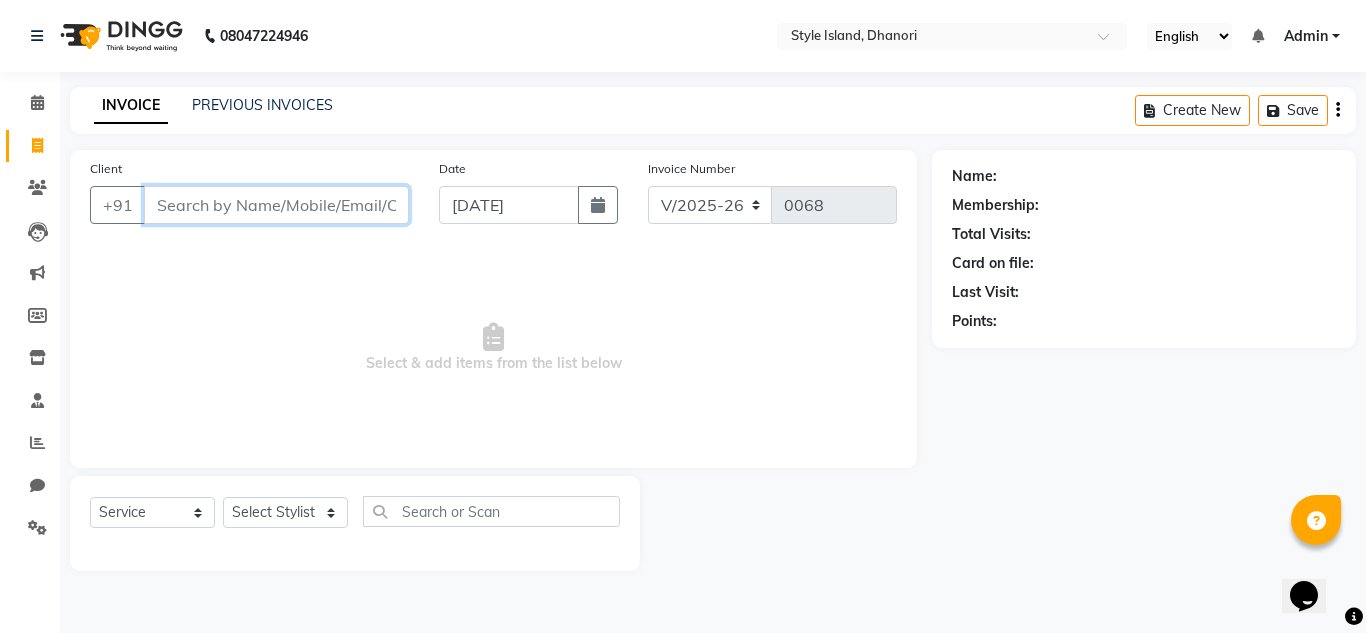 click on "Client" at bounding box center [276, 205] 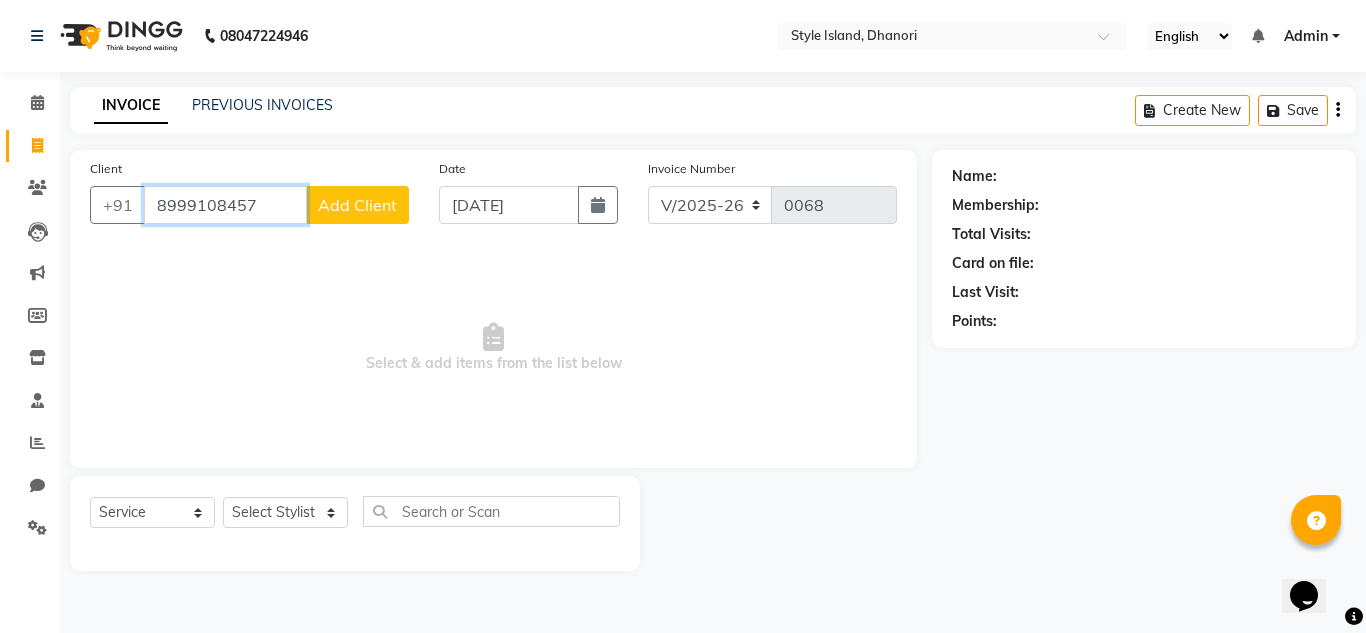 type on "8999108457" 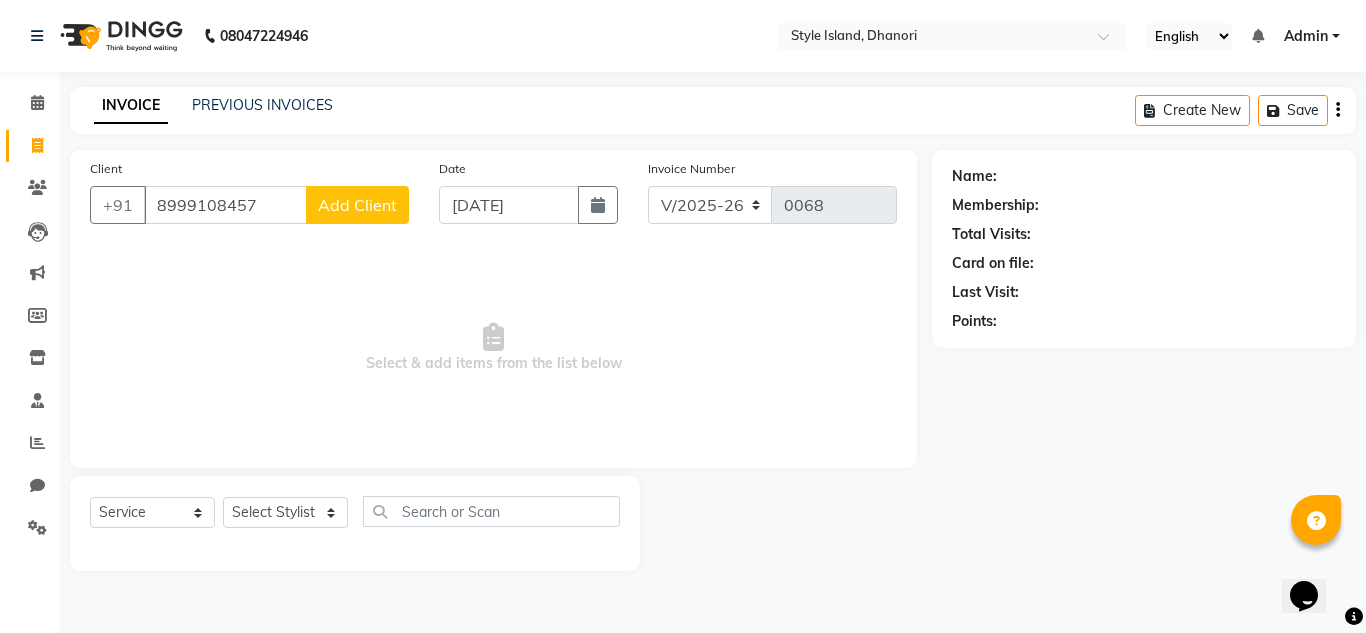click on "Add Client" 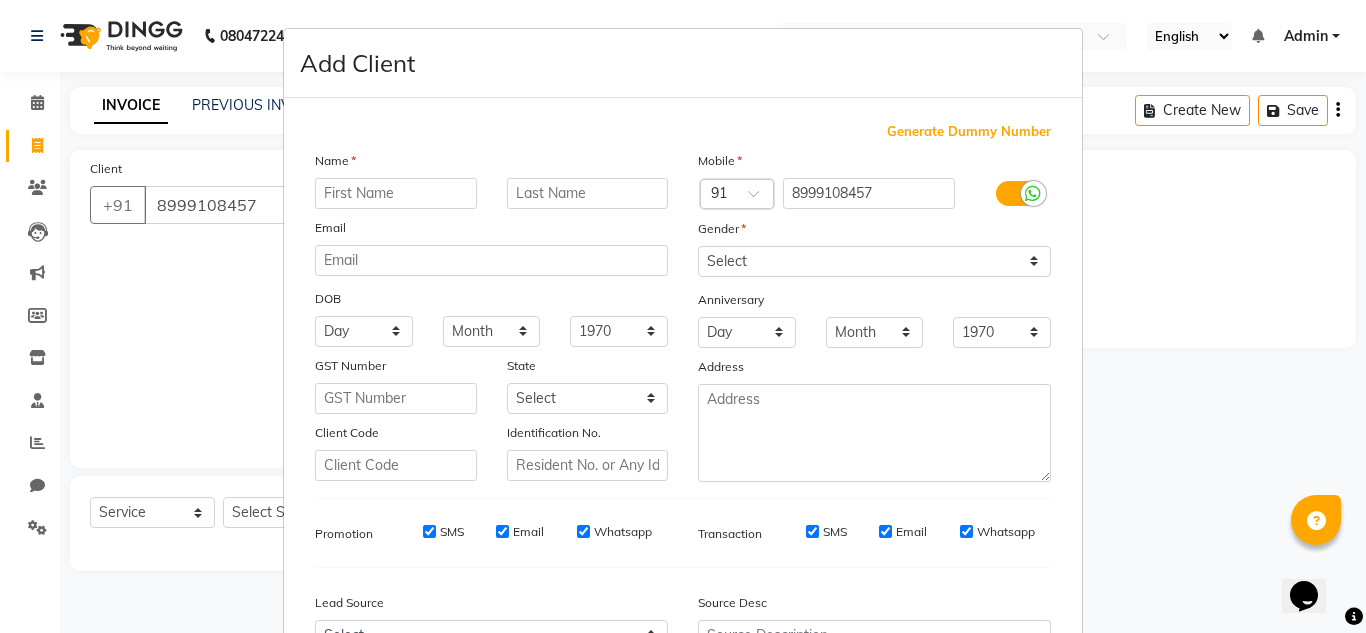 click at bounding box center [396, 193] 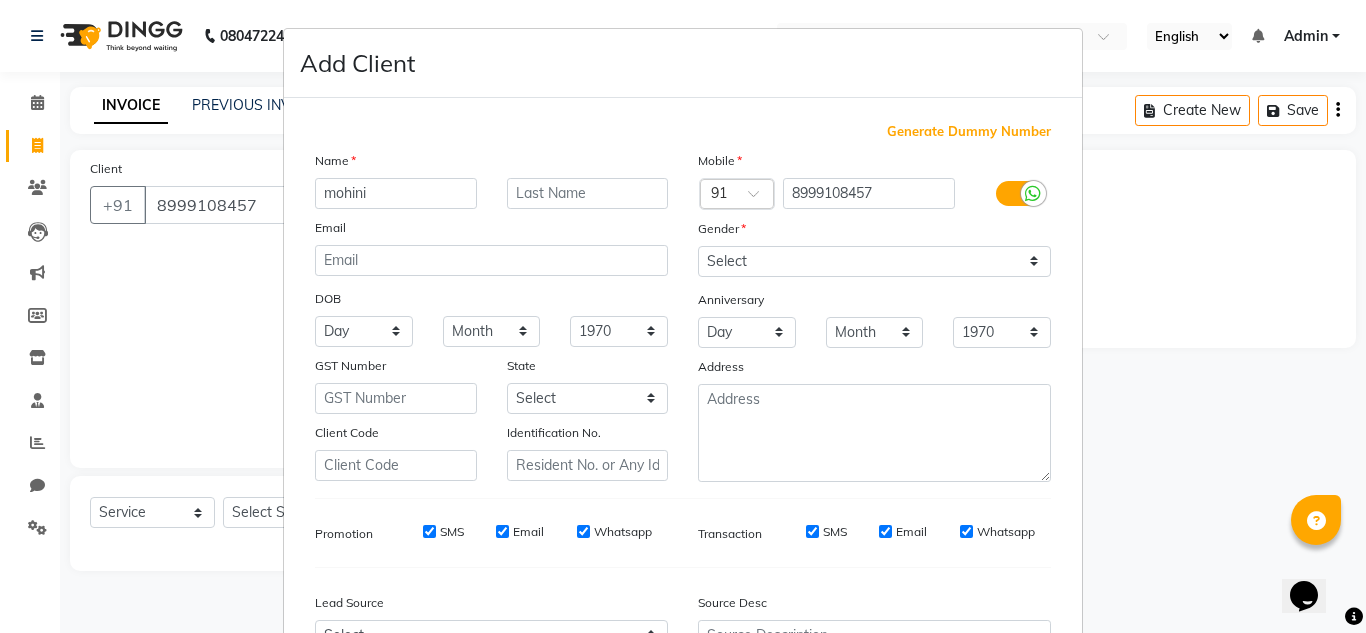 type on "mohini" 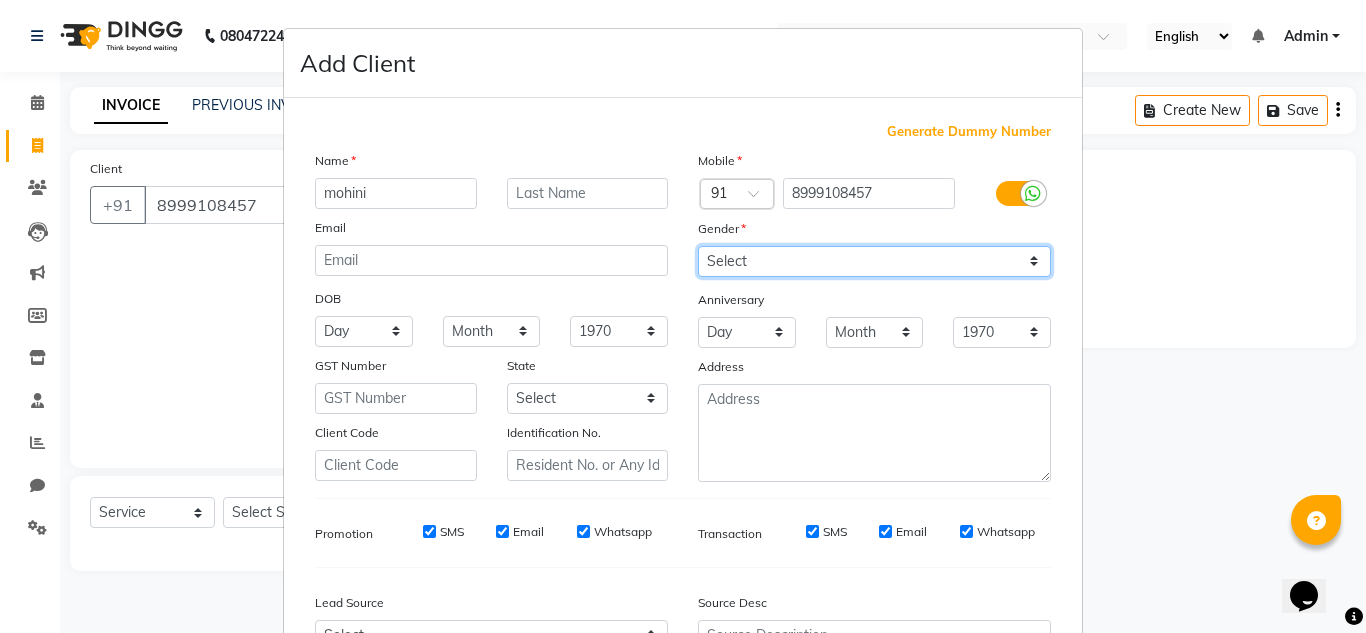 click on "Select [DEMOGRAPHIC_DATA] [DEMOGRAPHIC_DATA] Other Prefer Not To Say" at bounding box center (874, 261) 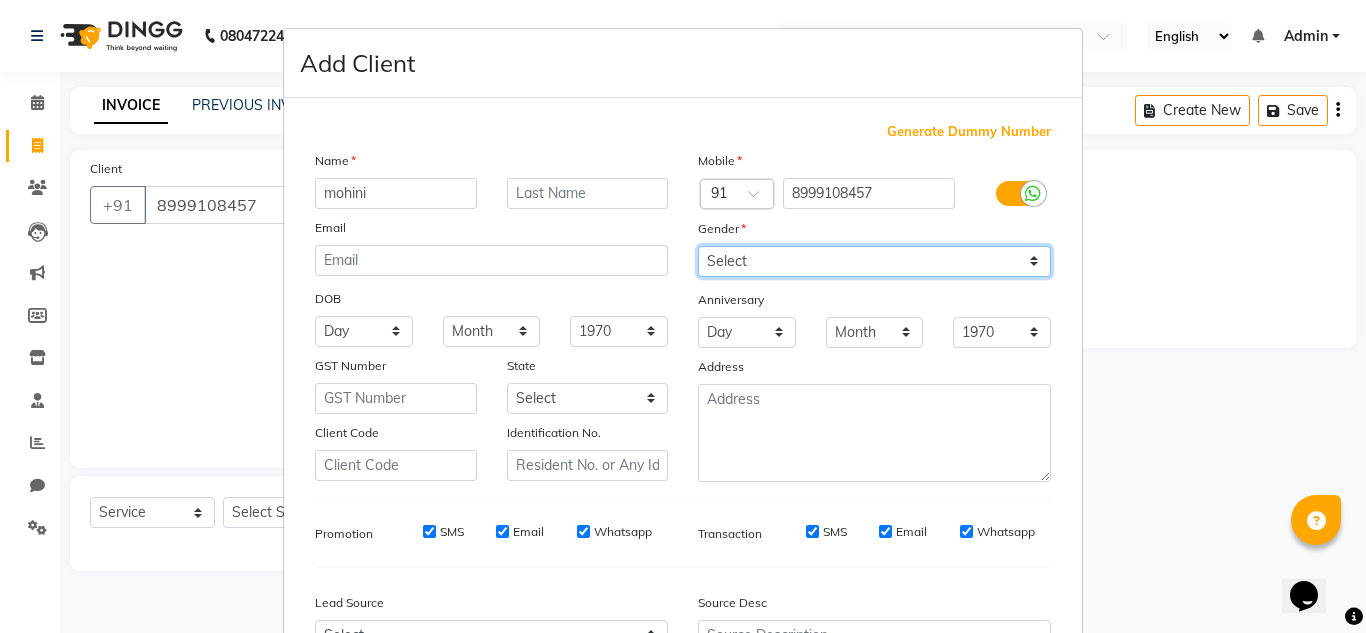 select on "[DEMOGRAPHIC_DATA]" 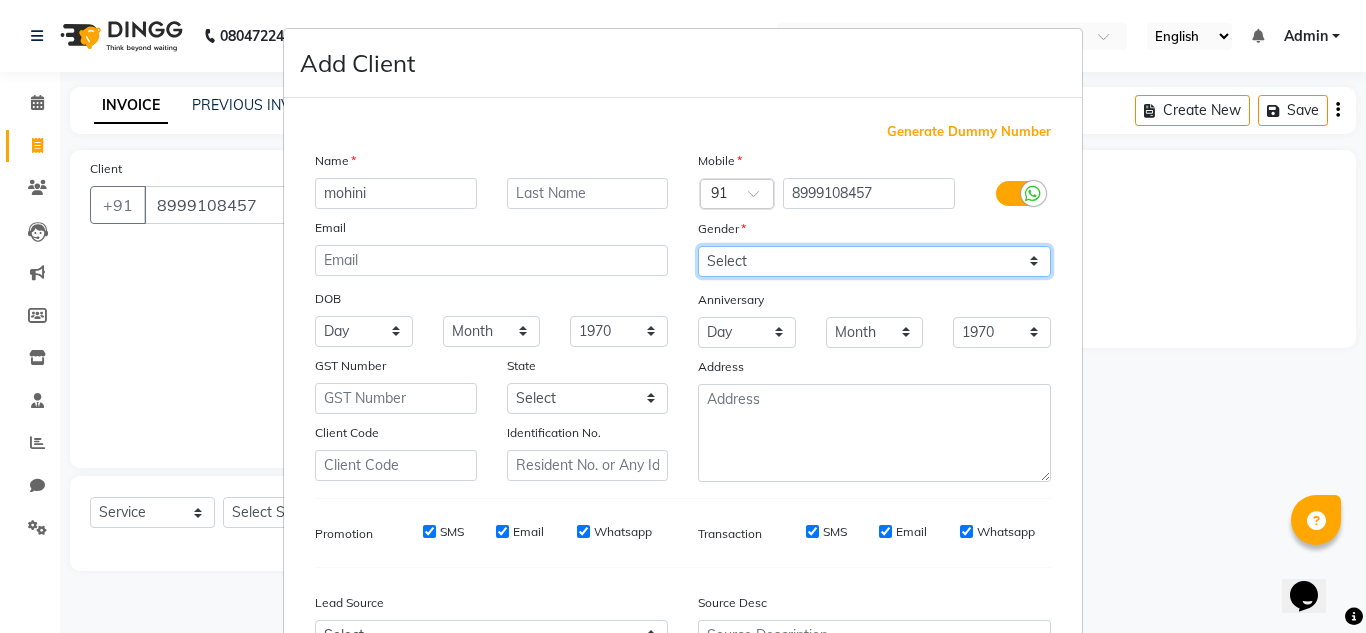 click on "Select [DEMOGRAPHIC_DATA] [DEMOGRAPHIC_DATA] Other Prefer Not To Say" at bounding box center (874, 261) 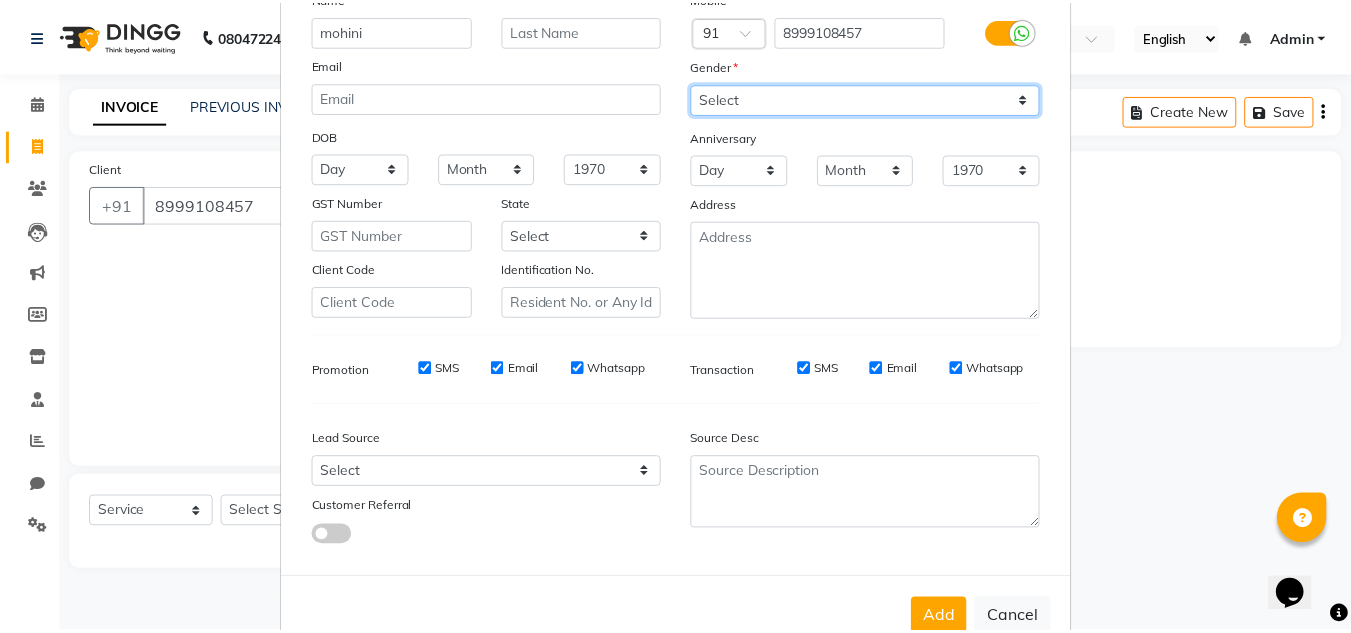 scroll, scrollTop: 216, scrollLeft: 0, axis: vertical 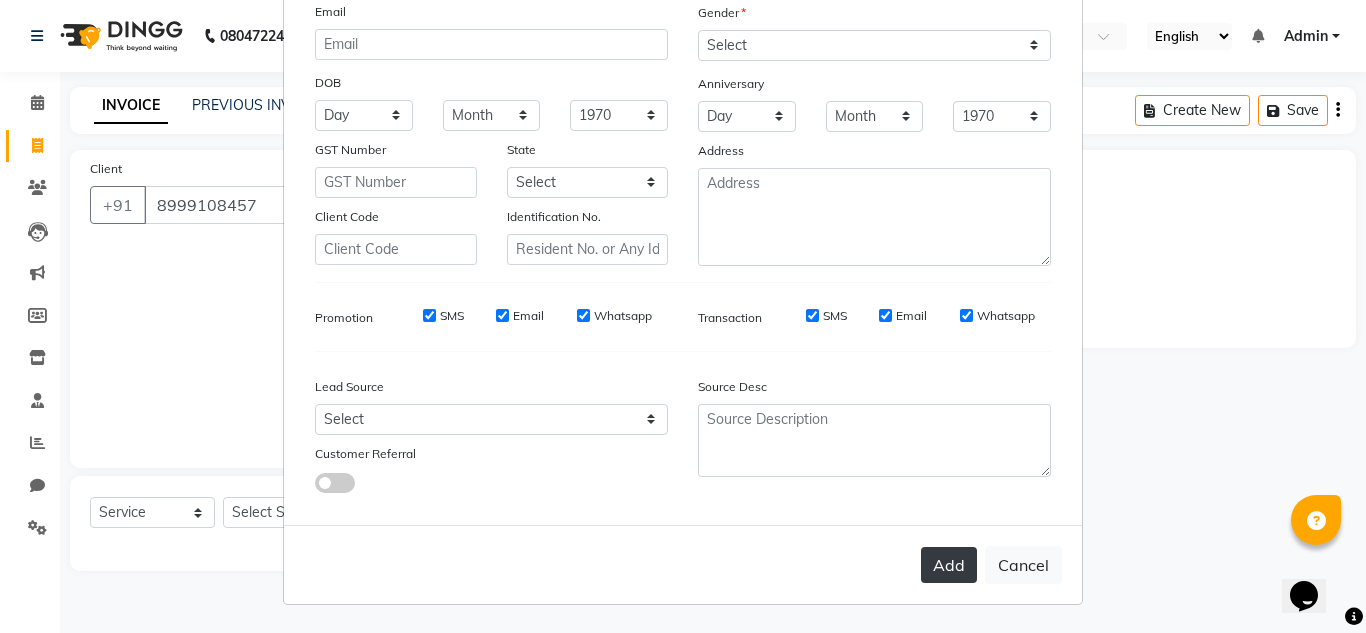 click on "Add" at bounding box center (949, 565) 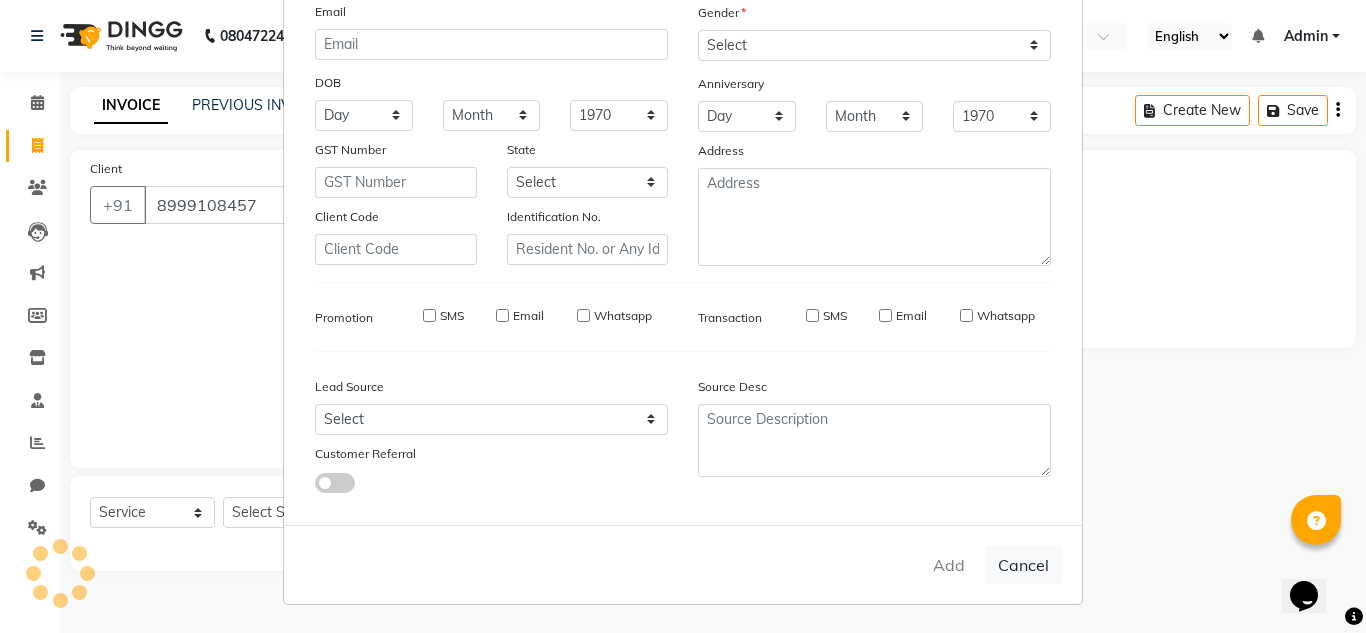 type 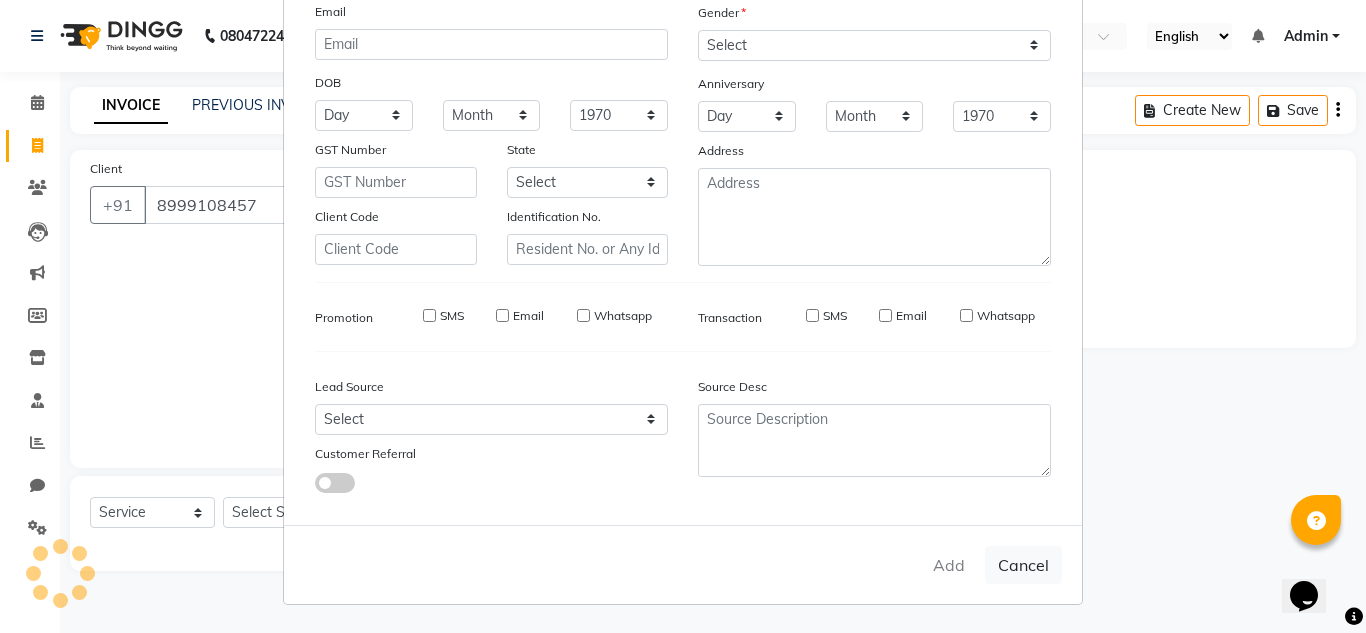 select 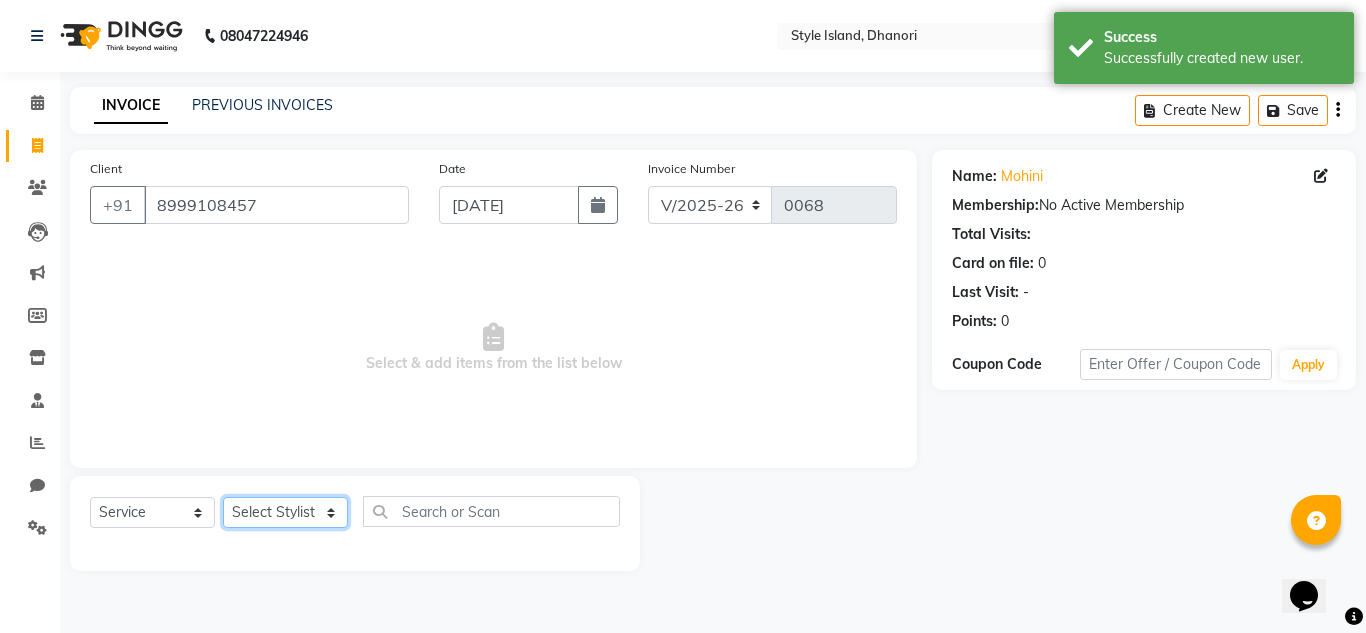 click on "Select Stylist [PERSON_NAME]" 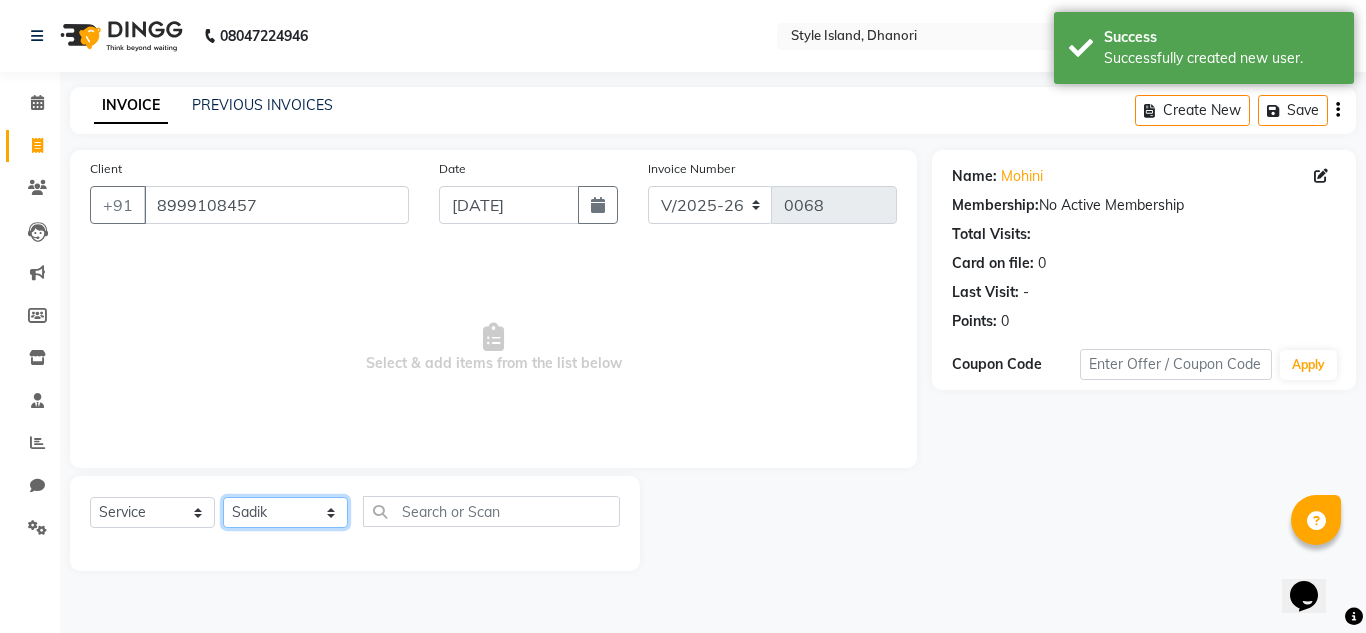click on "Select Stylist [PERSON_NAME]" 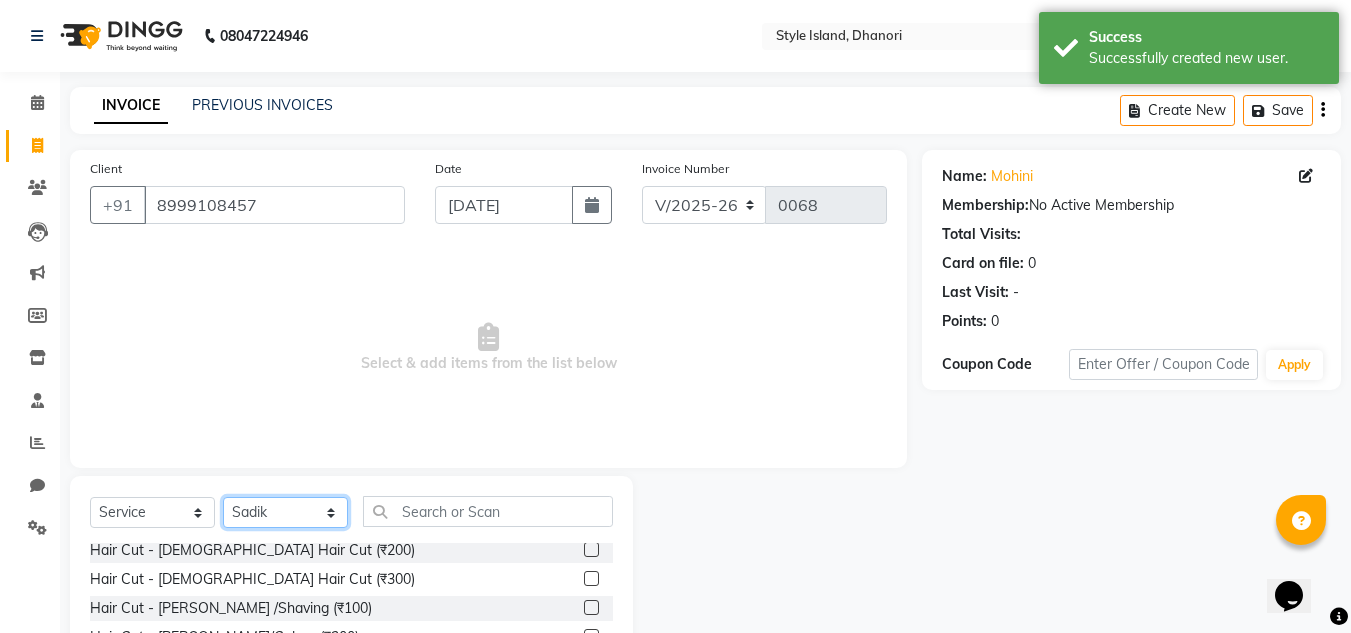scroll, scrollTop: 0, scrollLeft: 0, axis: both 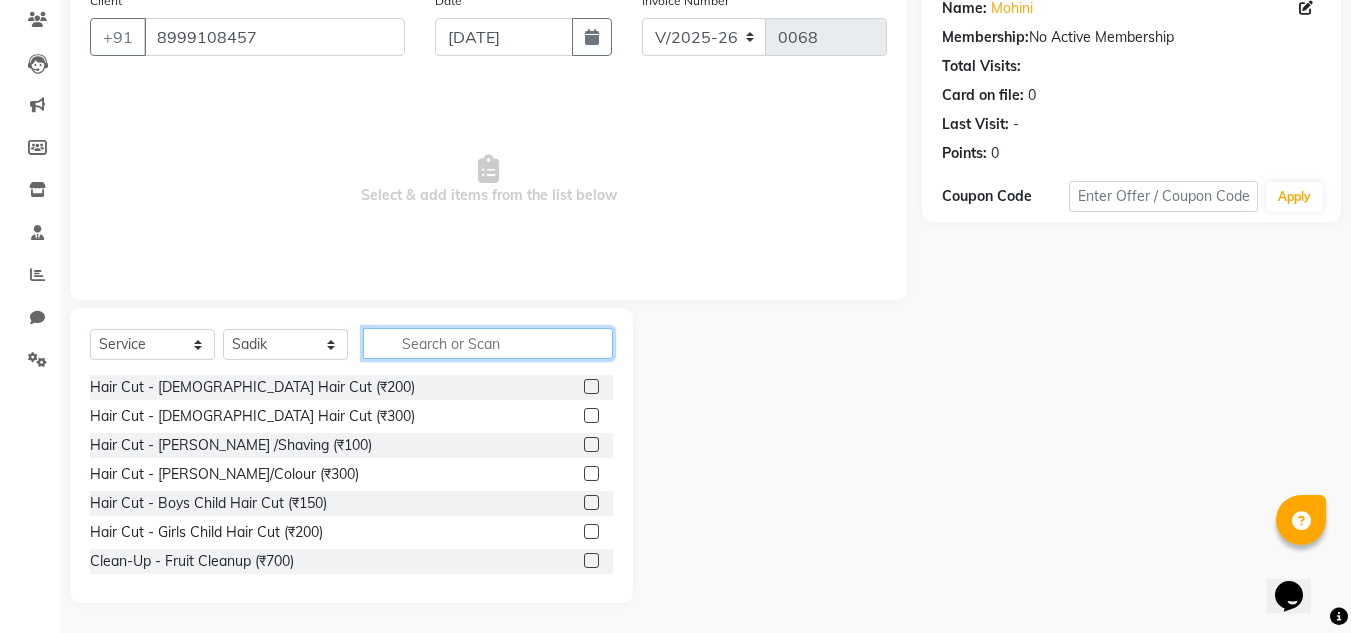 click 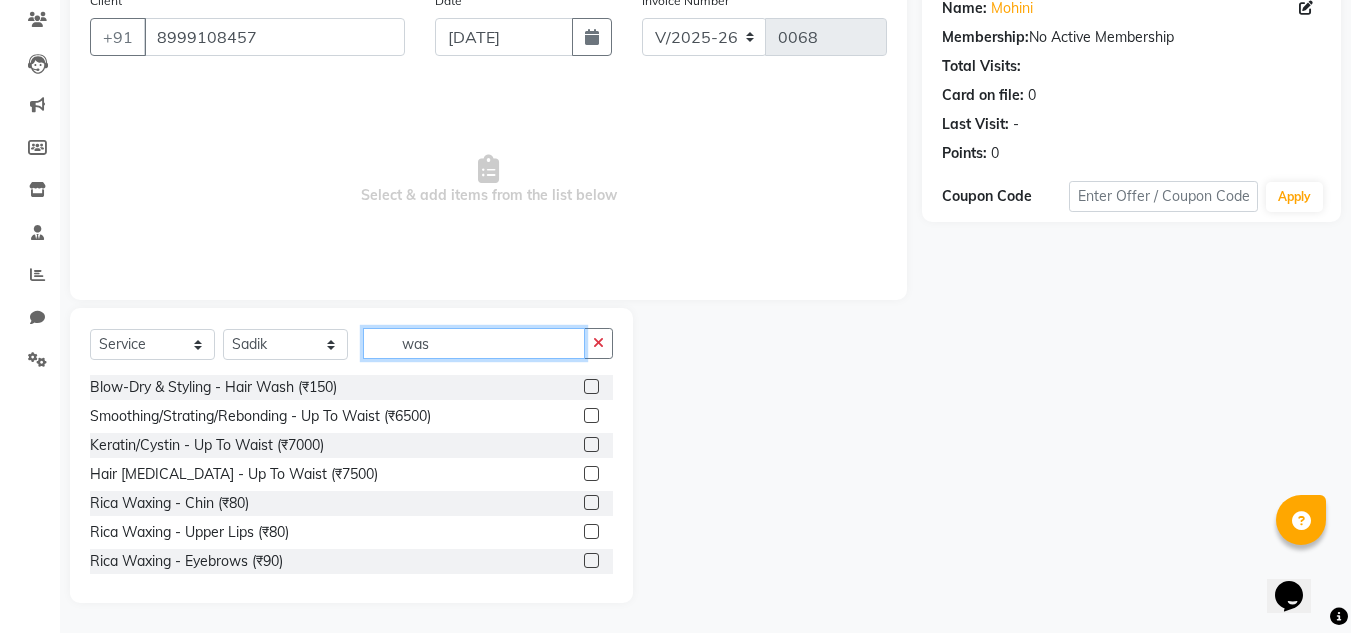 scroll, scrollTop: 0, scrollLeft: 0, axis: both 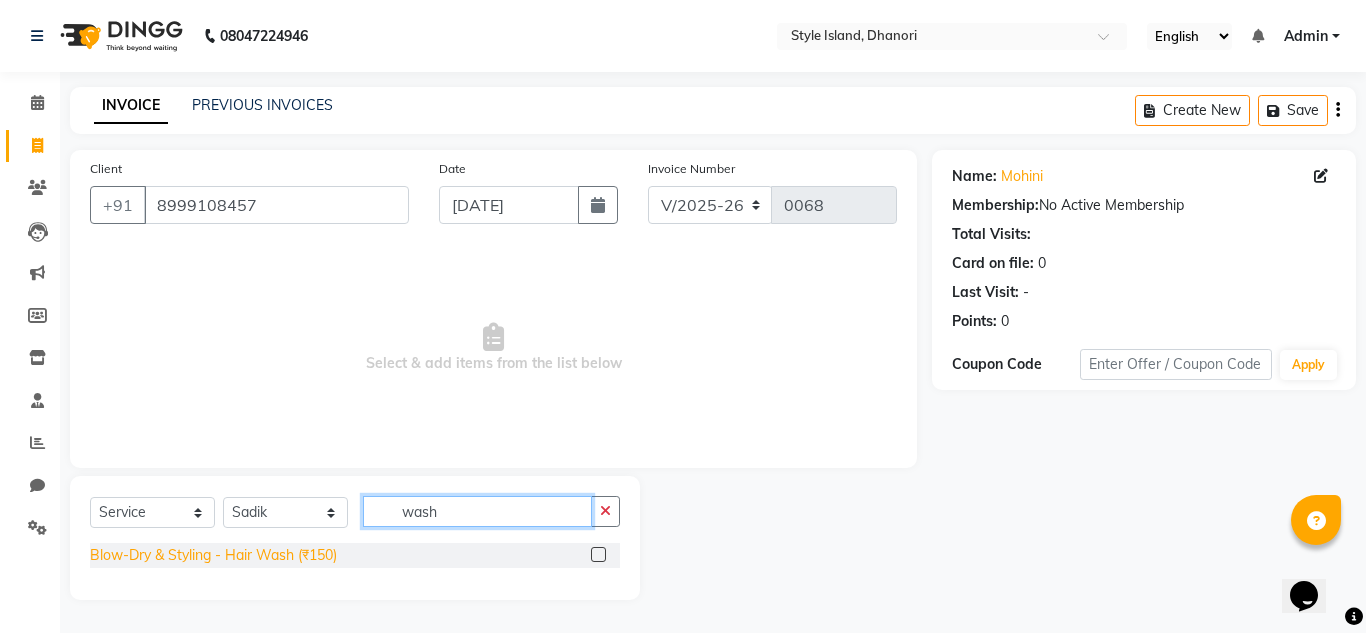 type on "wash" 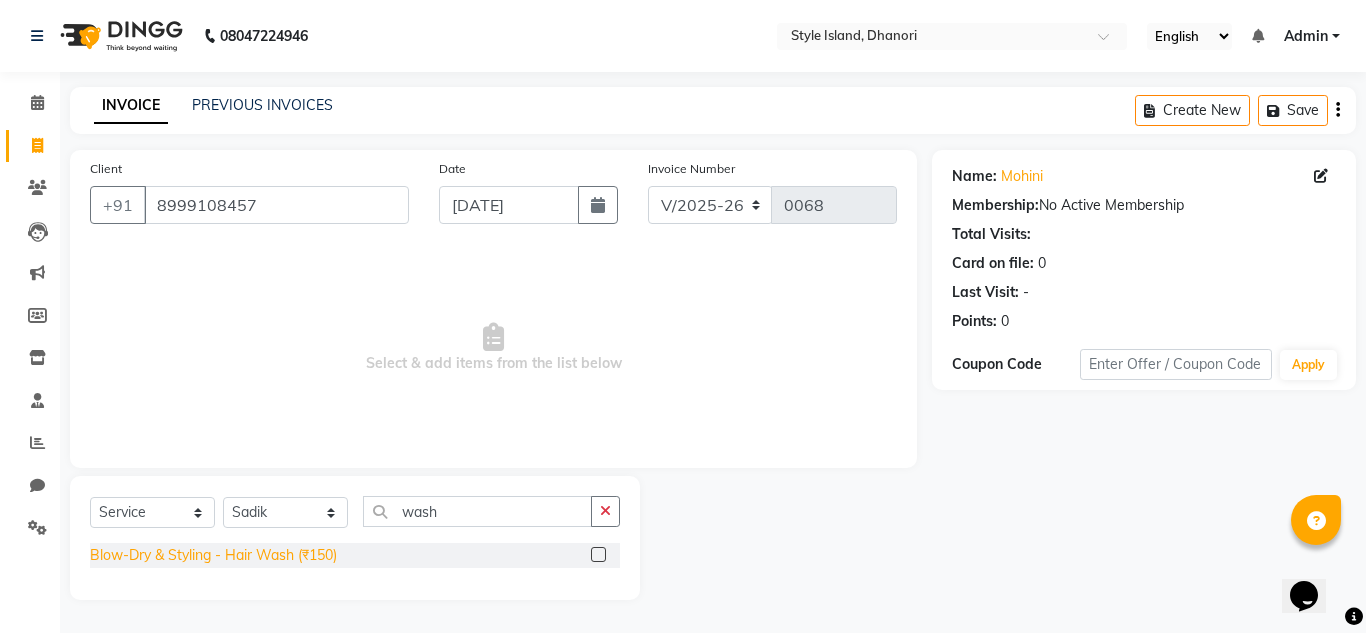 click on "Blow-Dry & Styling - Hair Wash (₹150)" 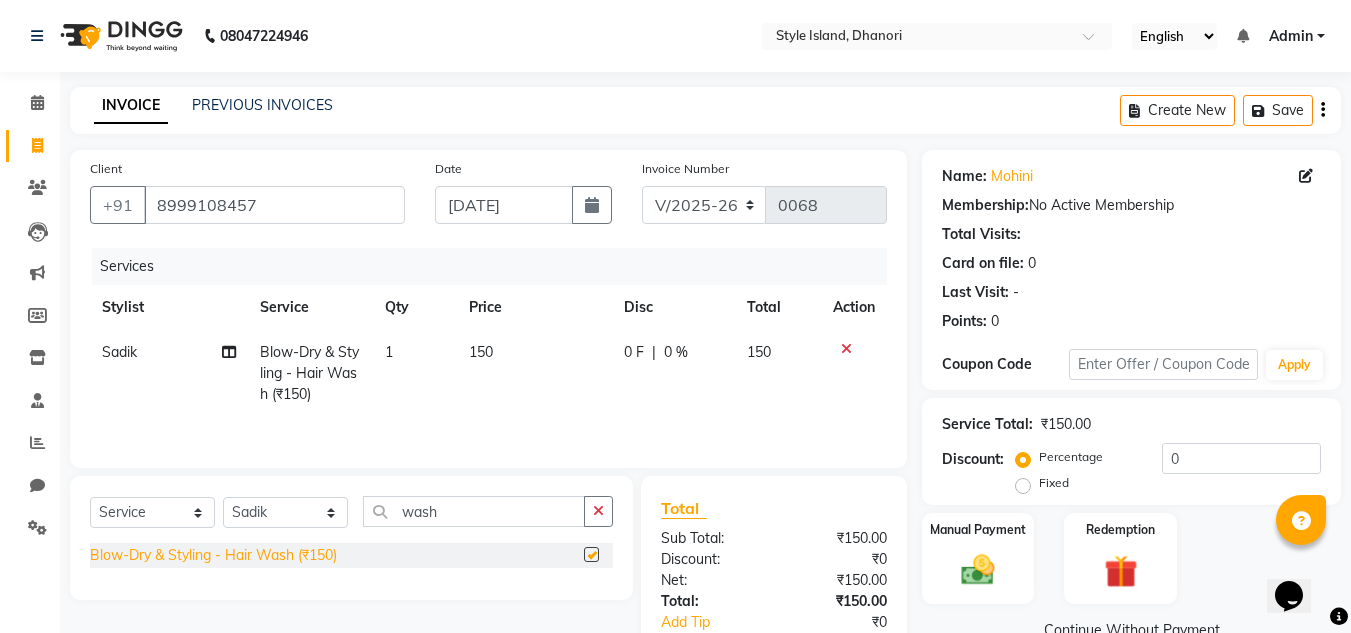 checkbox on "false" 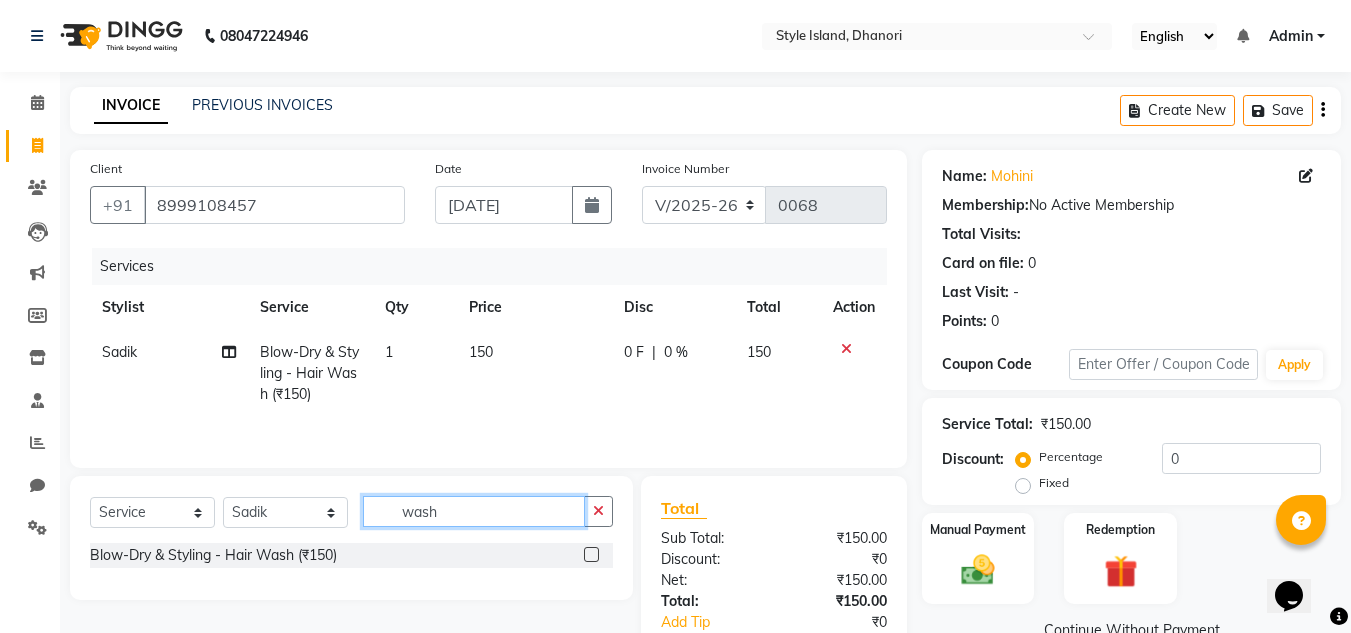 click on "wash" 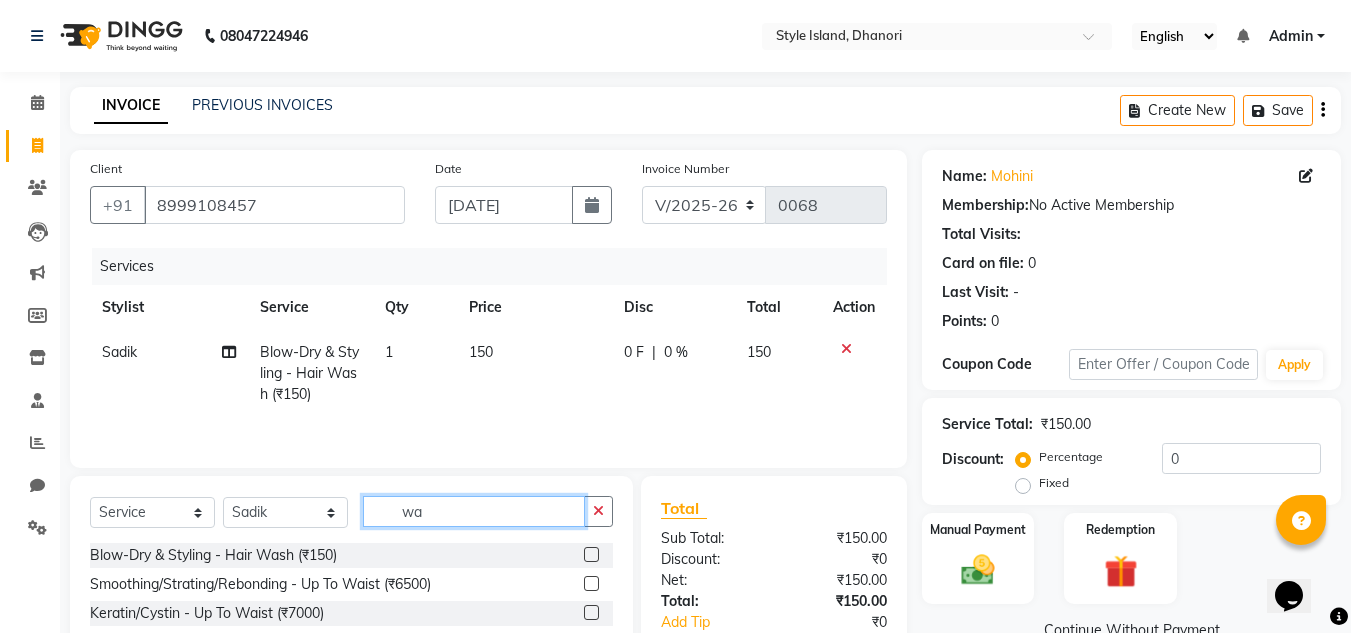 type on "w" 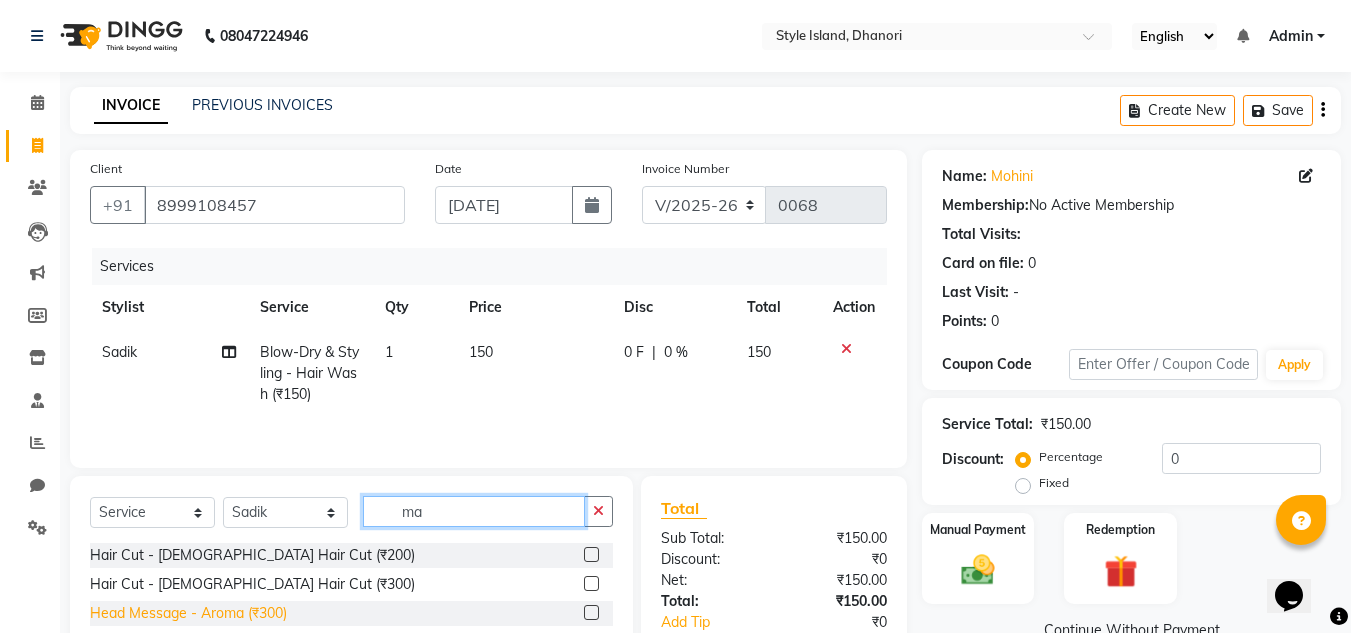 type on "ma" 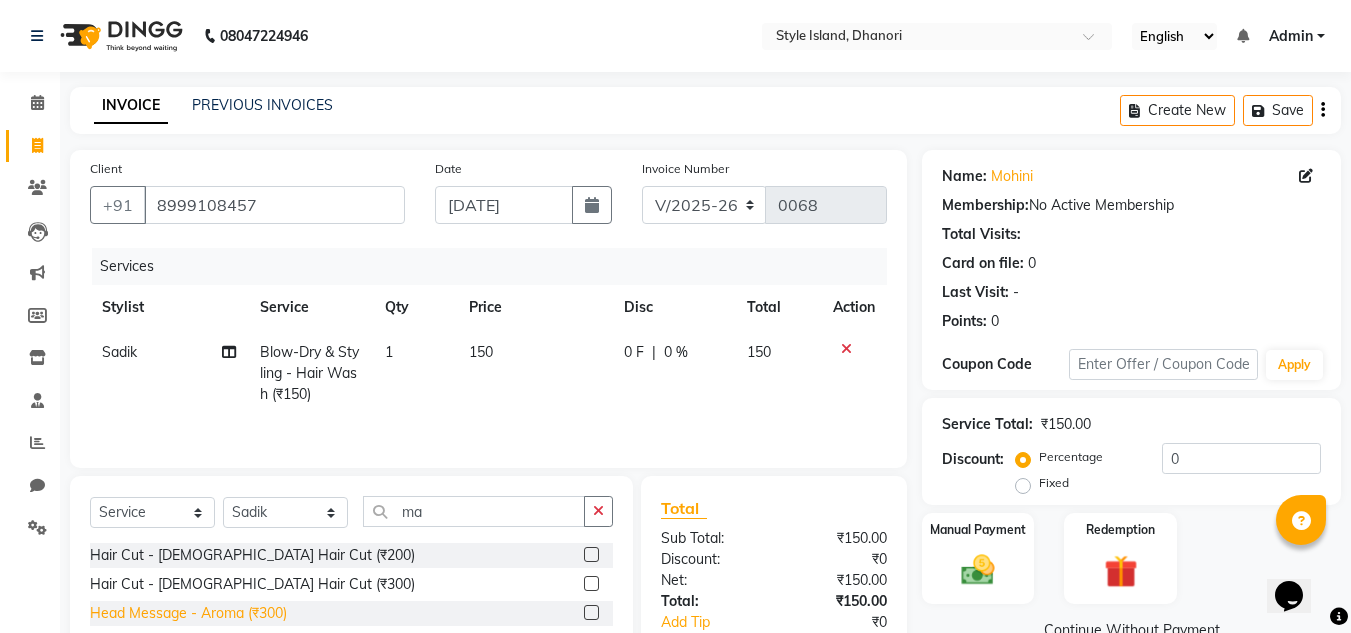click on "Head Message - Aroma (₹300)" 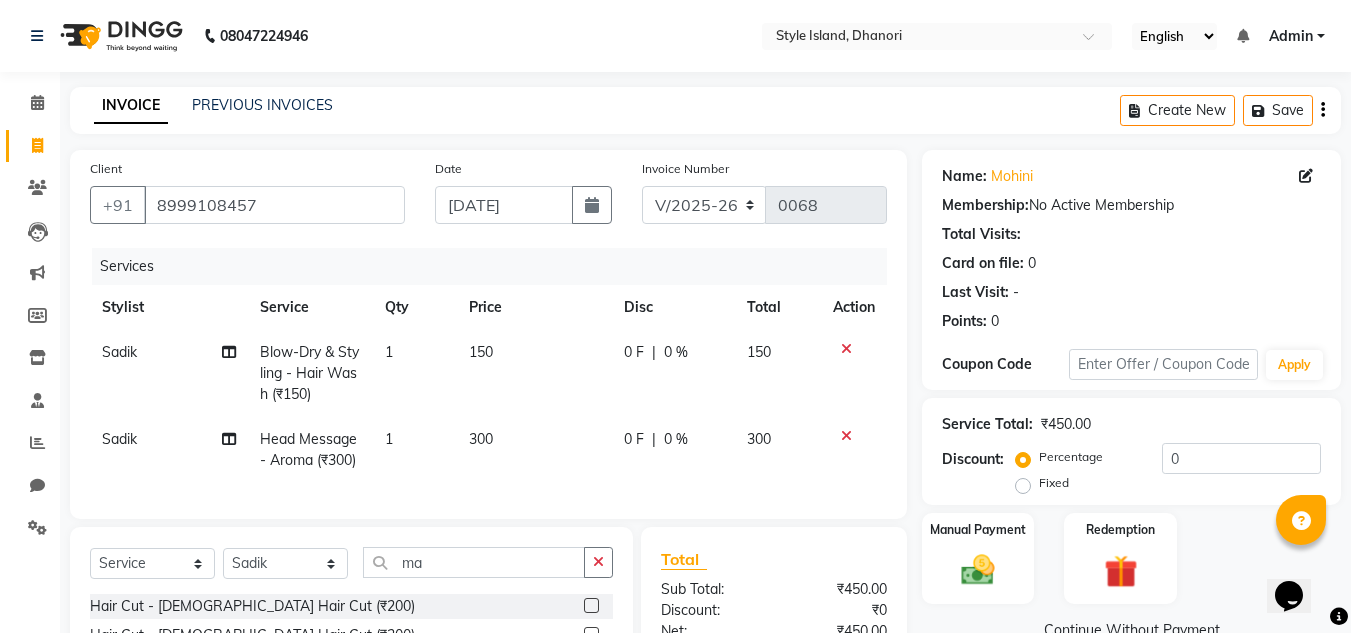 checkbox on "false" 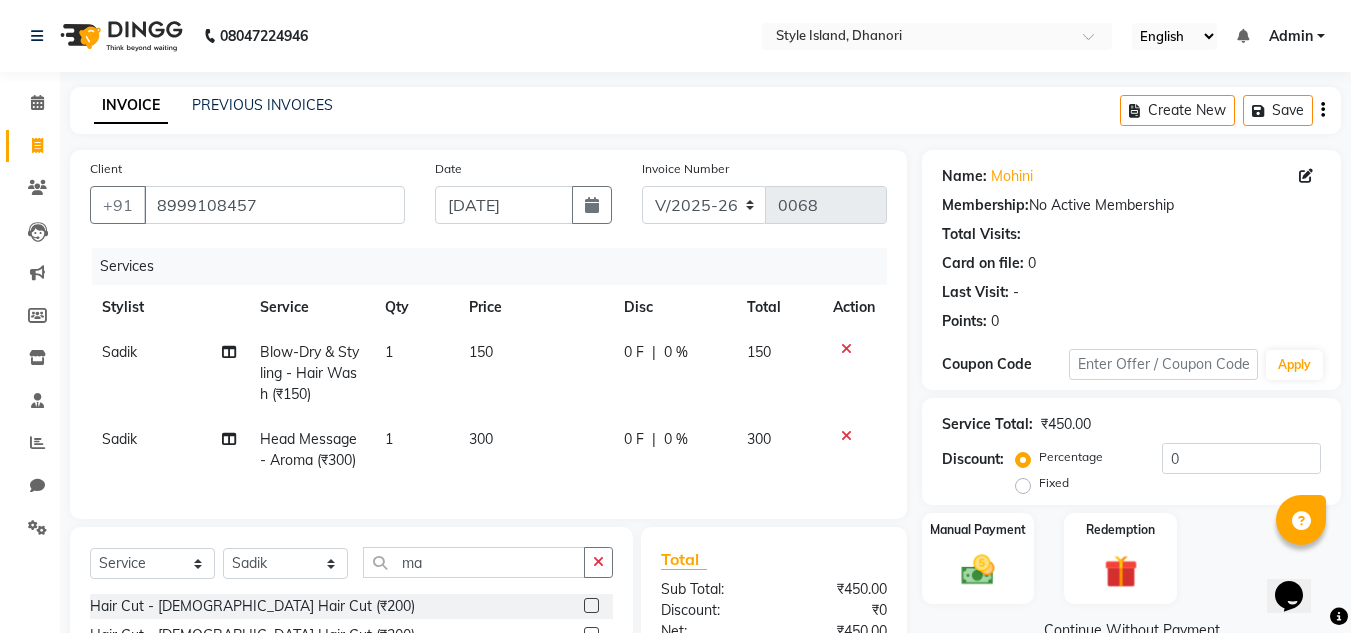 scroll, scrollTop: 234, scrollLeft: 0, axis: vertical 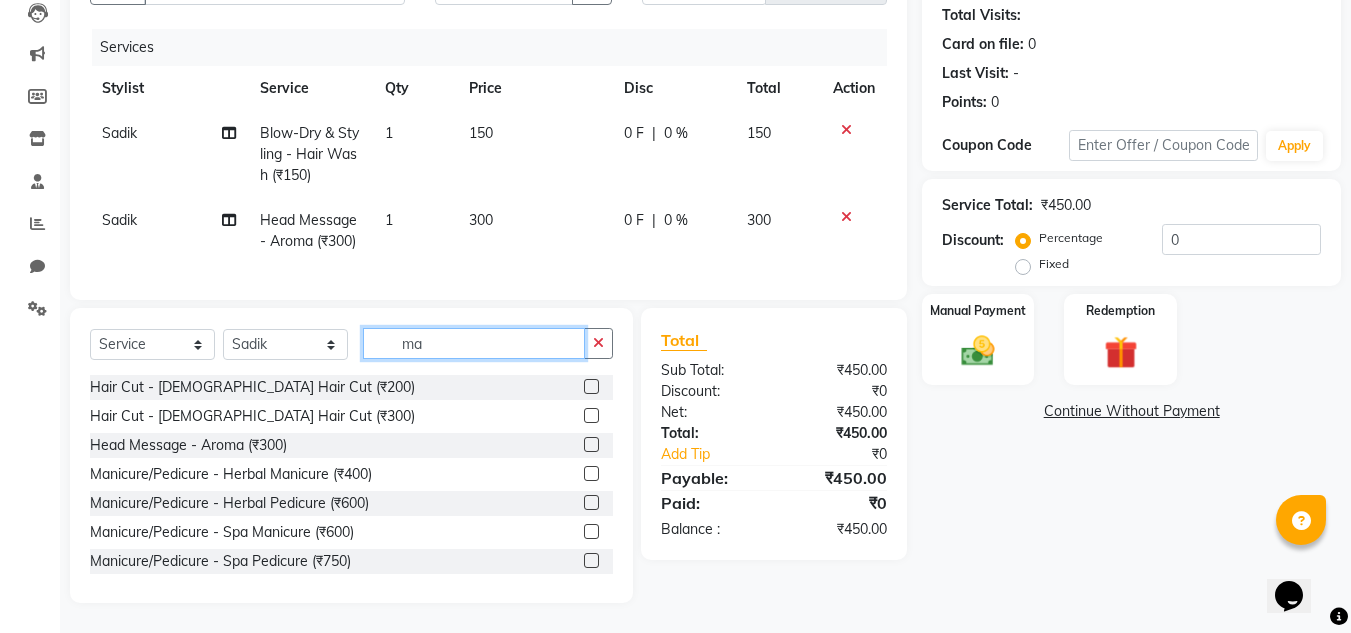 click on "ma" 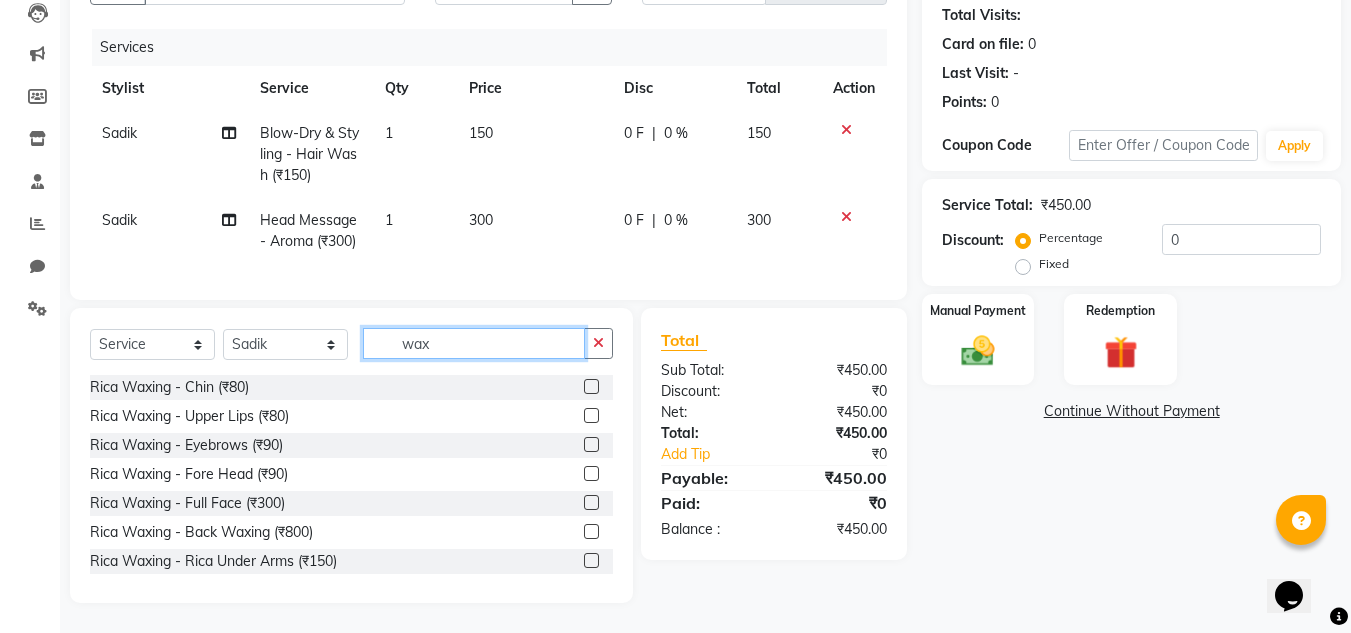 click on "wax" 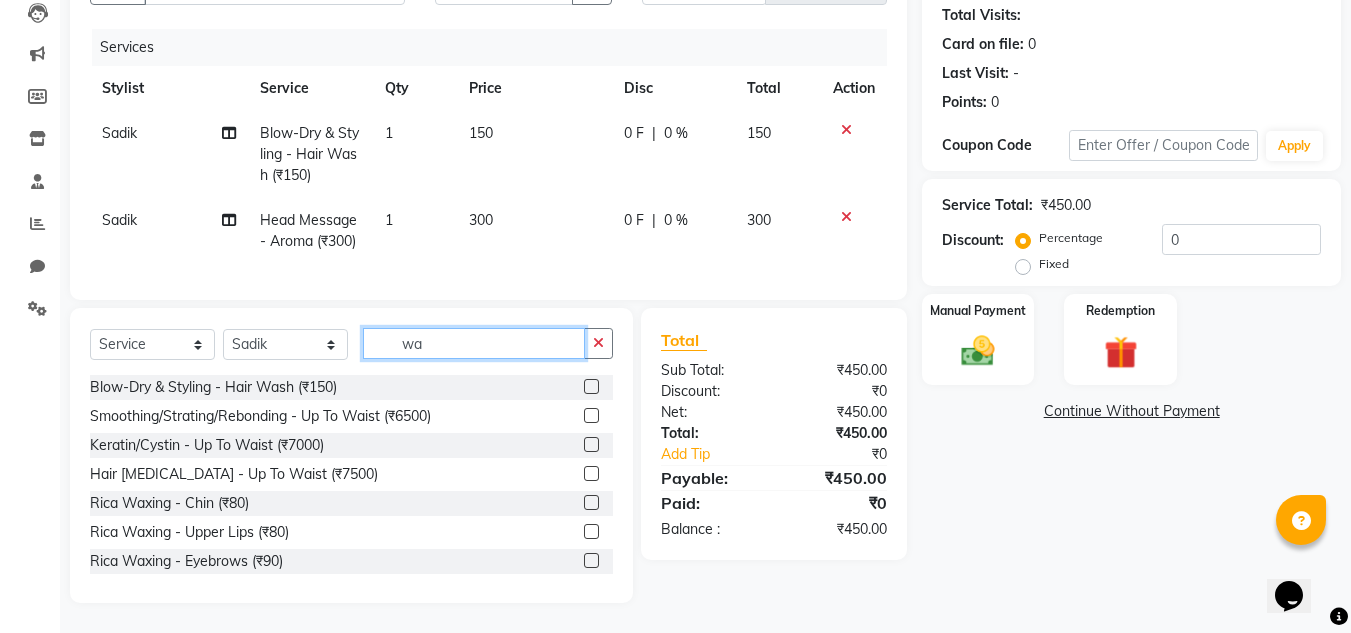 type on "w" 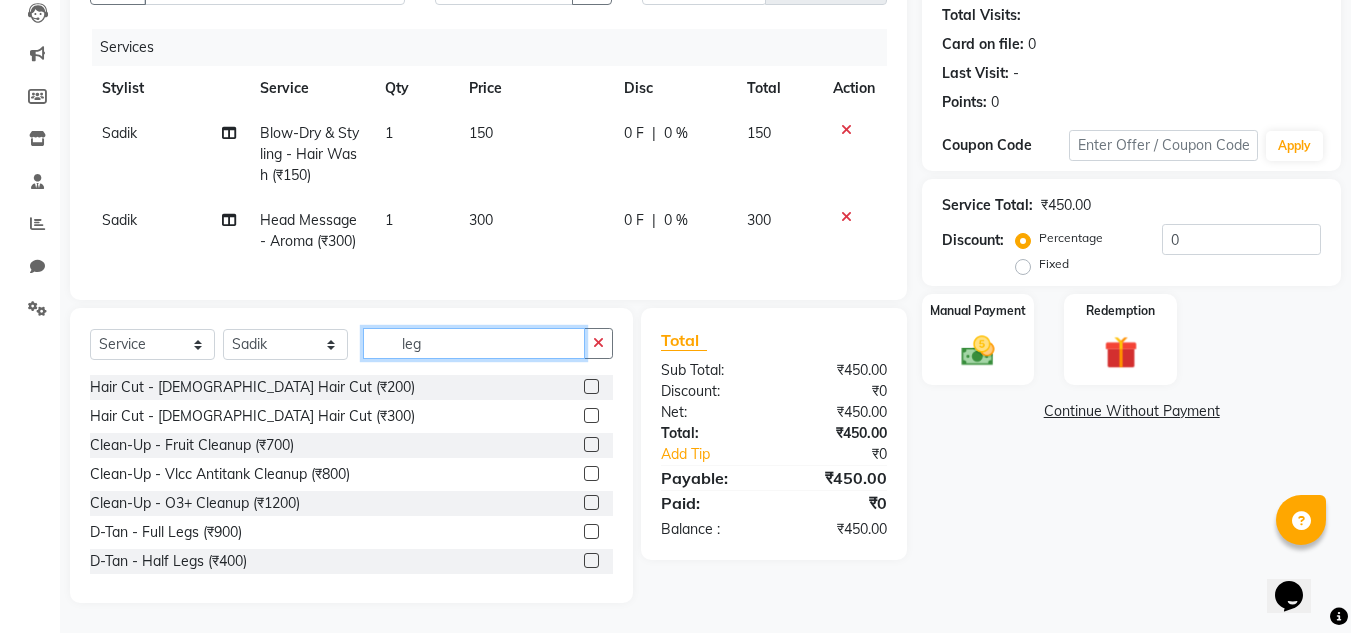 scroll, scrollTop: 191, scrollLeft: 0, axis: vertical 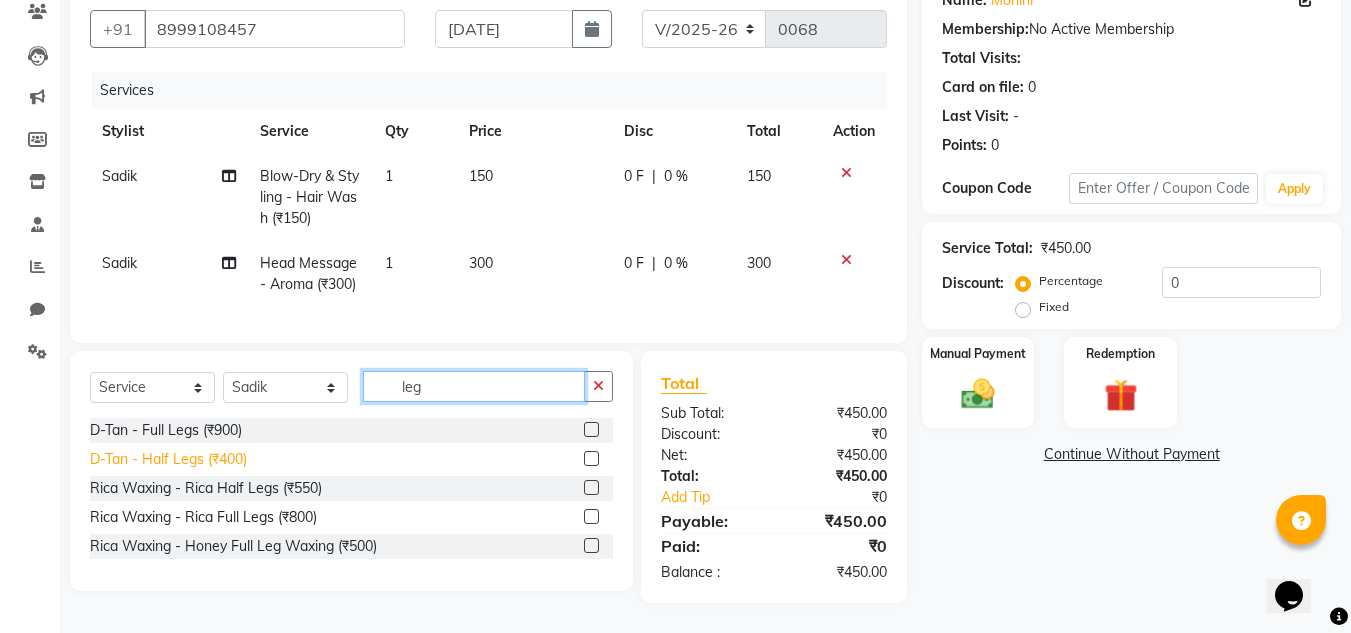 type on "leg" 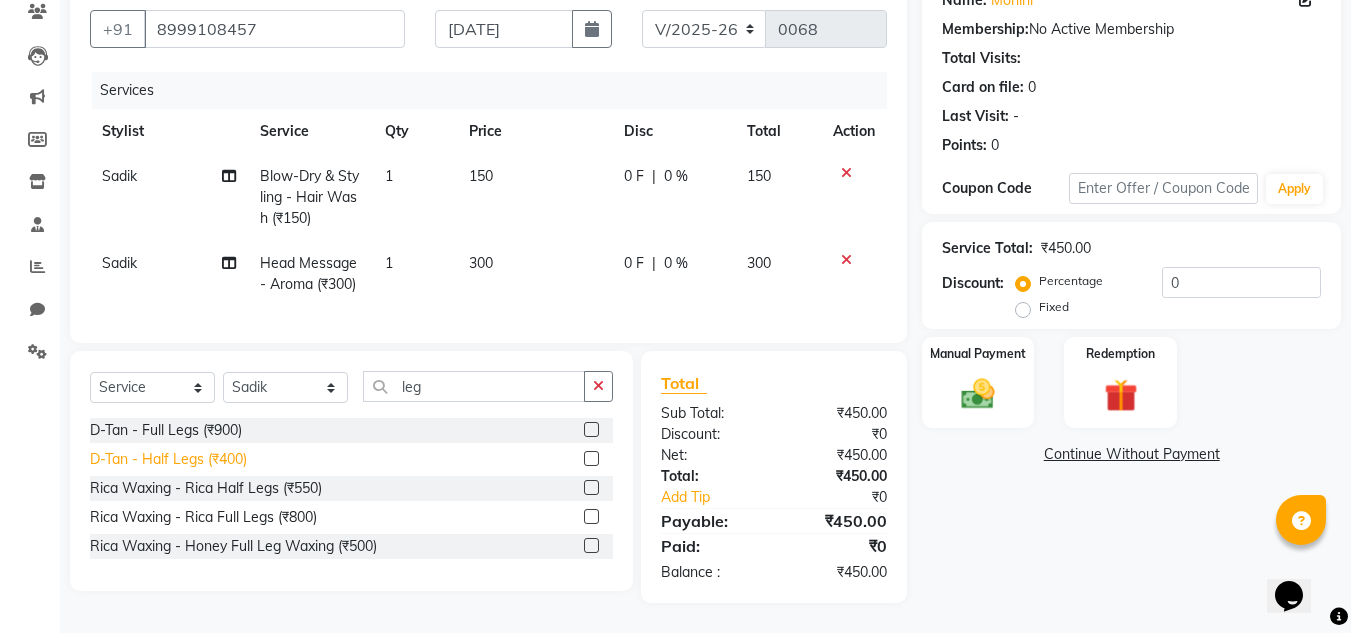 click on "D-Tan - Half Legs (₹400)" 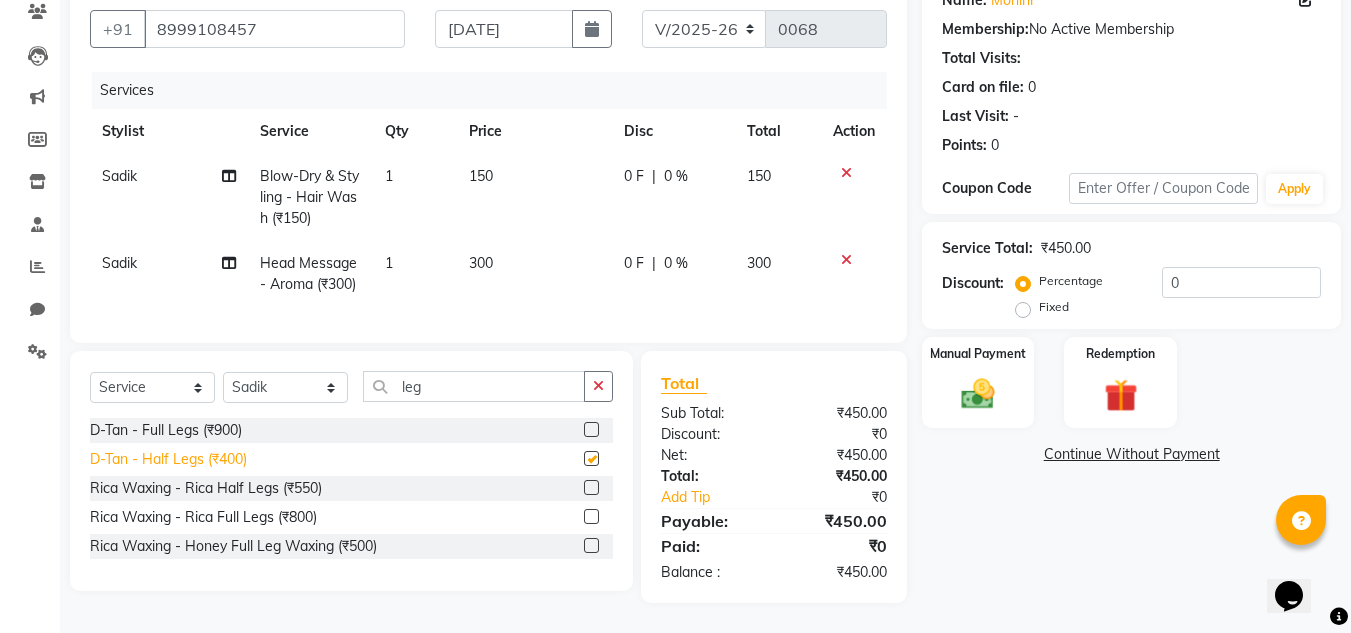 checkbox on "false" 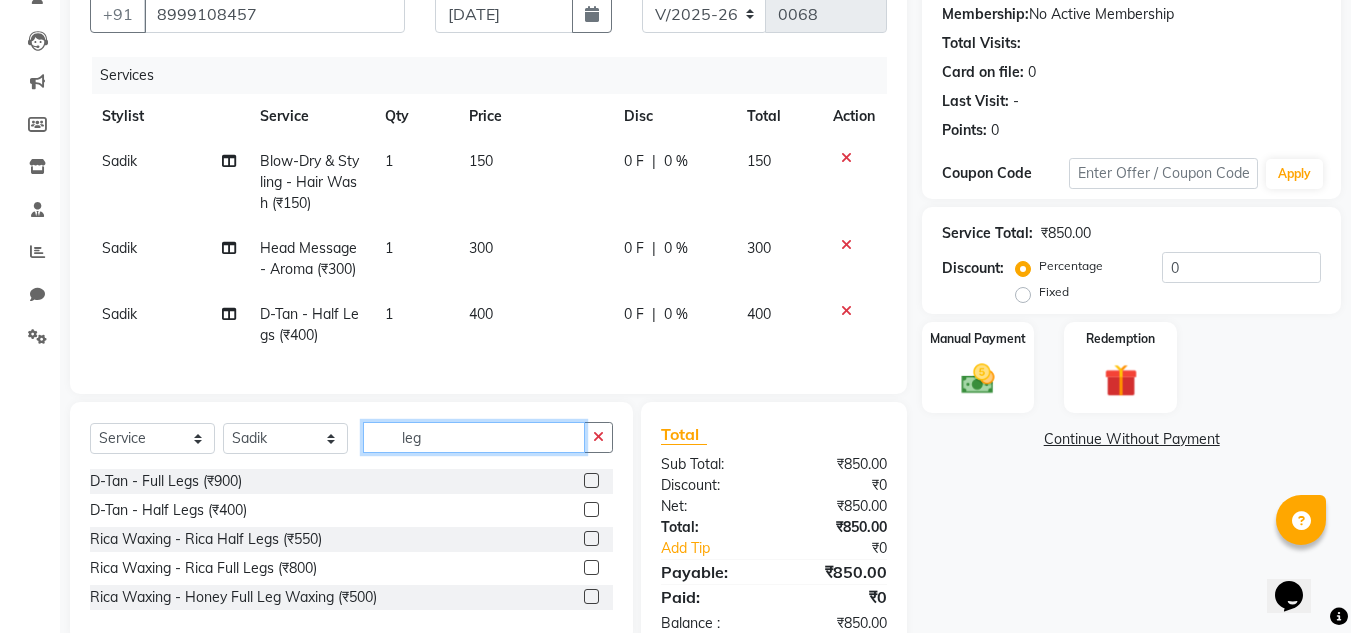 click on "leg" 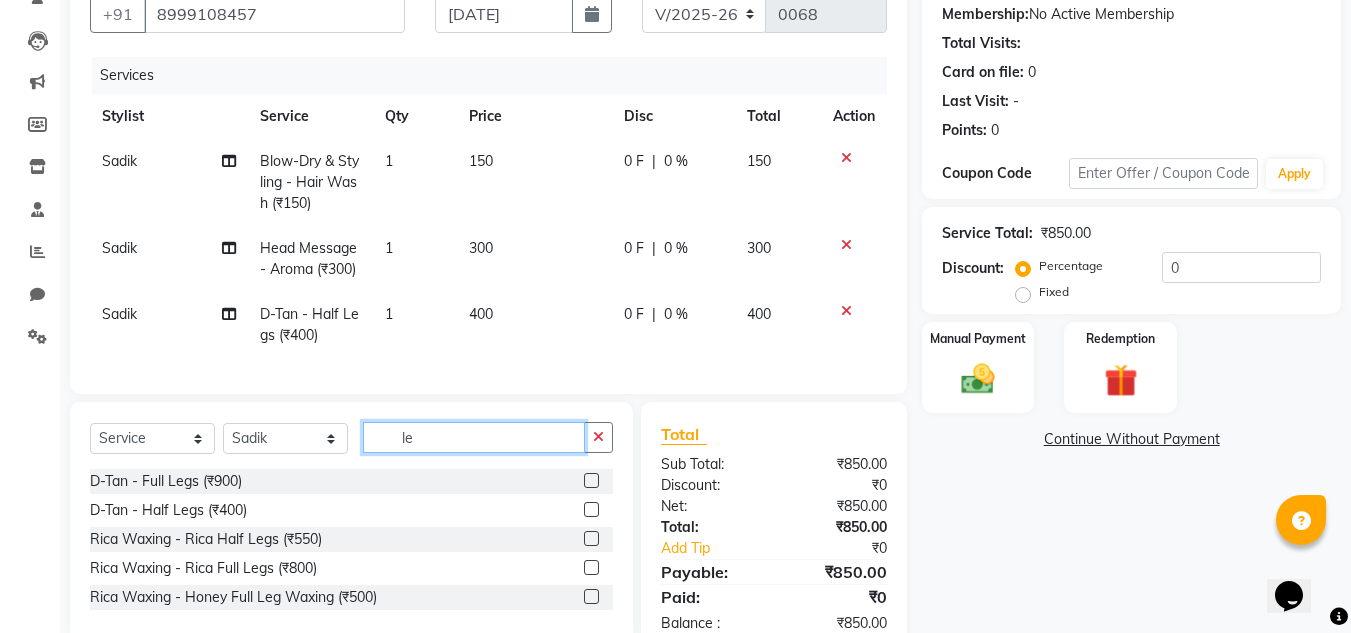 type on "l" 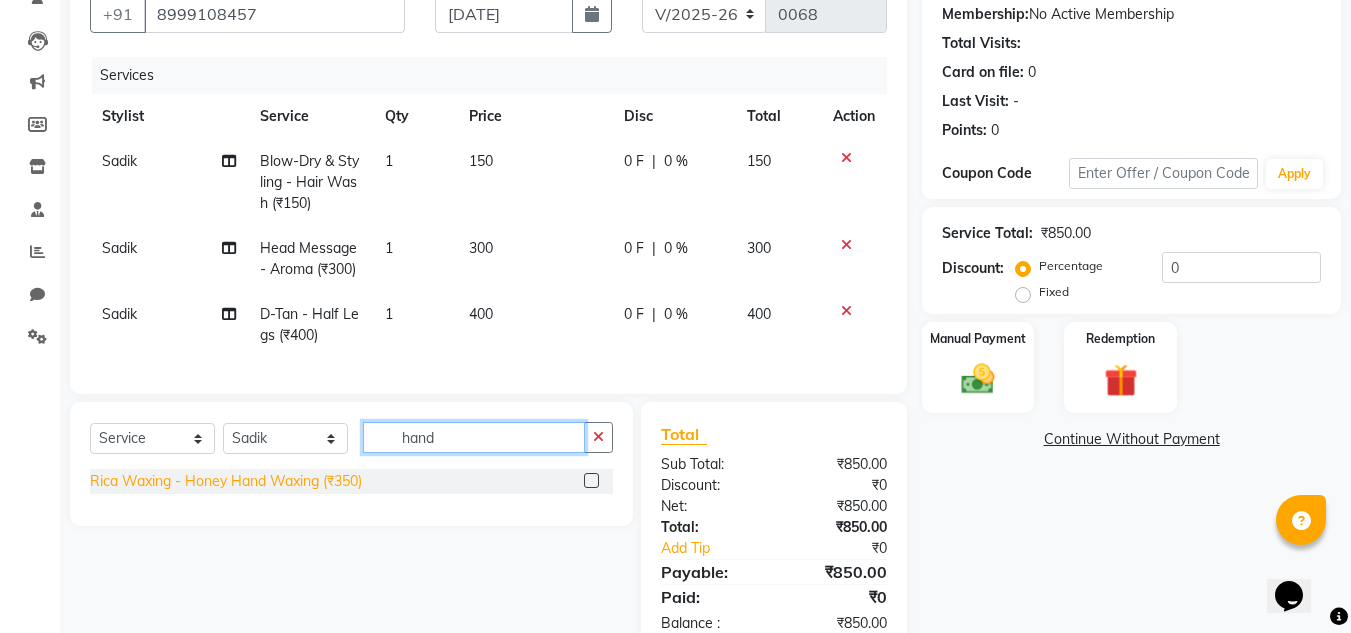 type on "hand" 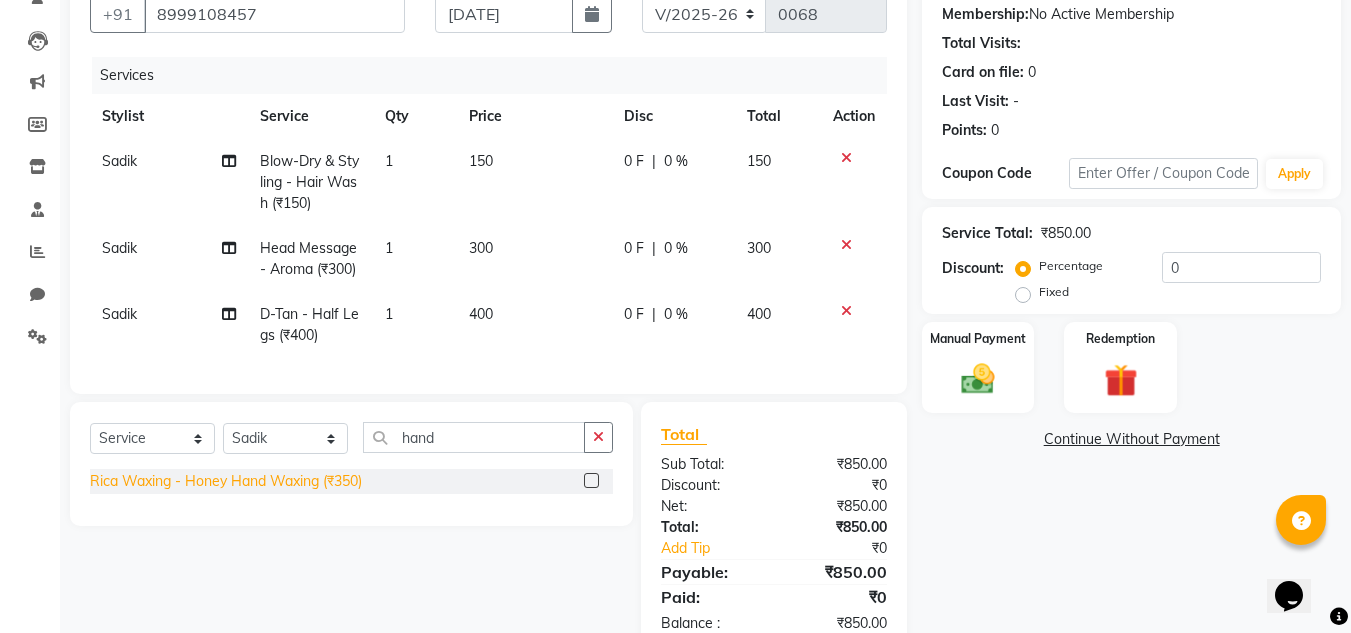 click on "Rica Waxing - Honey Hand Waxing (₹350)" 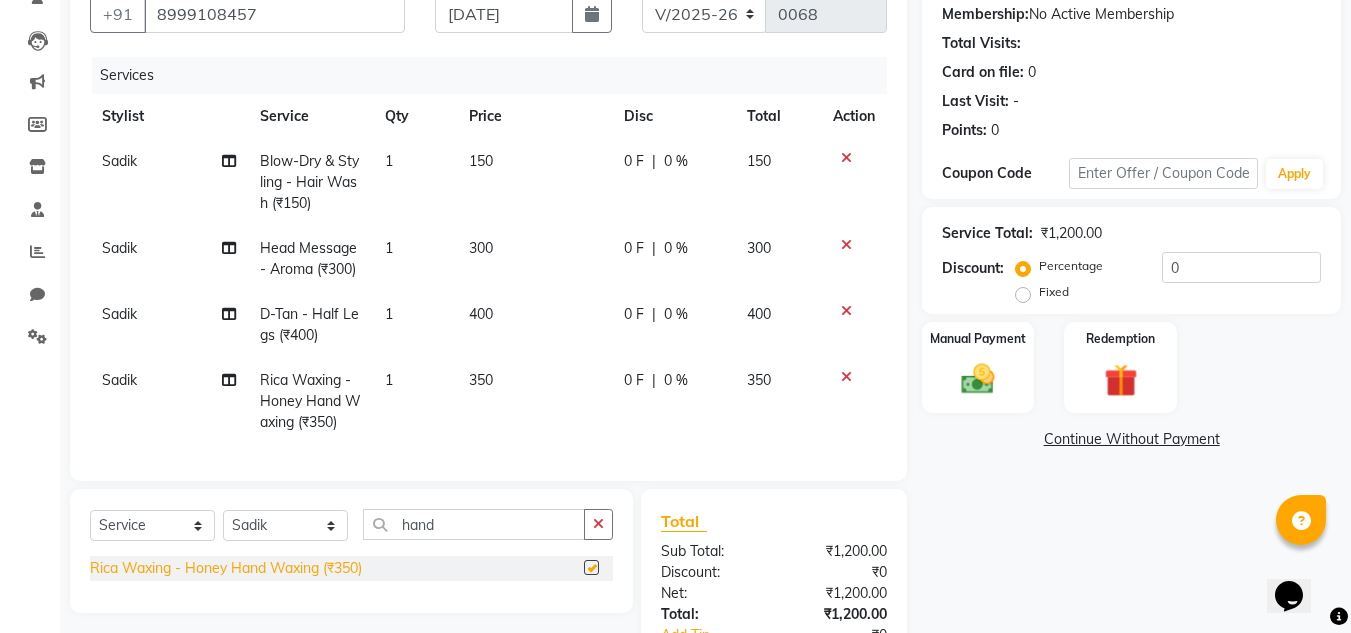 checkbox on "false" 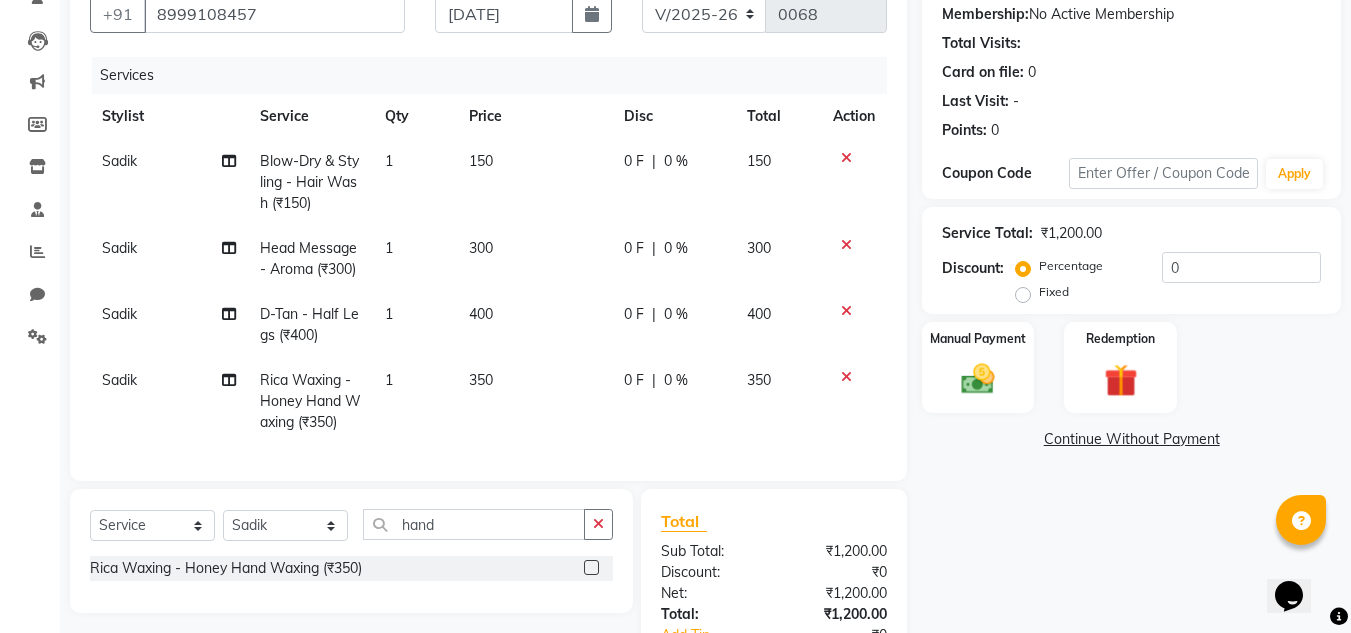 click 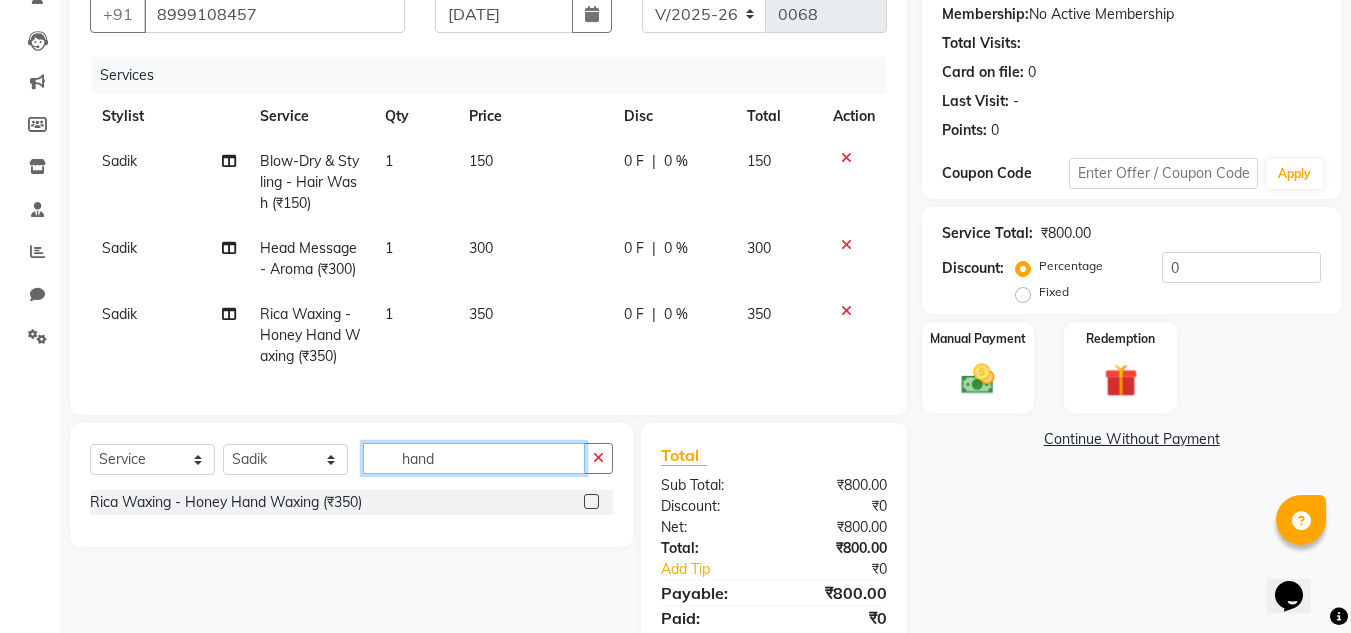 click on "hand" 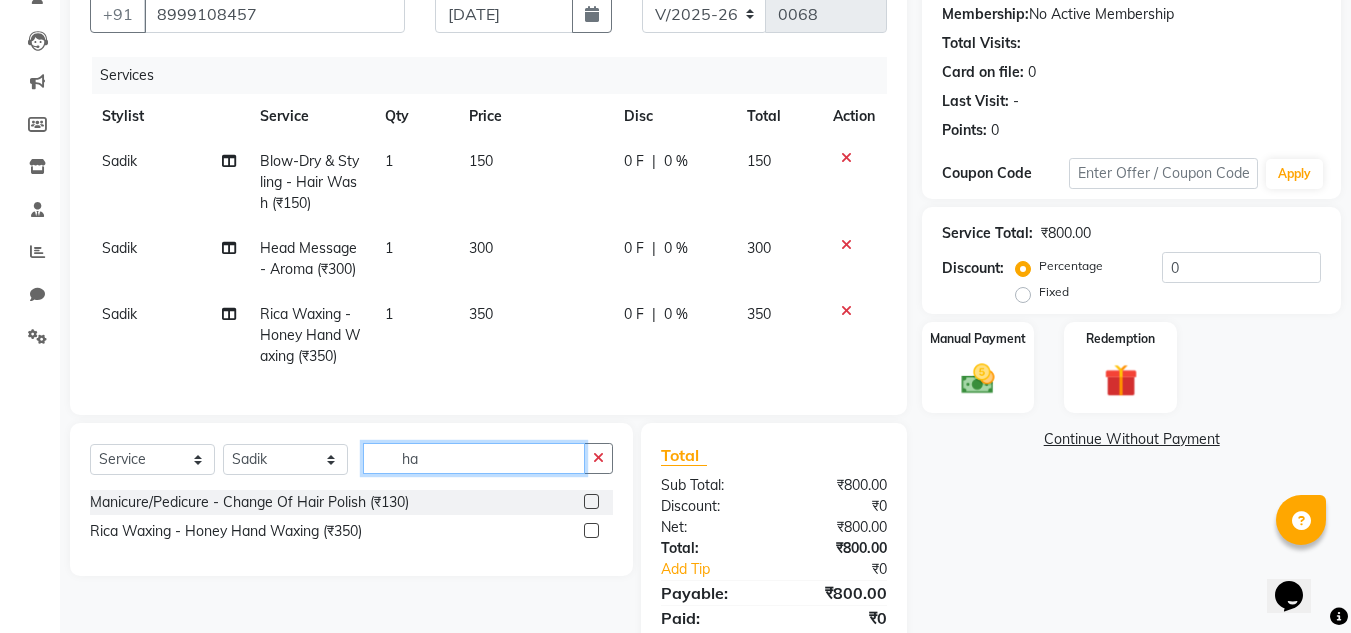 type on "h" 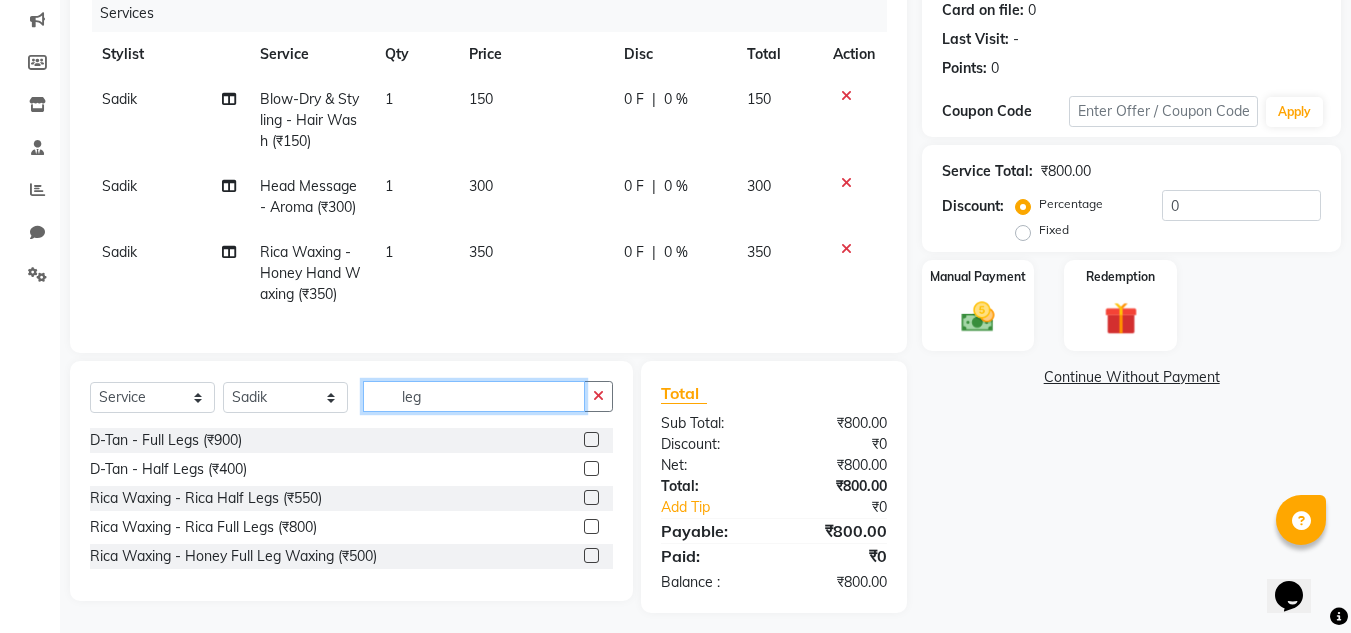 scroll, scrollTop: 278, scrollLeft: 0, axis: vertical 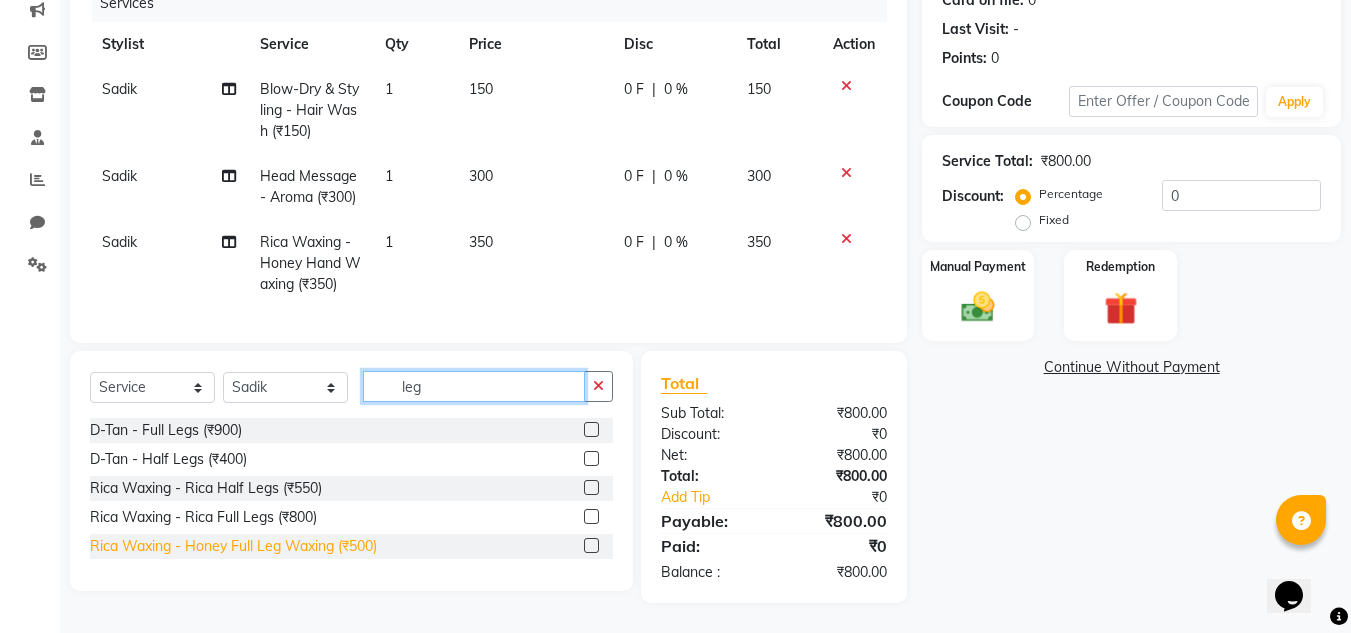 type on "leg" 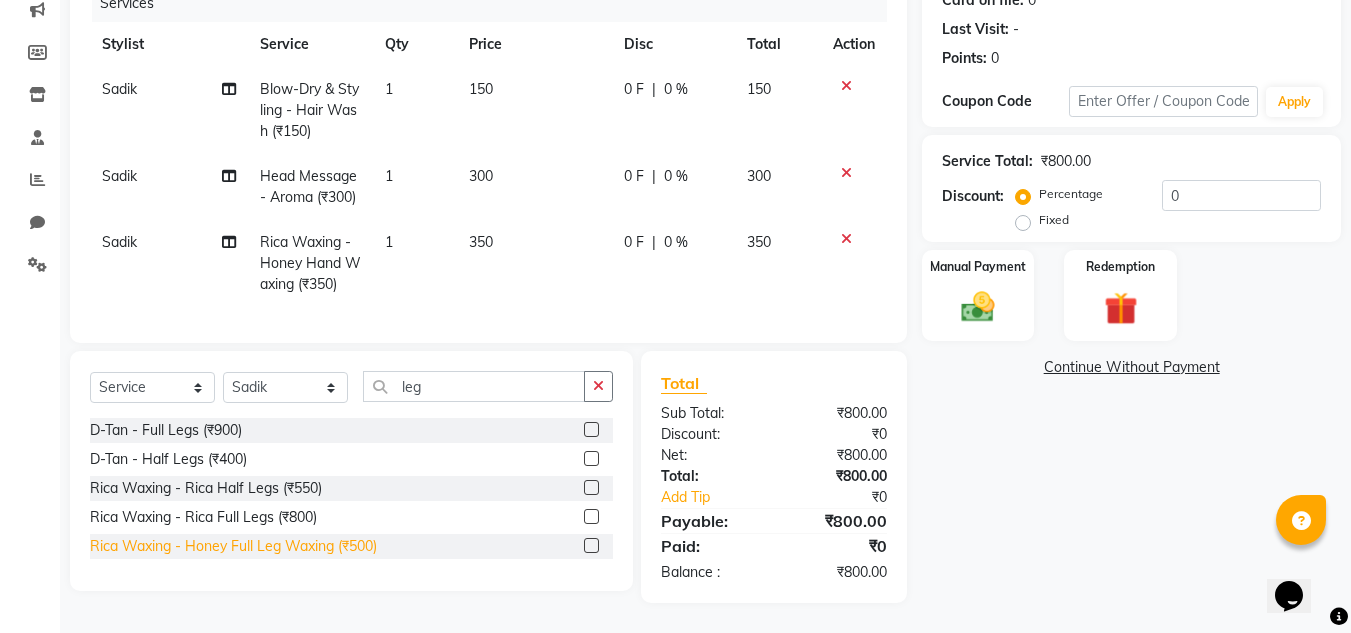 click on "Rica Waxing - Honey Full Leg Waxing (₹500)" 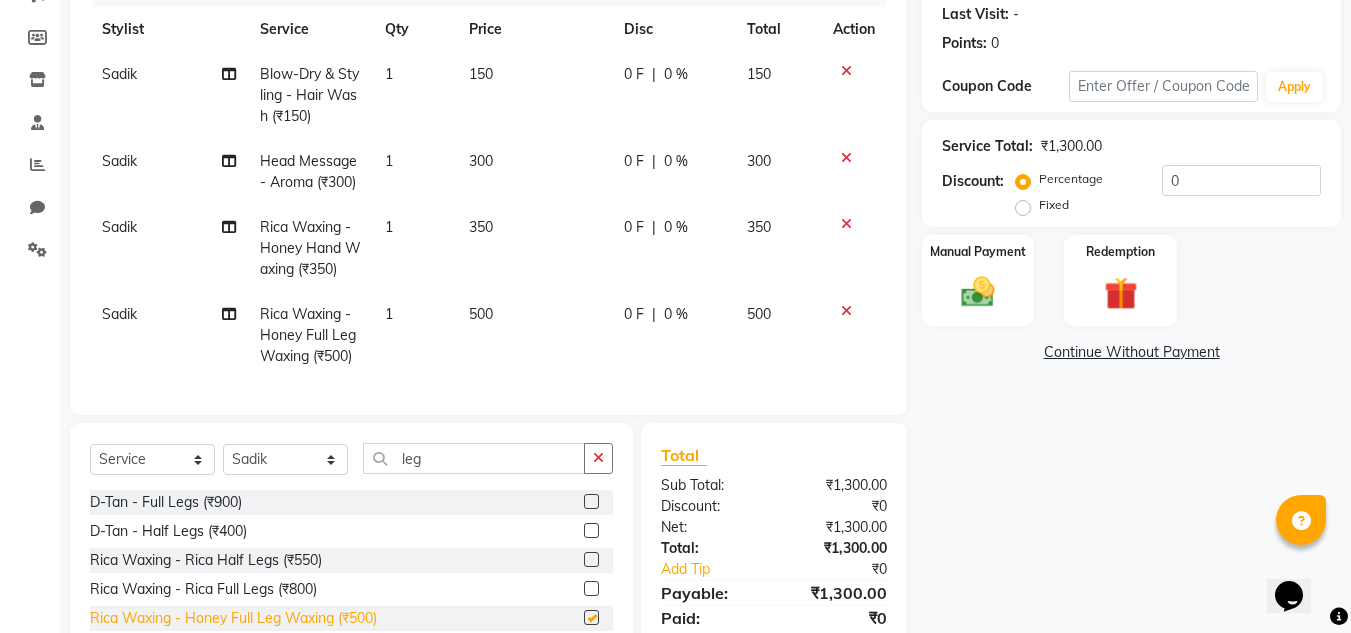 checkbox on "false" 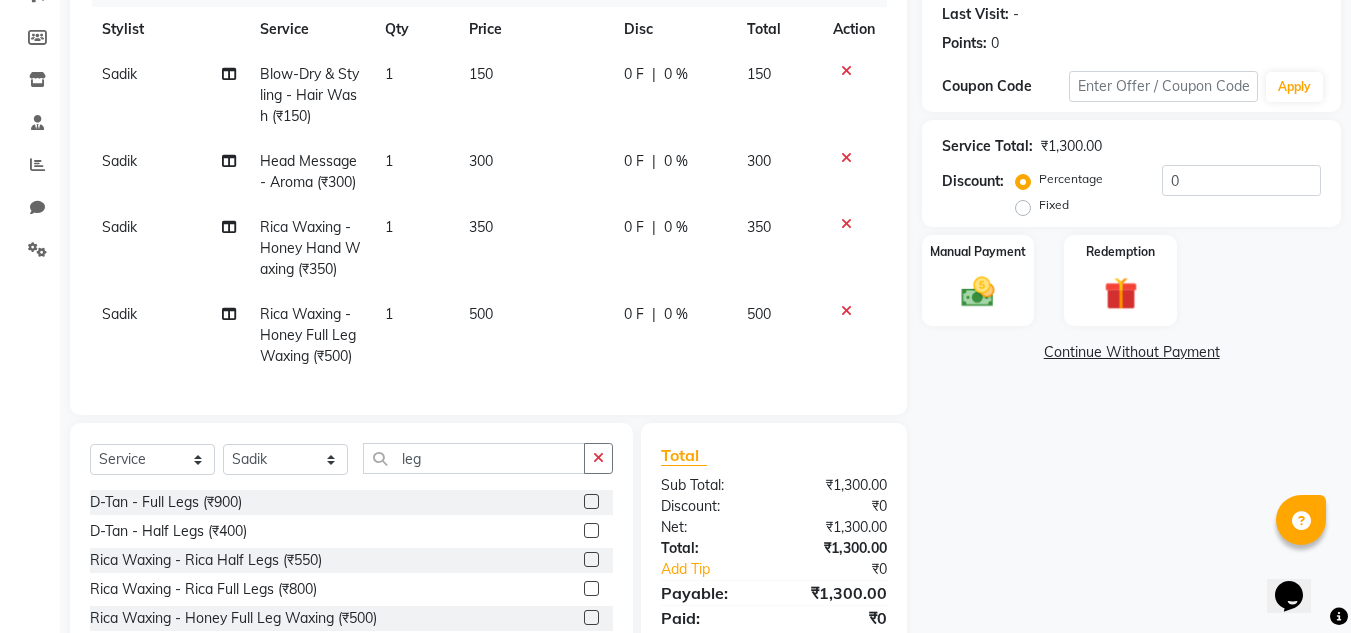click 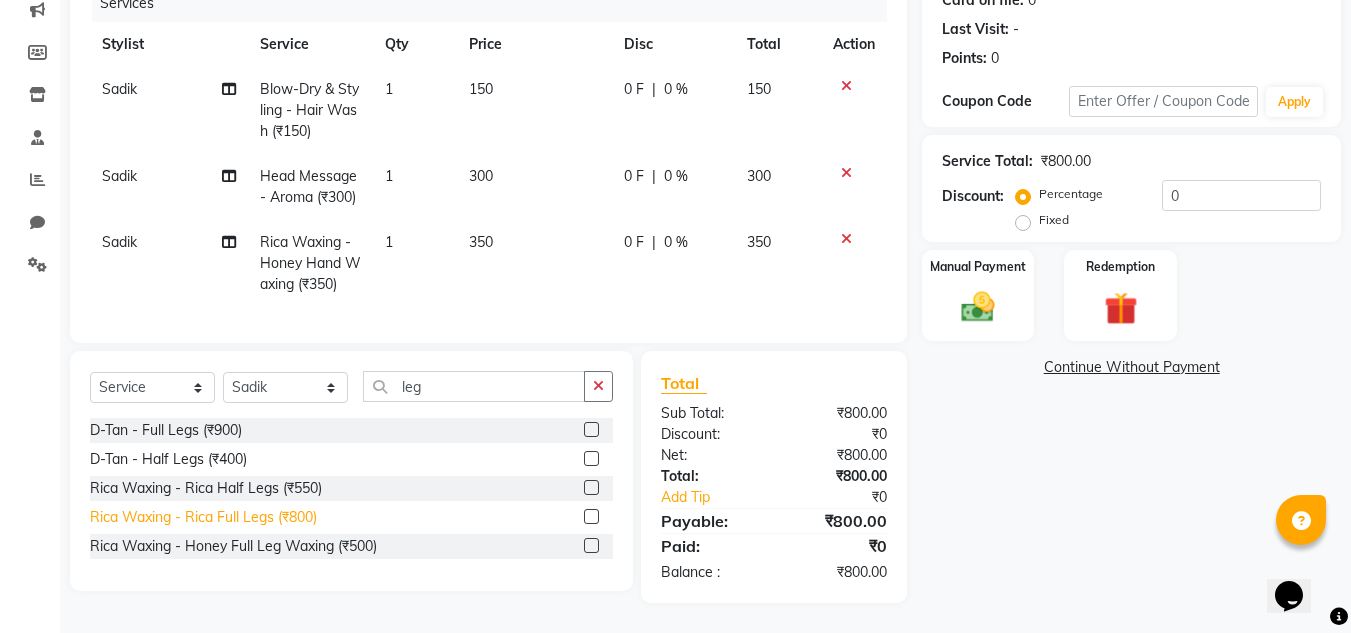 click on "Rica Waxing - Rica Full Legs (₹800)" 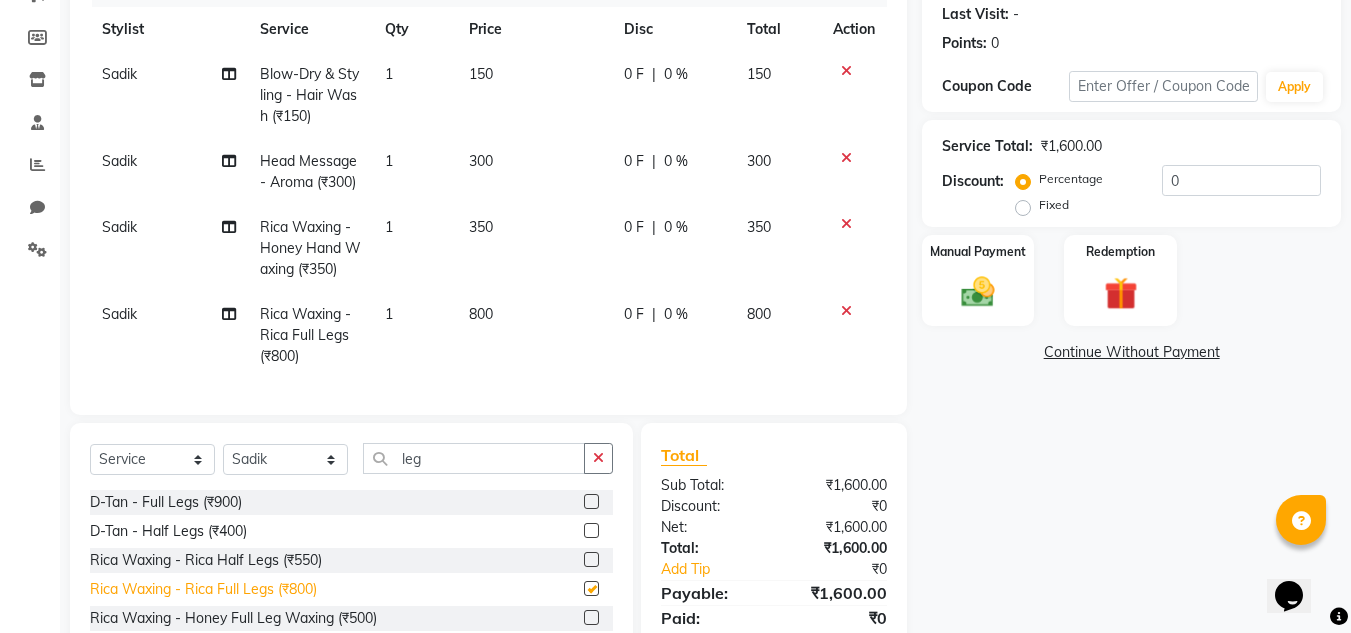 checkbox on "false" 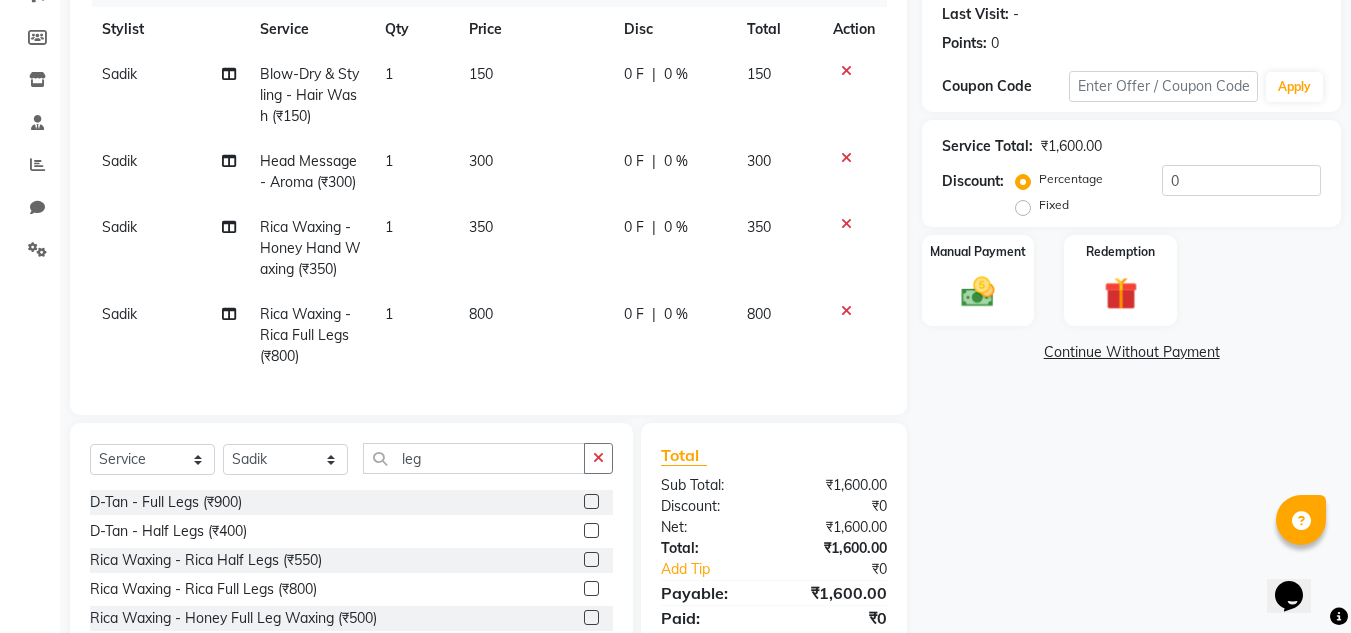scroll, scrollTop: 365, scrollLeft: 0, axis: vertical 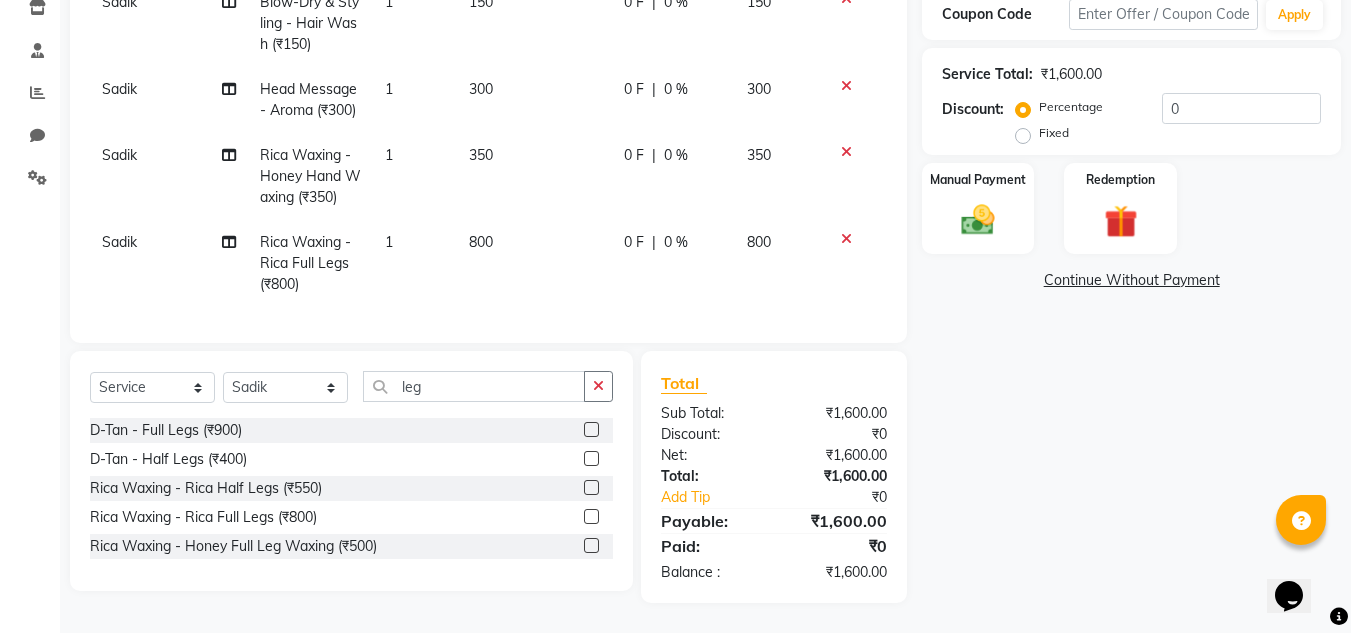 click on "0 %" 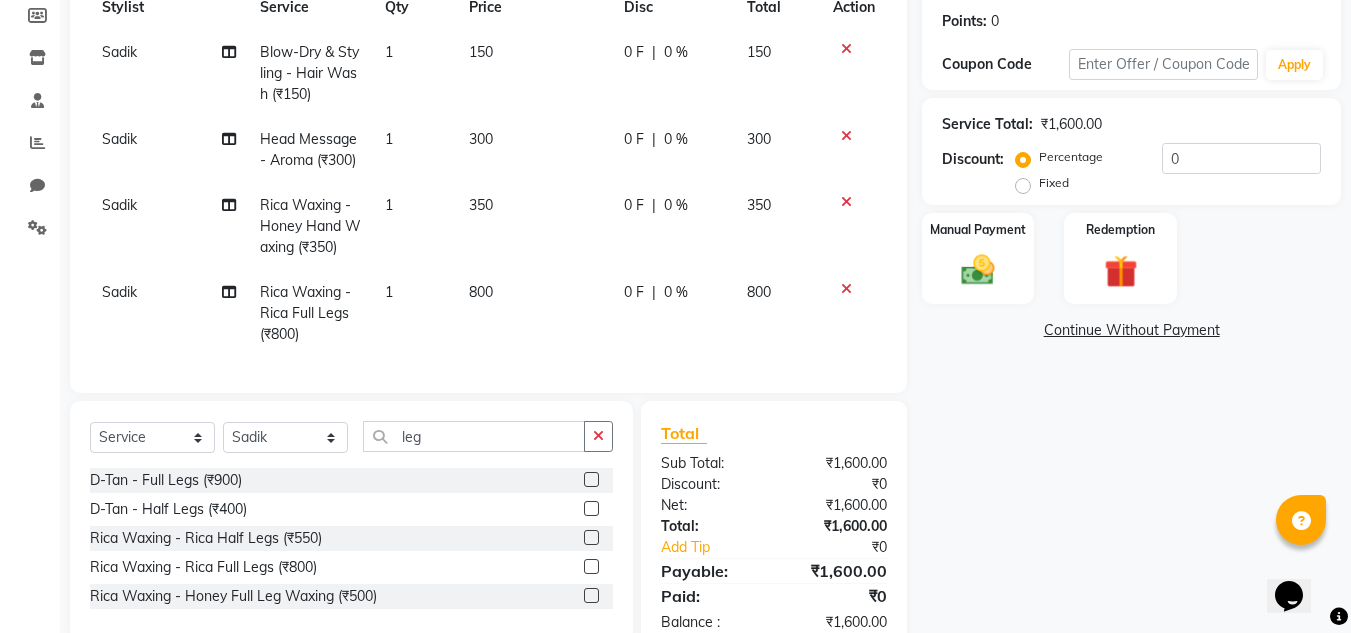 select on "79222" 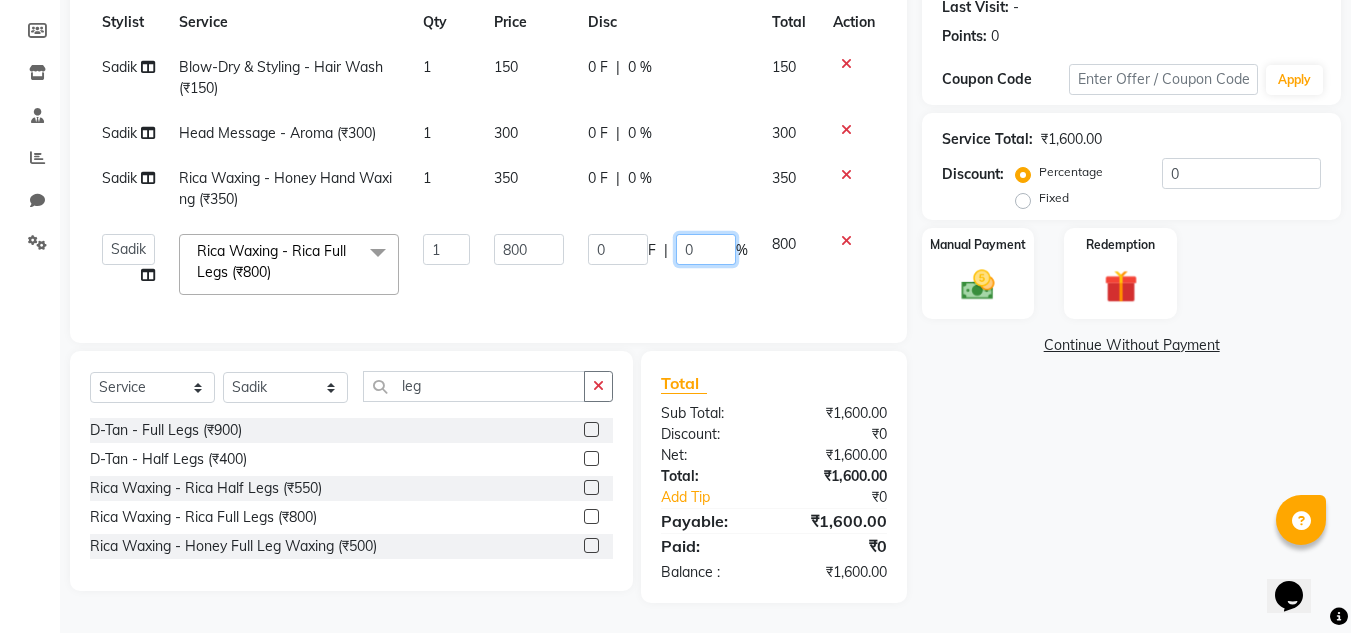 click on "0" 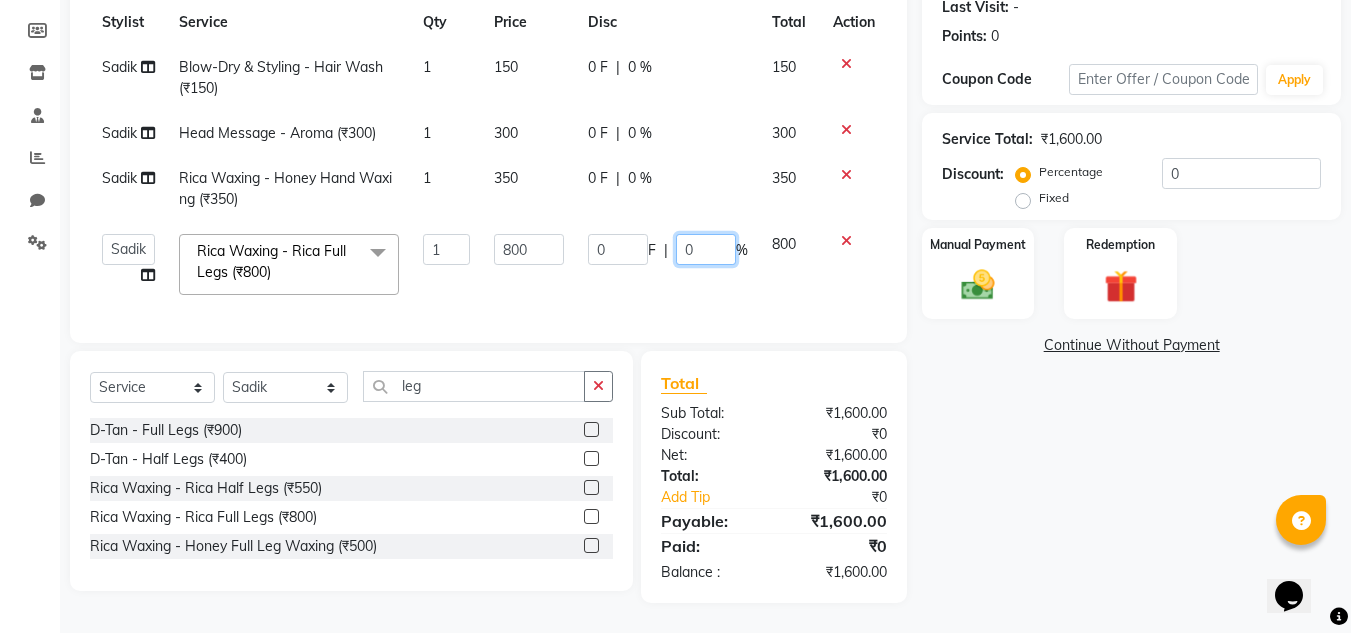 type on "30" 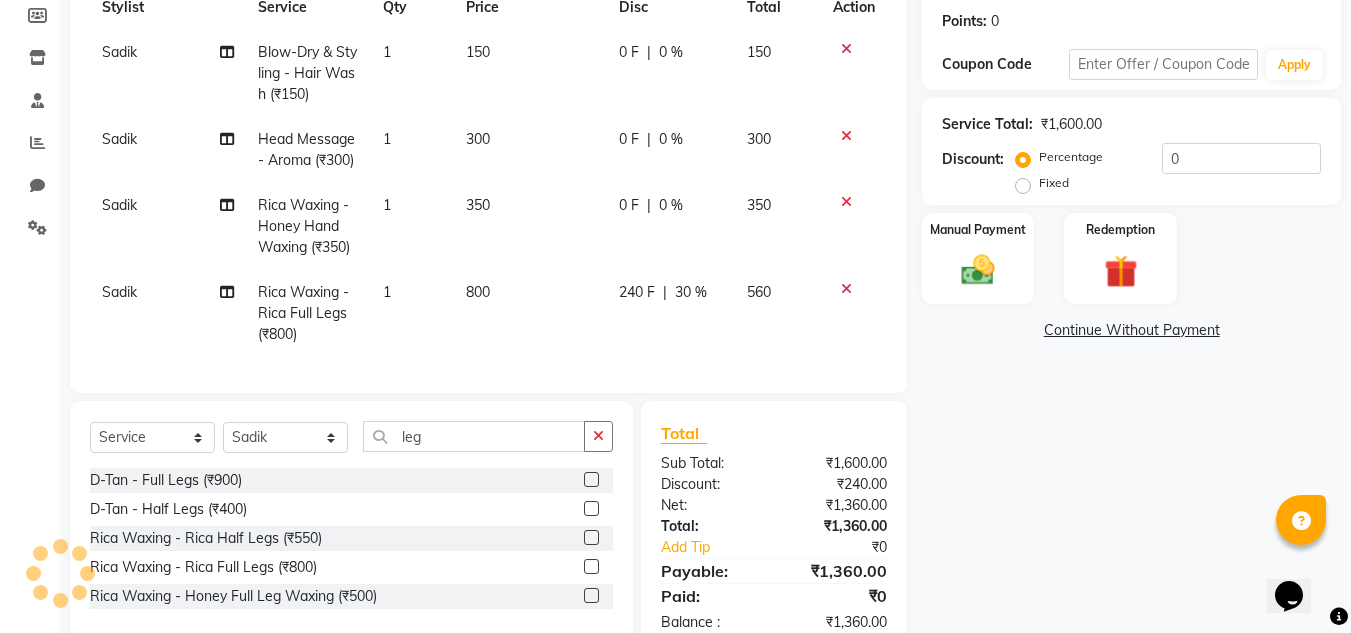 click on "Services Stylist Service Qty Price Disc Total Action Sadik Blow-Dry & Styling - Hair Wash (₹150) 1 150 0 F | 0 % 150 Sadik Head Message - Aroma (₹300) 1 300 0 F | 0 % 300 Sadik Rica Waxing - Honey Hand Waxing (₹350) 1 350 0 F | 0 % 350 Sadik Rica Waxing - Rica Full Legs (₹800) 1 800 240 F | 30 % 560" 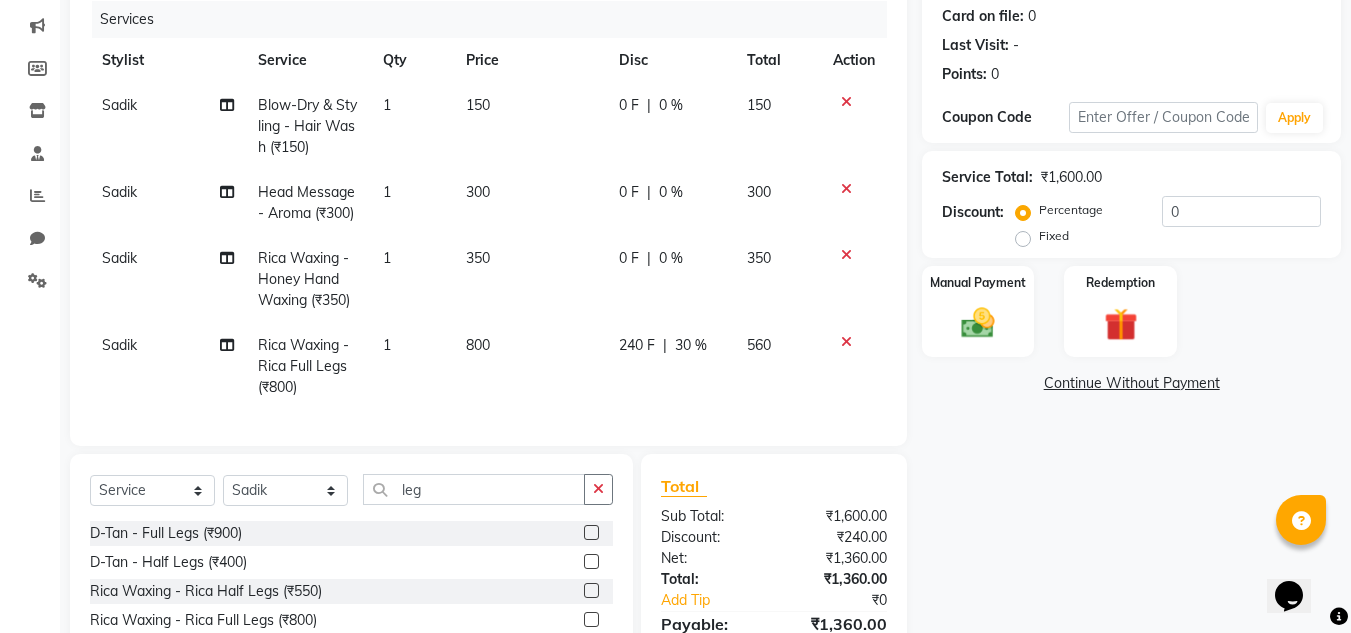 scroll, scrollTop: 246, scrollLeft: 0, axis: vertical 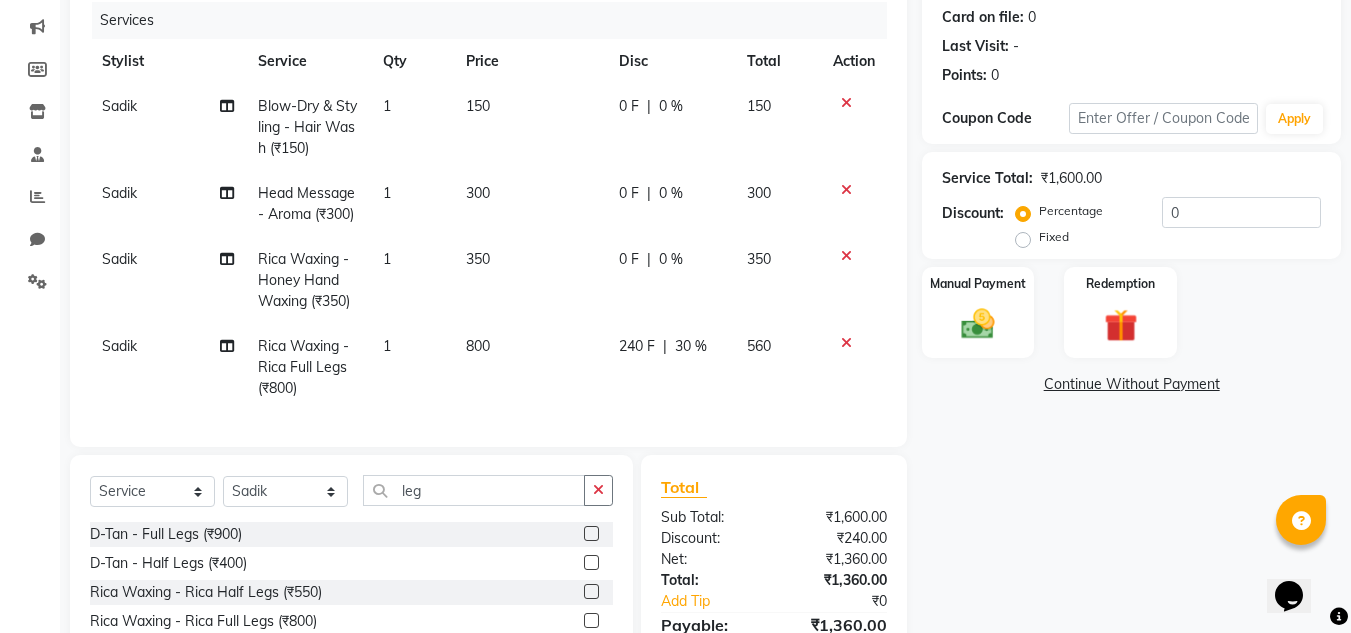 click on "30 %" 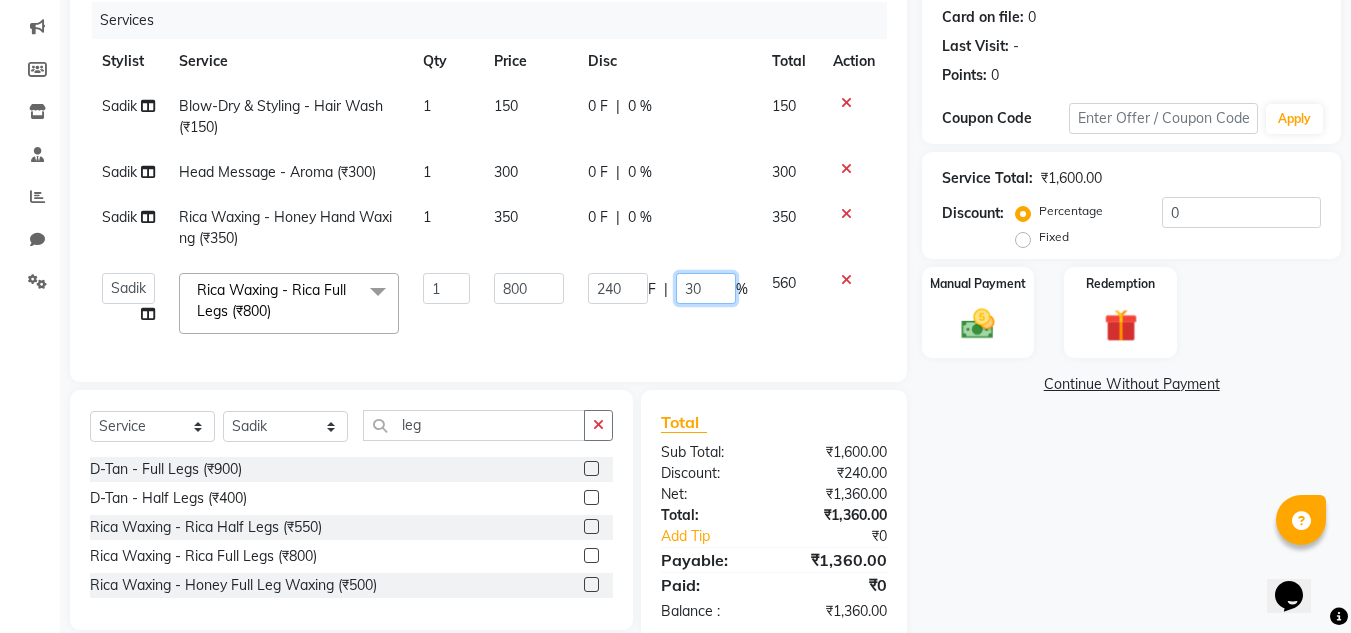 click on "30" 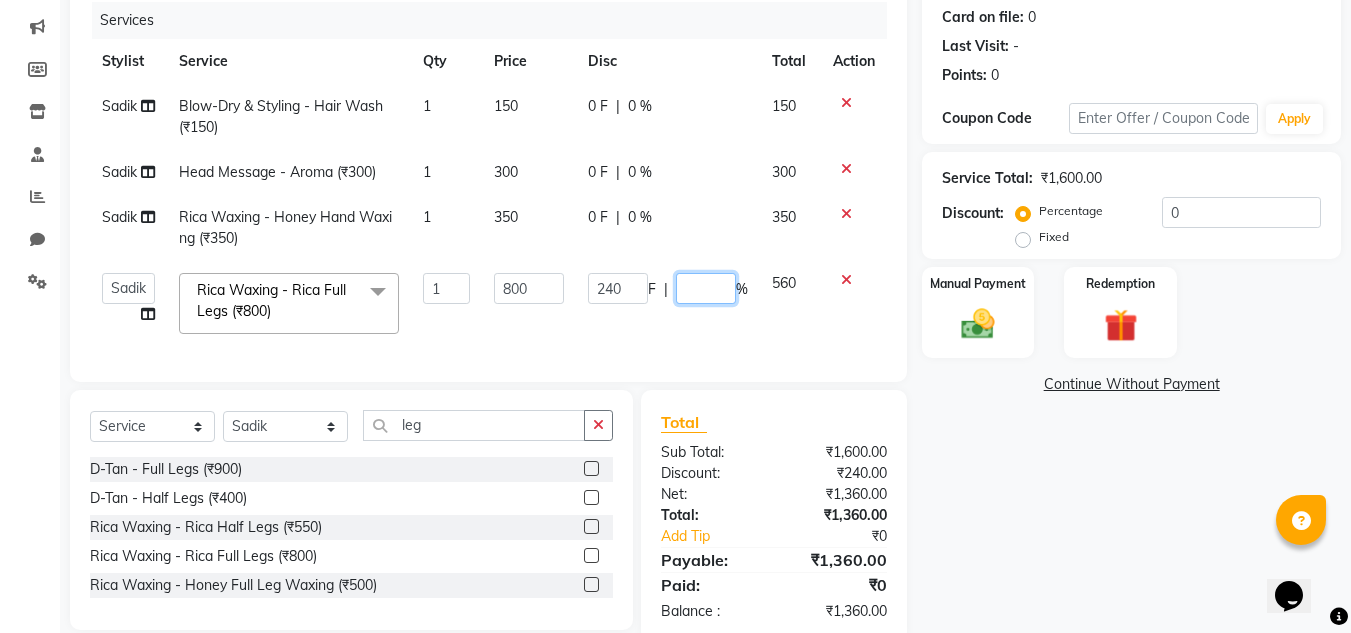 type on "0" 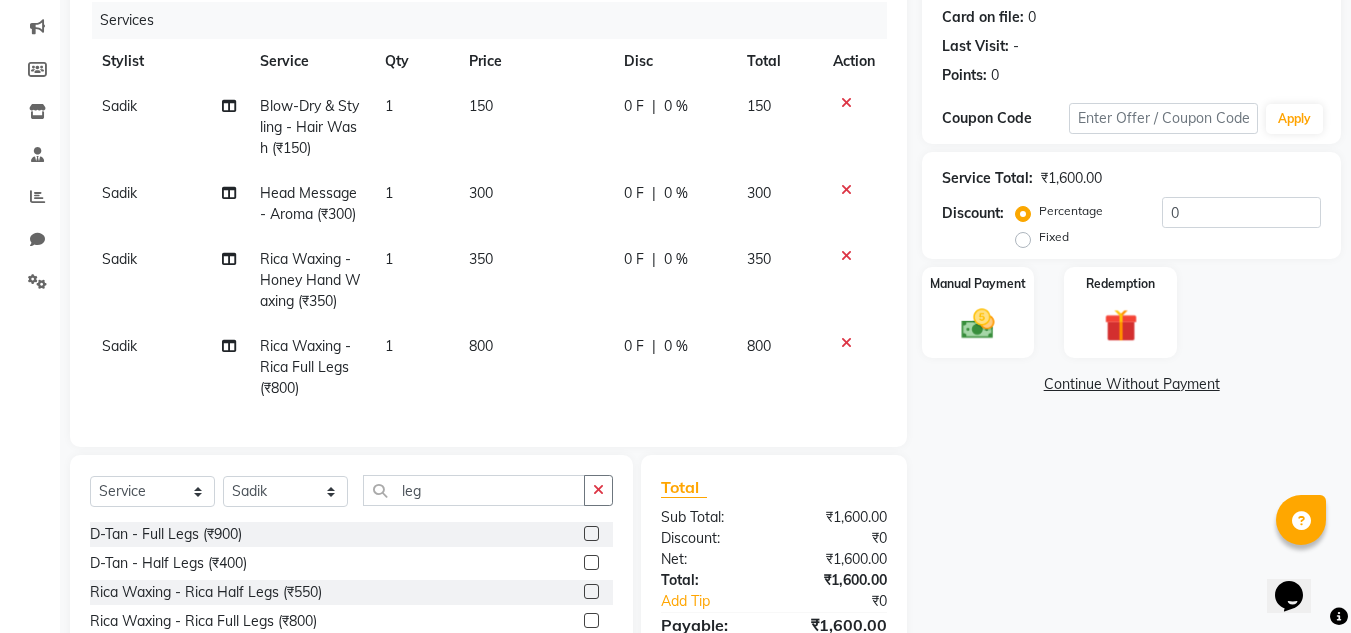 click on "800" 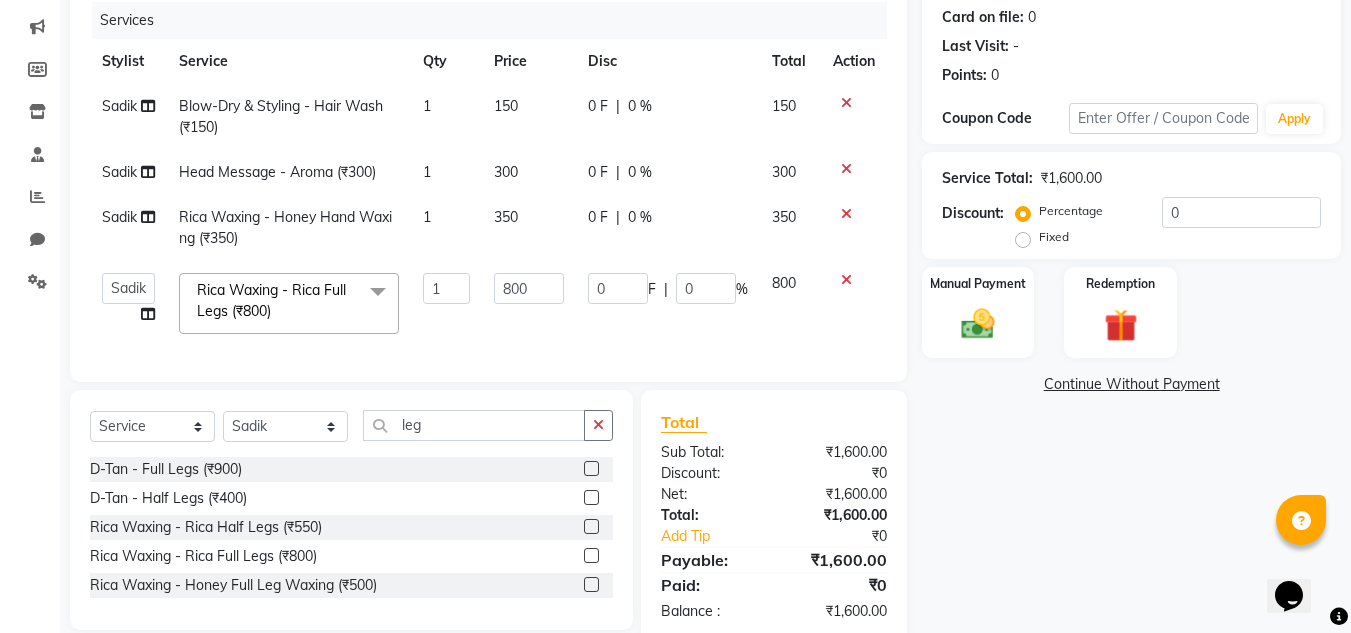 click on "800" 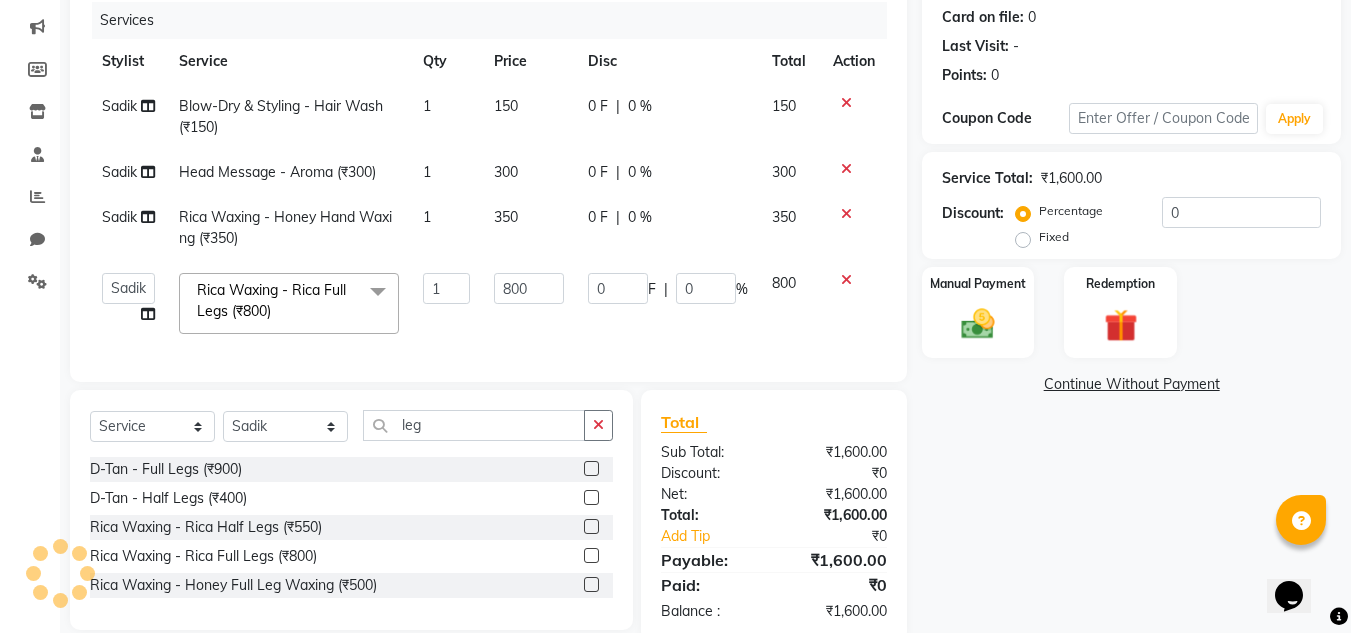 click on "Client [PHONE_NUMBER] Date [DATE] Invoice Number V/2025 V/[PHONE_NUMBER] Services Stylist Service Qty Price Disc Total Action Sadik Blow-Dry & Styling - Hair Wash (₹150) 1 150 0 F | 0 % 150 Sadik Head Message - Aroma (₹300) 1 300 0 F | 0 % 300 Sadik Rica Waxing - Honey Hand Waxing (₹350) 1 350 0 F | 0 % 350  [PERSON_NAME]  Rica Waxing - Rica Full Legs (₹800)  x Hair Cut - [DEMOGRAPHIC_DATA] Hair Cut (₹200) Hair Cut - [DEMOGRAPHIC_DATA] Hair Cut (₹300) Hair Cut - [PERSON_NAME] /Shaving (₹100) Hair Cut - [PERSON_NAME]/Colour (₹300) Hair Cut - Boys Child Hair Cut (₹150) Hair Cut - Girls Child Hair Cut (₹200) Clean-Up - Fruit Cleanup (₹700) Clean-Up - Vlcc Antitank Cleanup (₹800) Clean-Up - O3+ Cleanup (₹1200) D-Tan - Face &Neck (₹600) D-Tan - Under Arms (₹150) D-Tan - Full Arms (₹700) D-Tan - Full Legs (₹900) D-Tan - Half Legs (₹400) D-Tan - Half Arms (₹350) D-Tan - Full Body (₹2000) Blow-Dry & Styling - Hair Wash (₹150) Blow-Dry & Styling - Blow Dry (₹250) Colour - Root Touch Up (₹1500) 1 800 0" 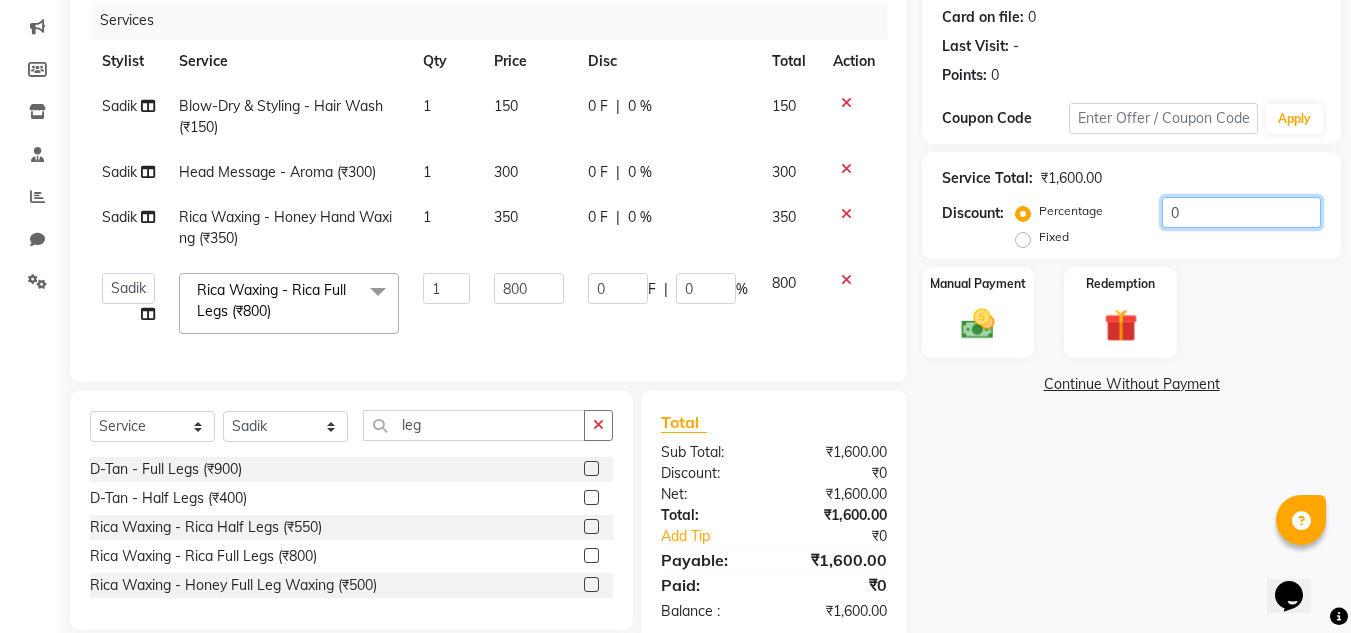 click on "0" 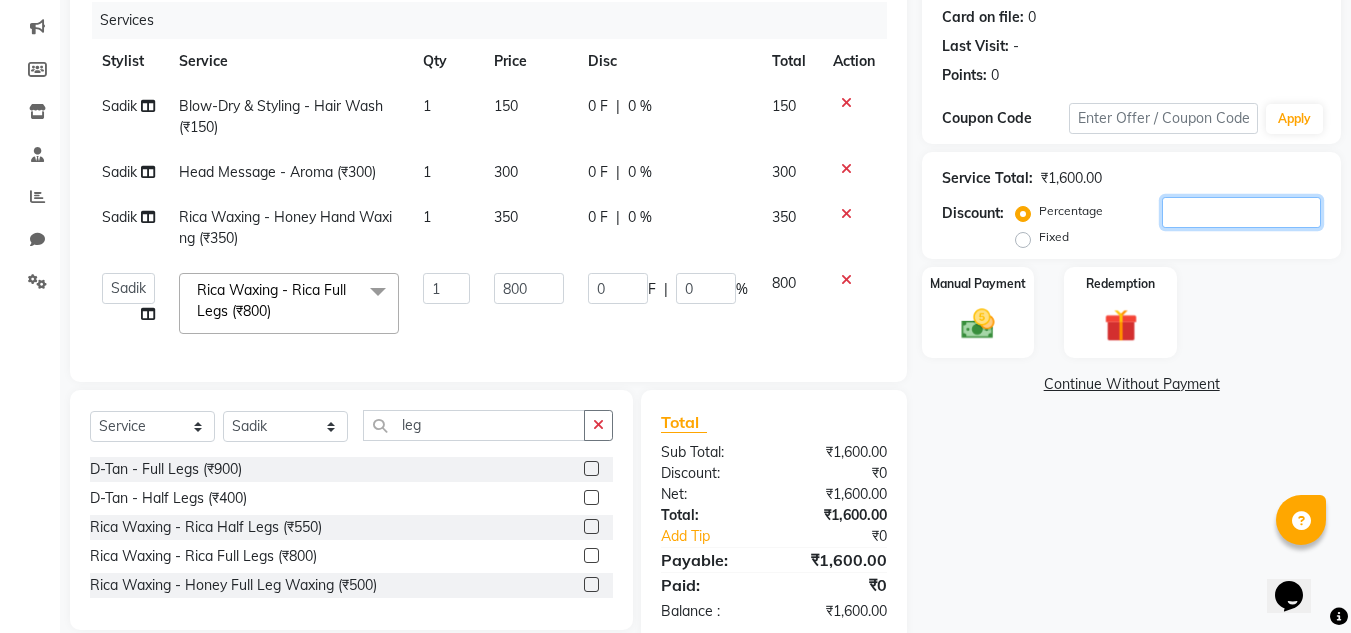 type on "3" 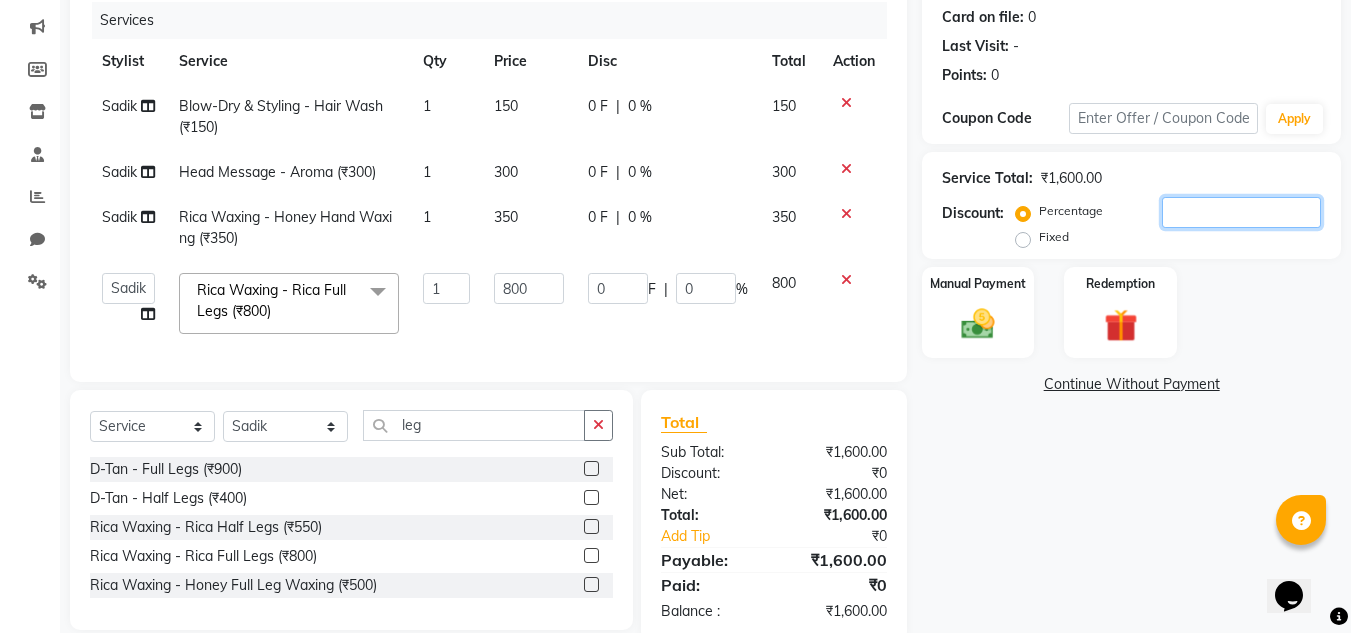 type on "24" 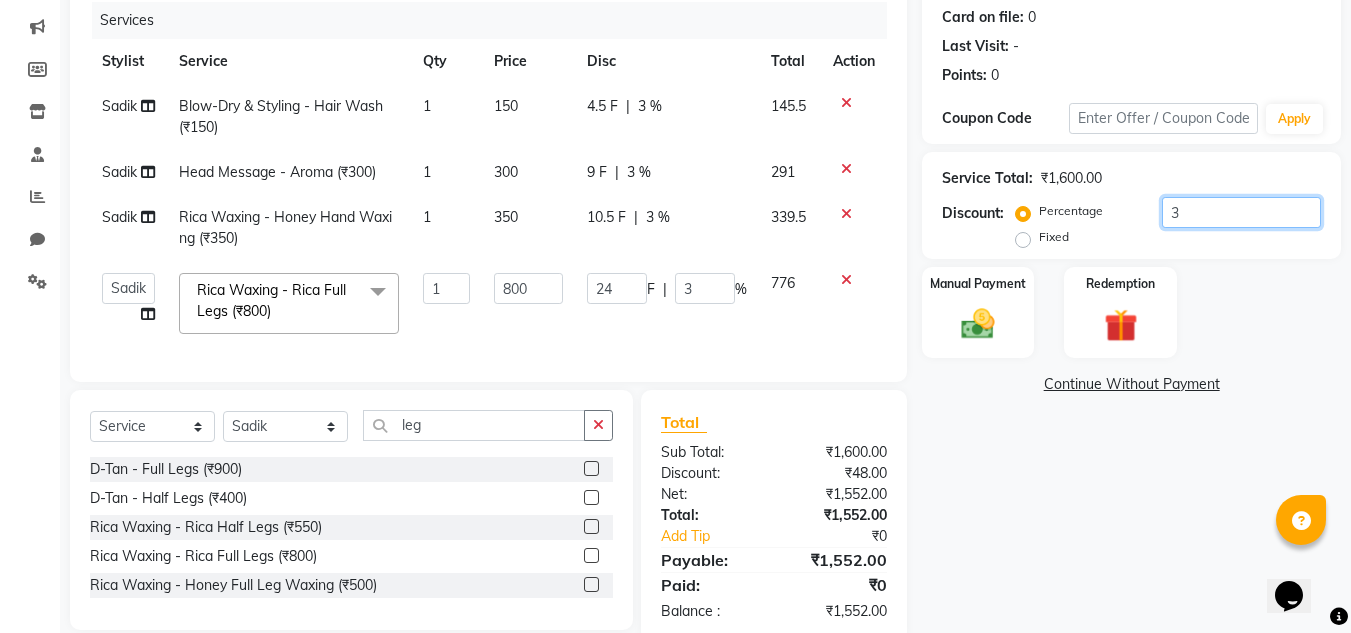 type on "30" 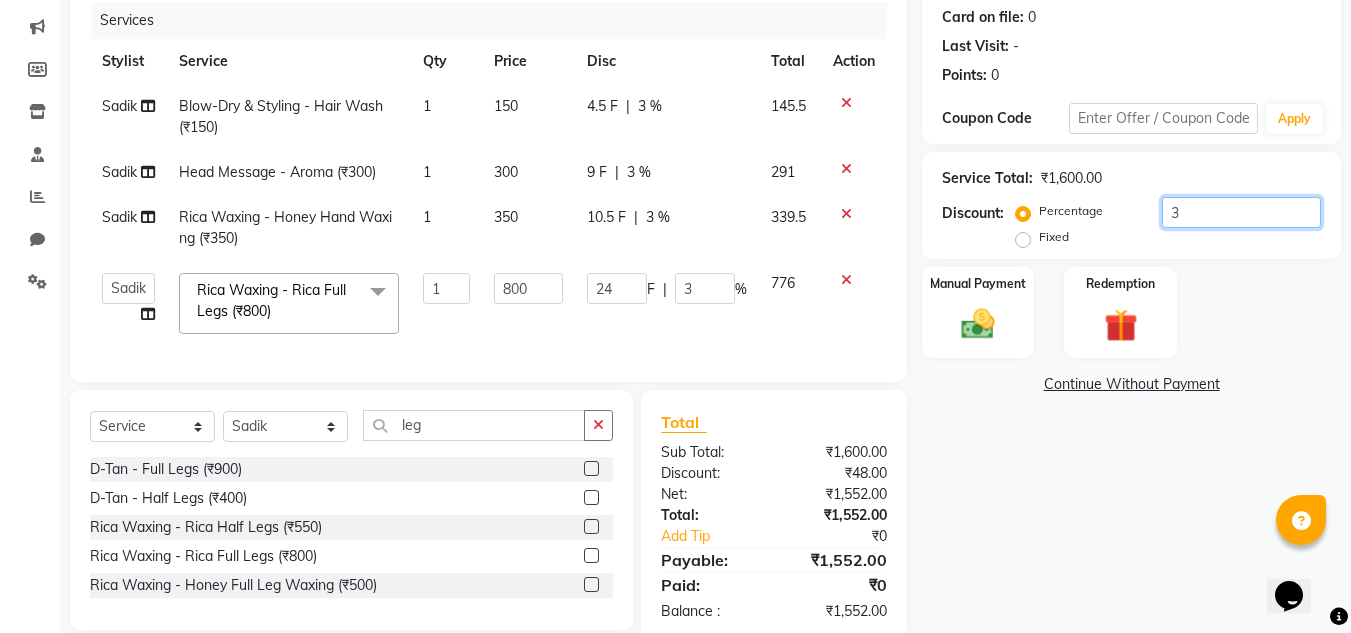 type on "240" 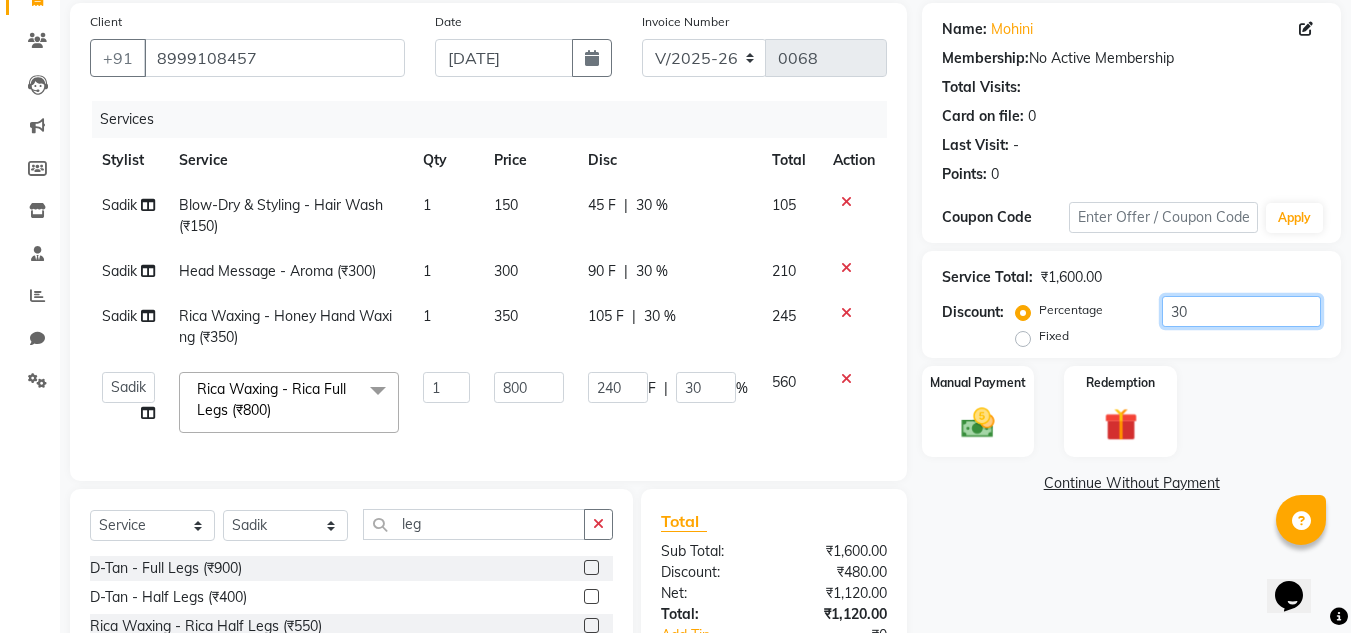 scroll, scrollTop: 139, scrollLeft: 0, axis: vertical 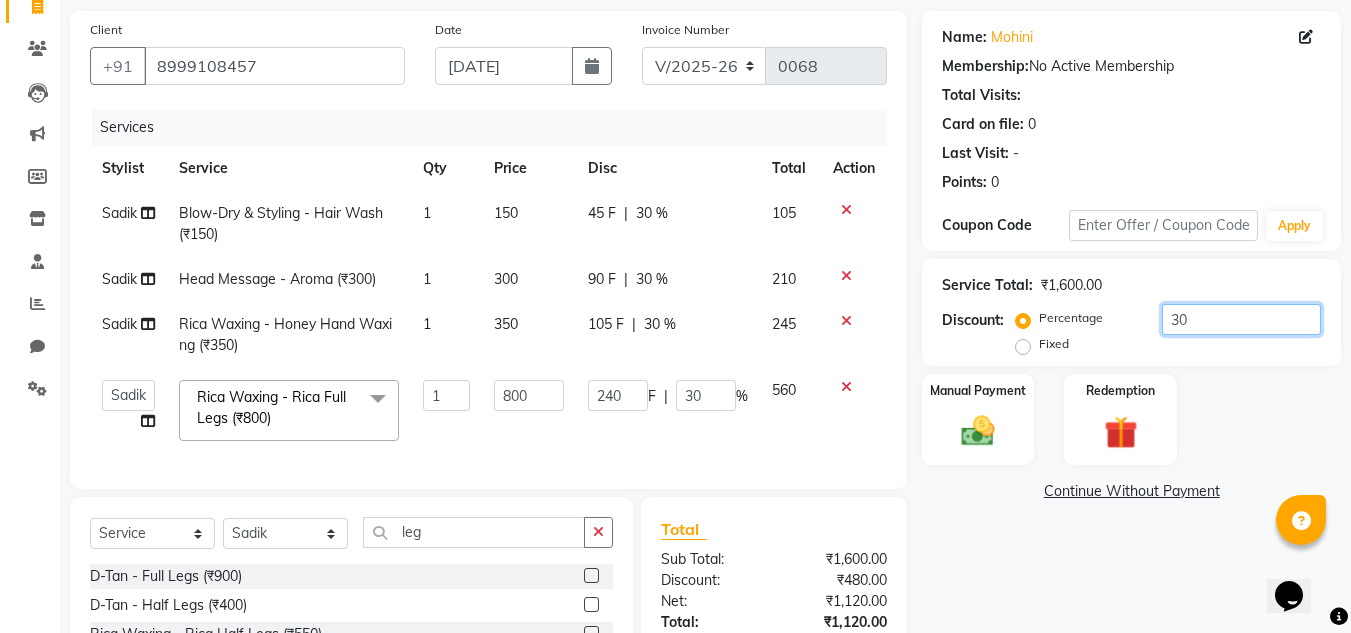 type on "3" 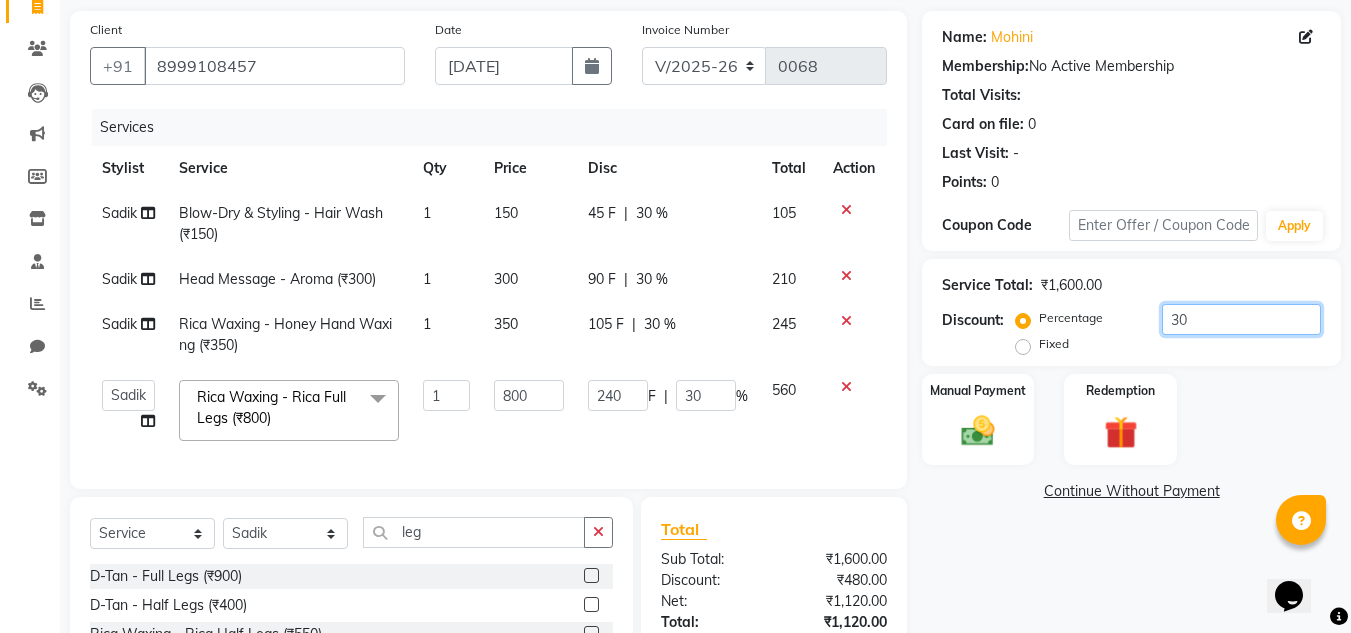 type on "24" 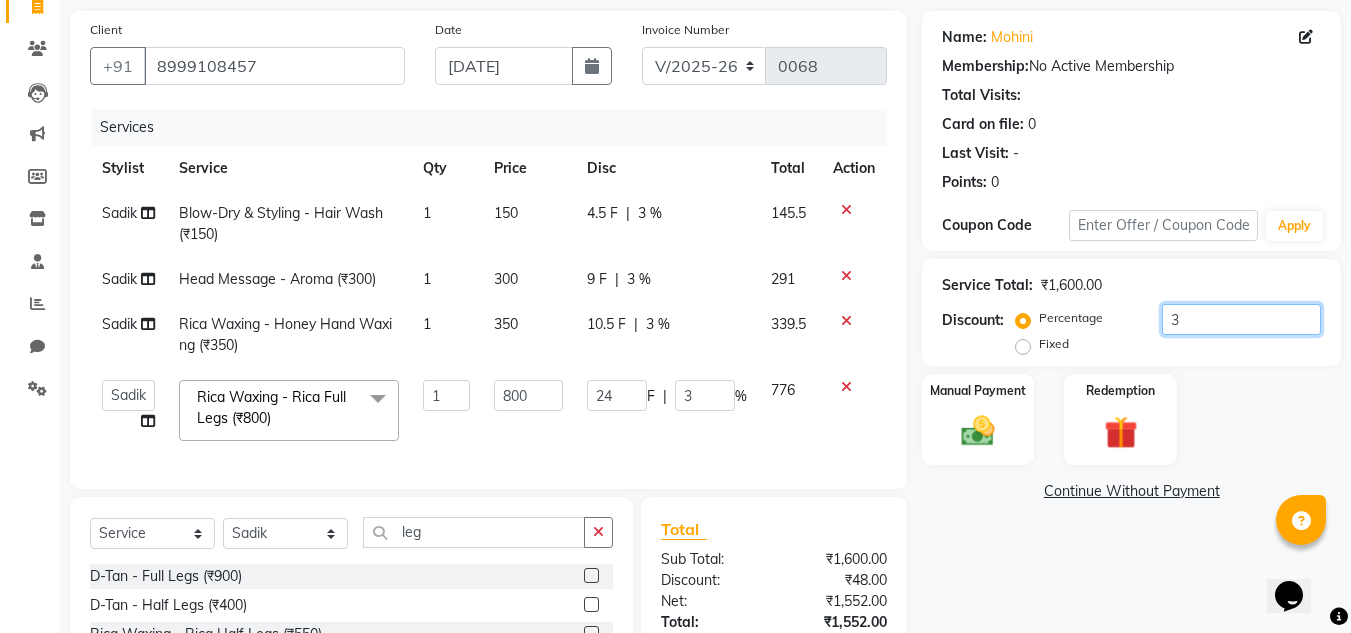 type 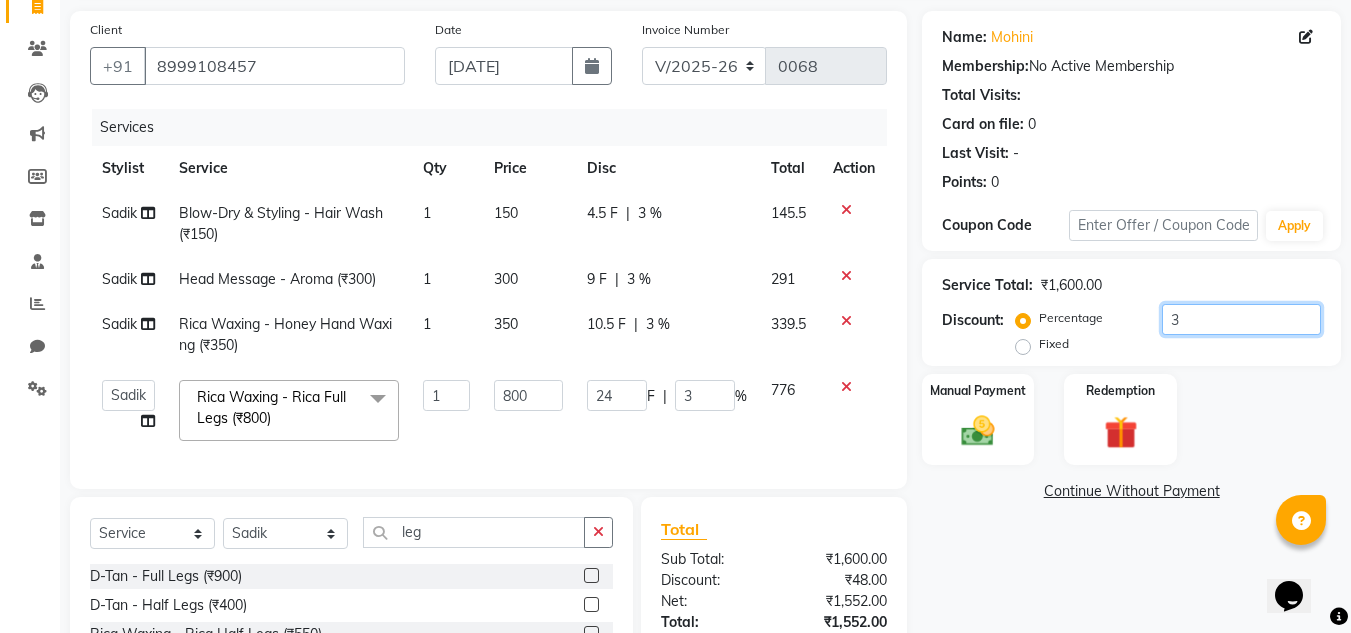 type on "0" 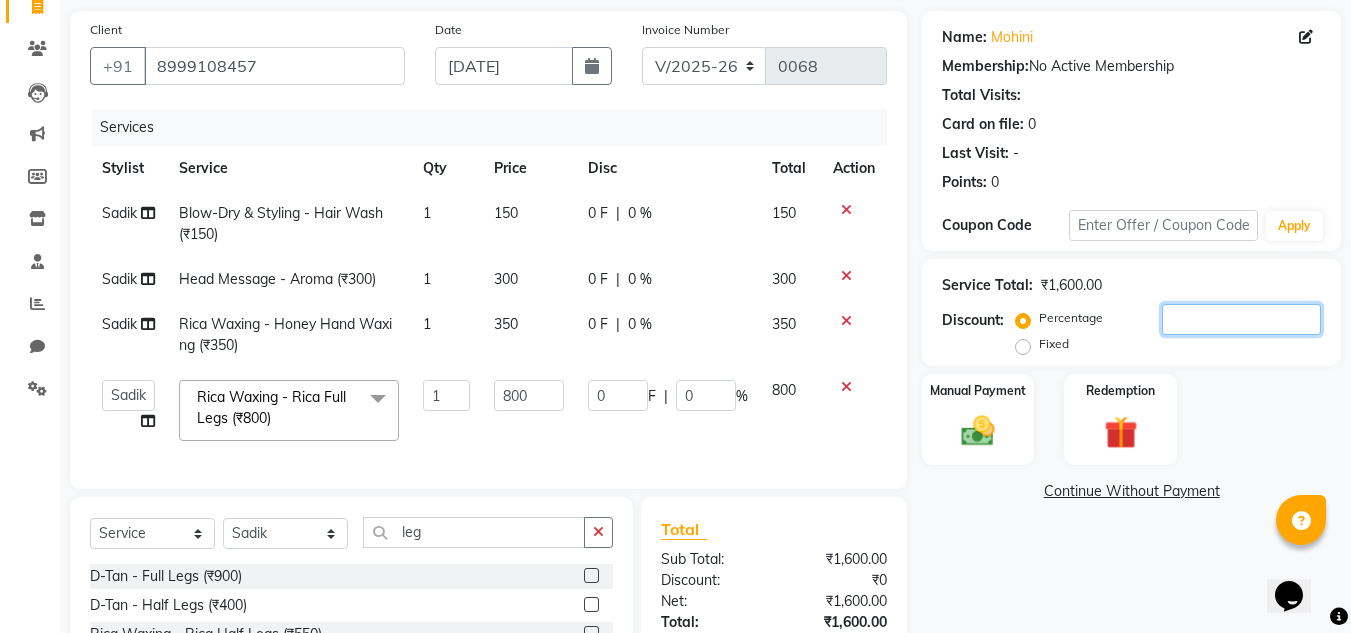 type 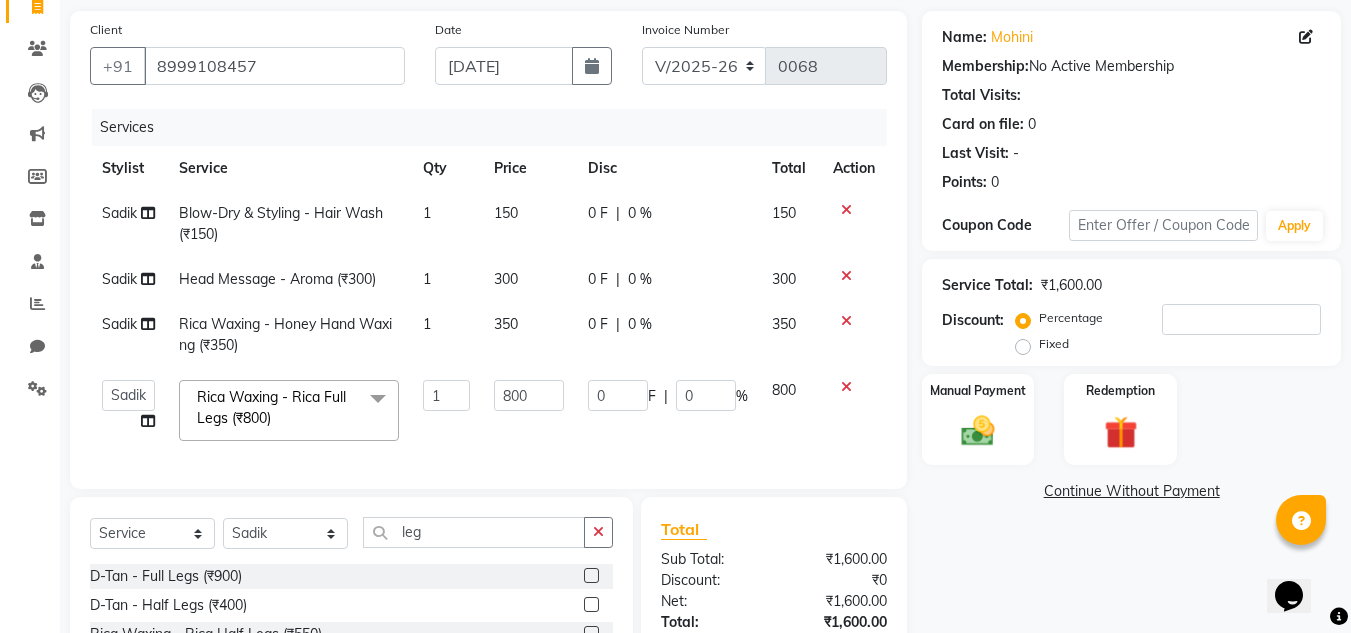 click 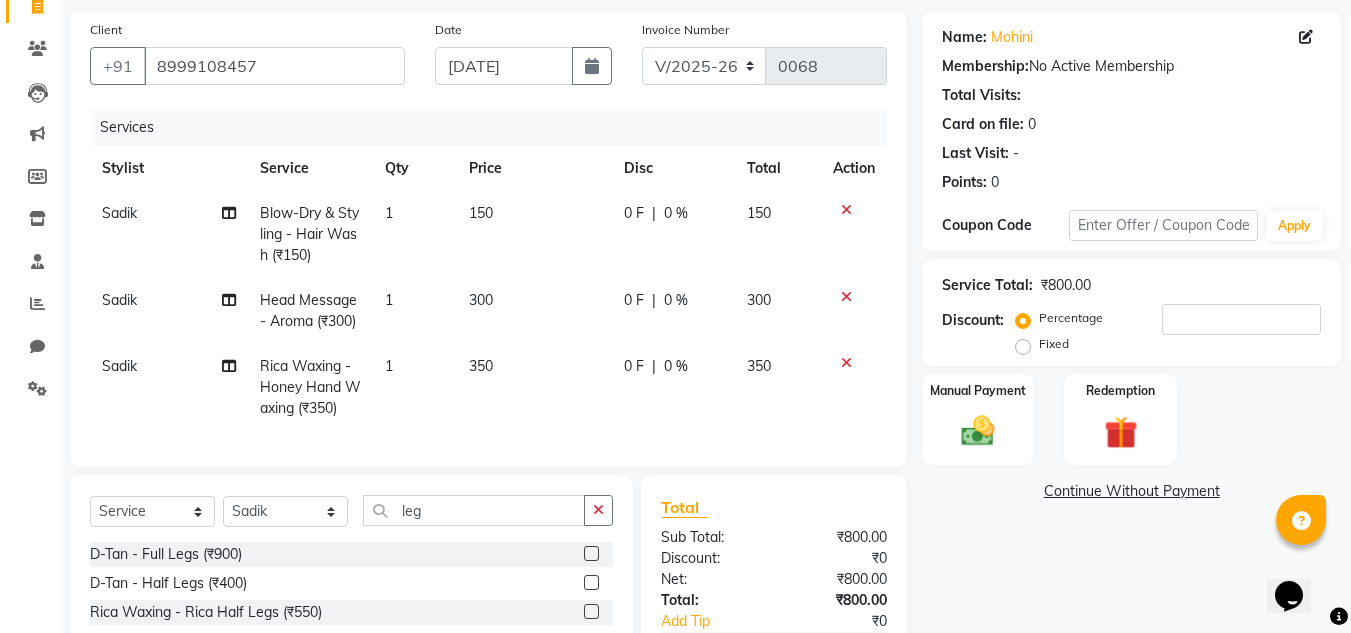 click 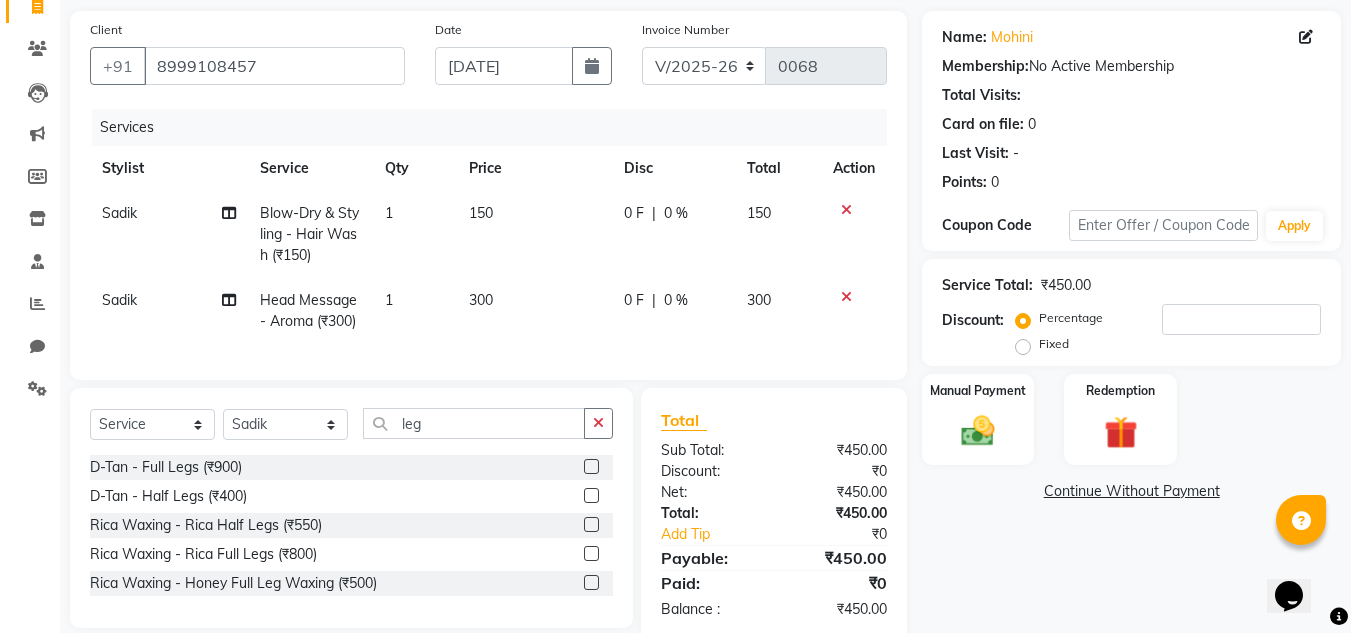 click on "Rica Waxing - Rica Full Legs (₹800)" 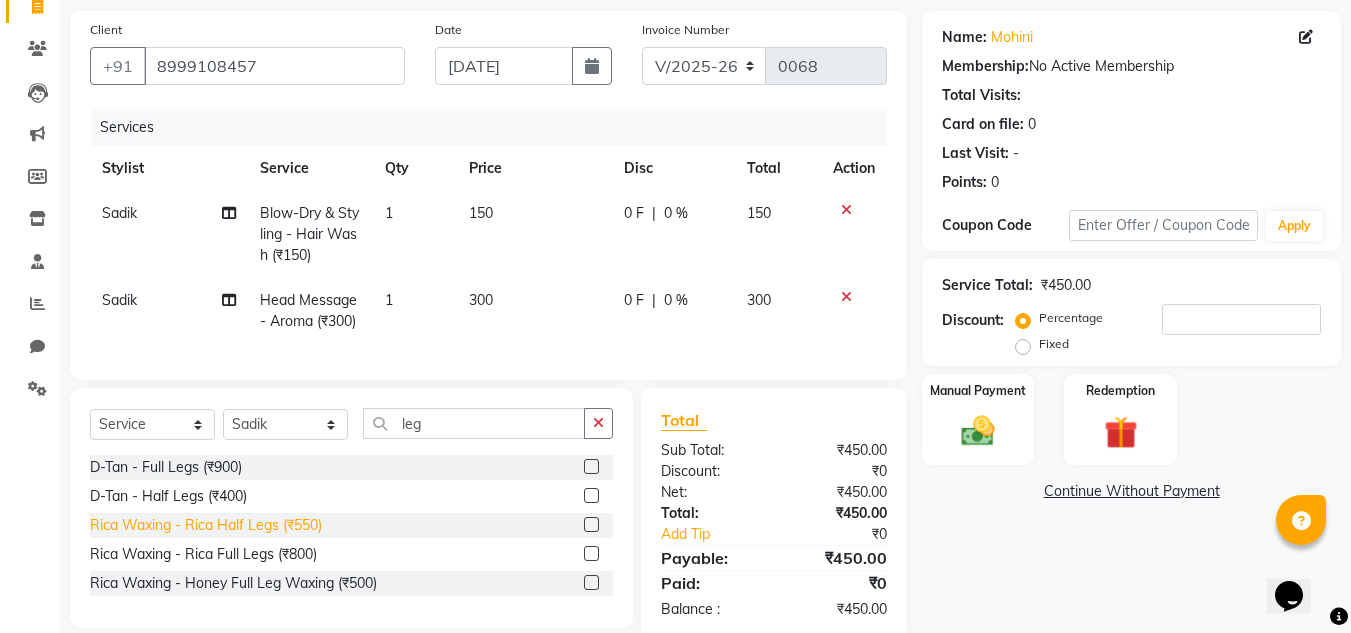 click on "Rica Waxing - Rica Half Legs (₹550)" 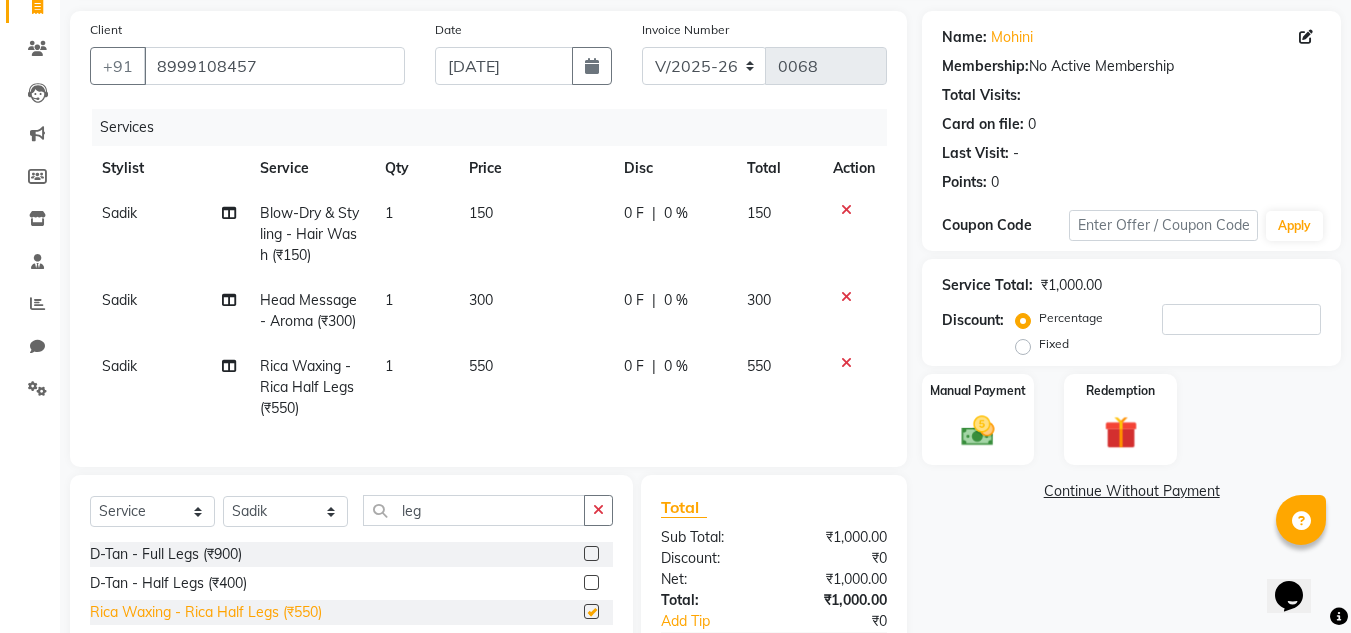 checkbox on "false" 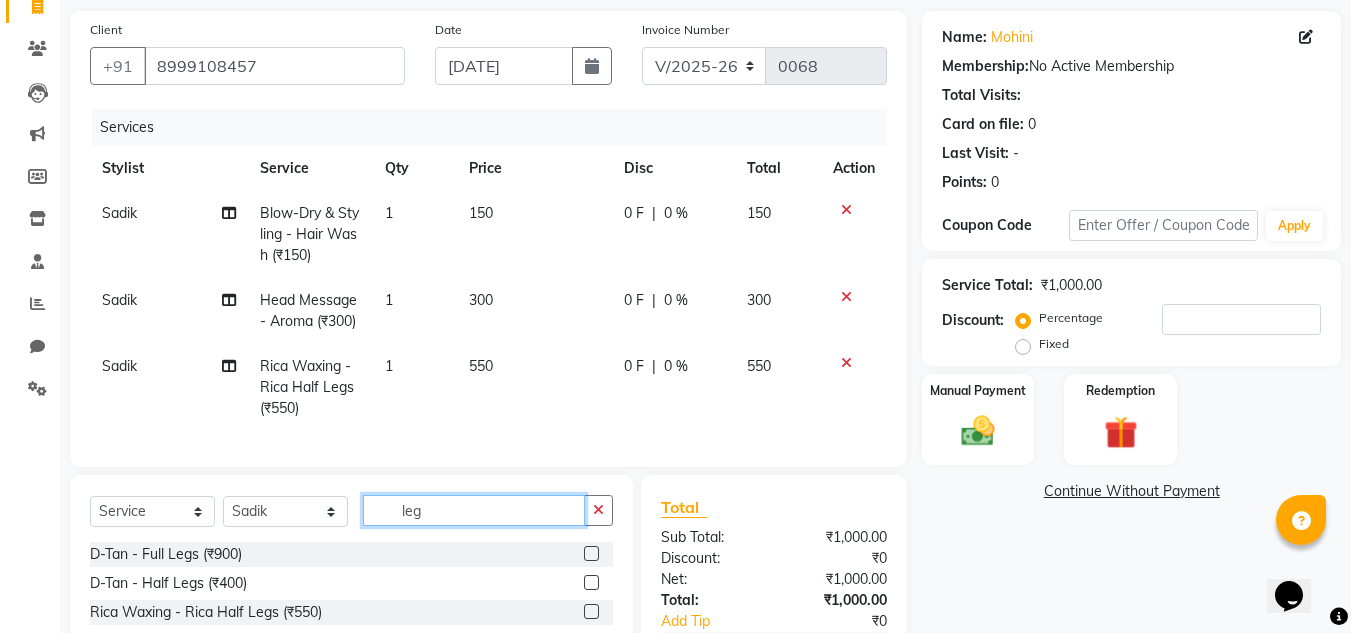 click on "leg" 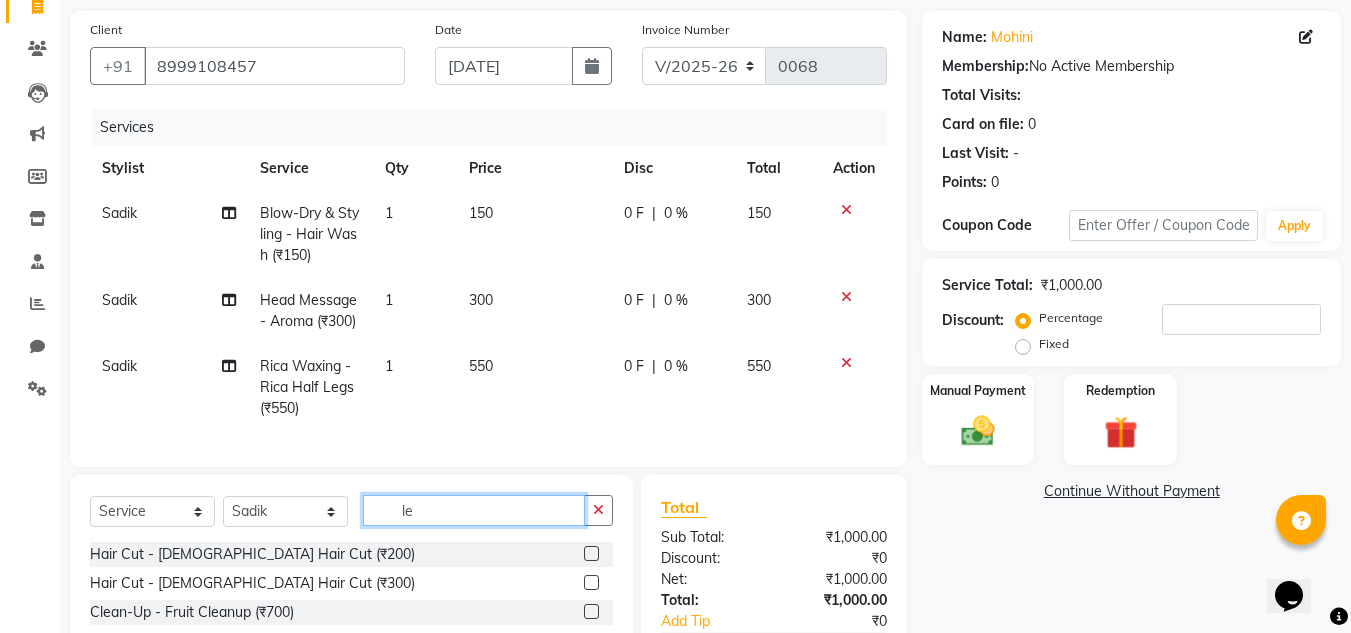 type on "l" 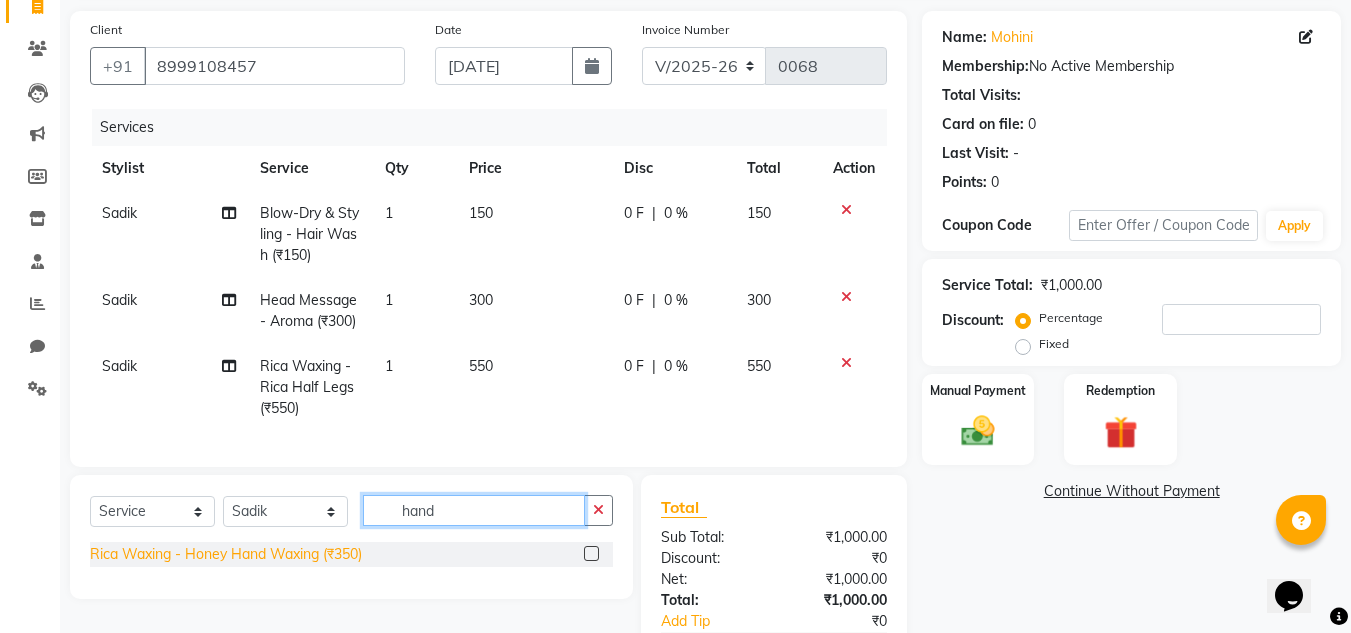 type on "hand" 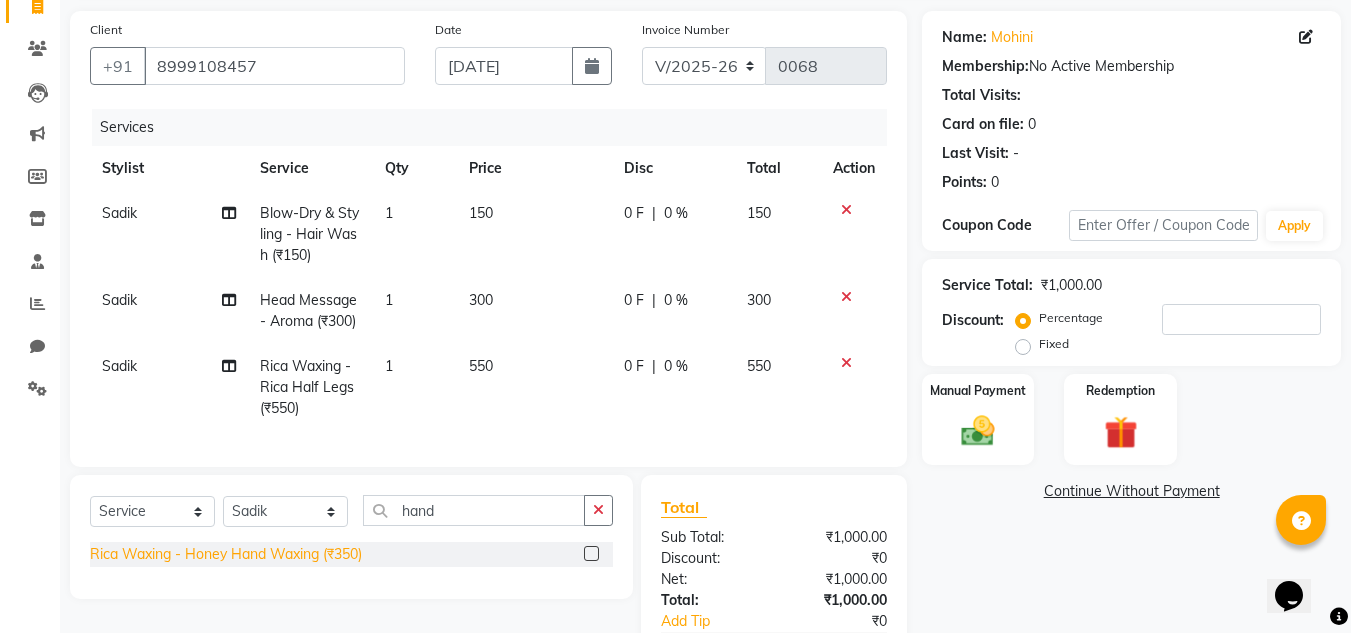 click on "Rica Waxing - Honey Hand Waxing (₹350)" 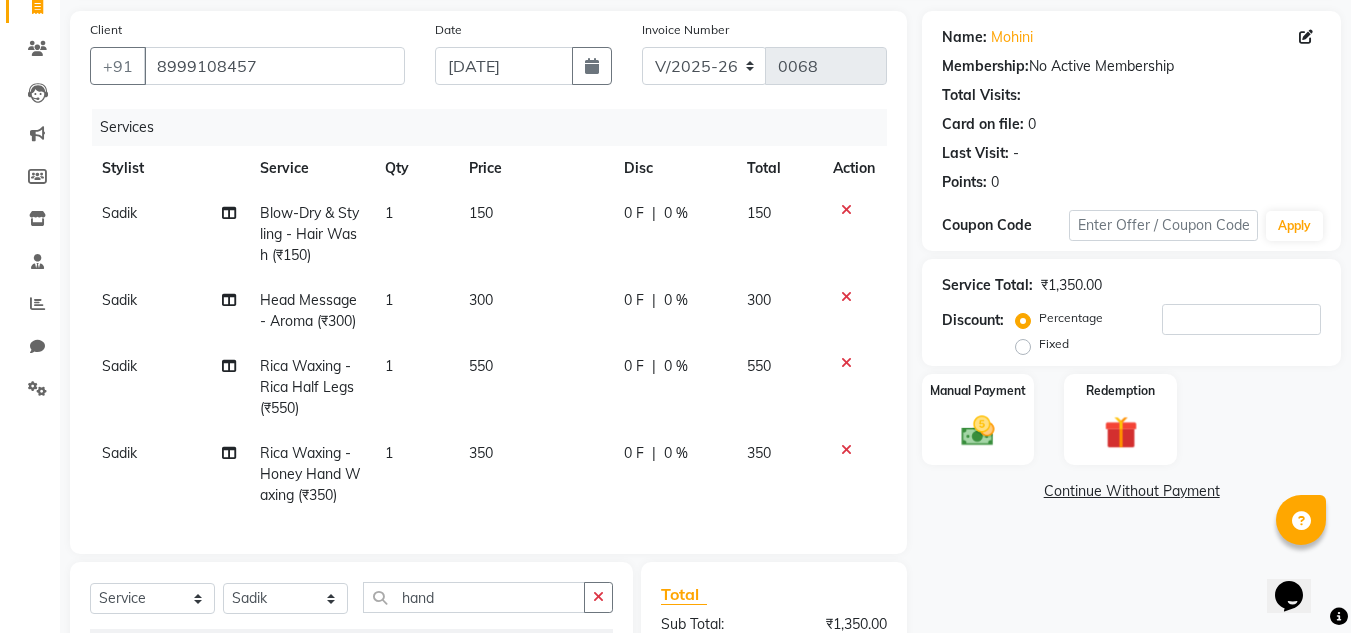 checkbox on "false" 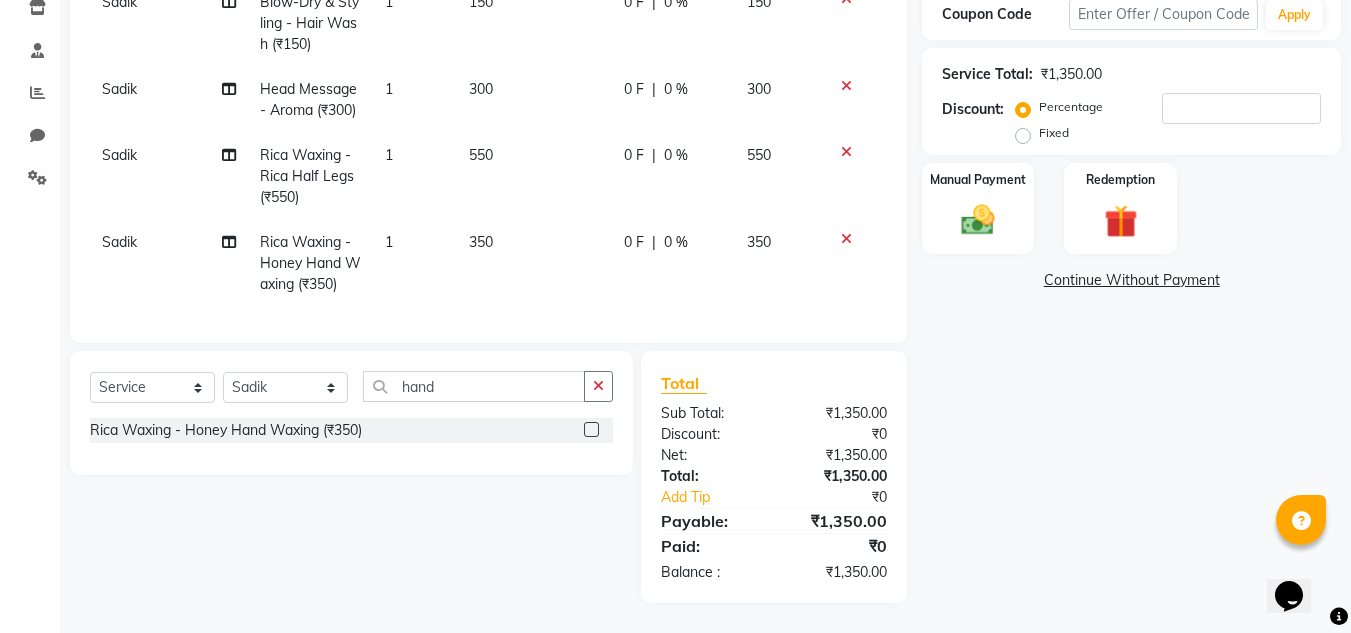 scroll, scrollTop: 363, scrollLeft: 0, axis: vertical 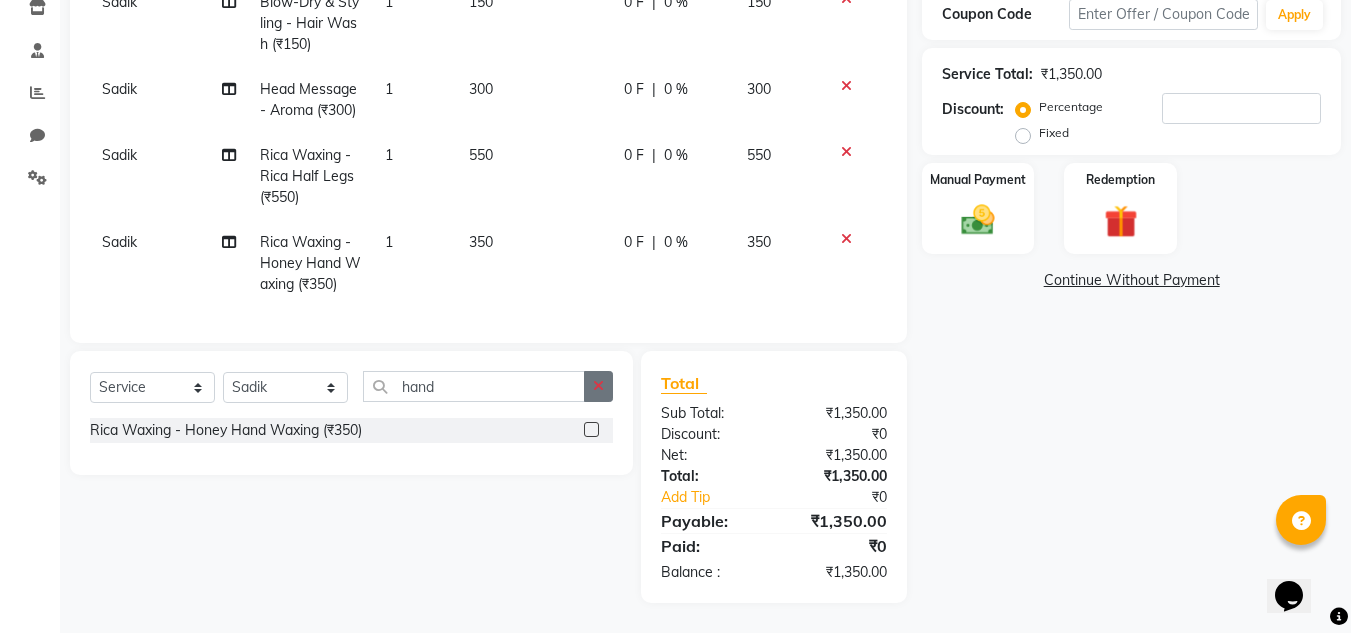 click 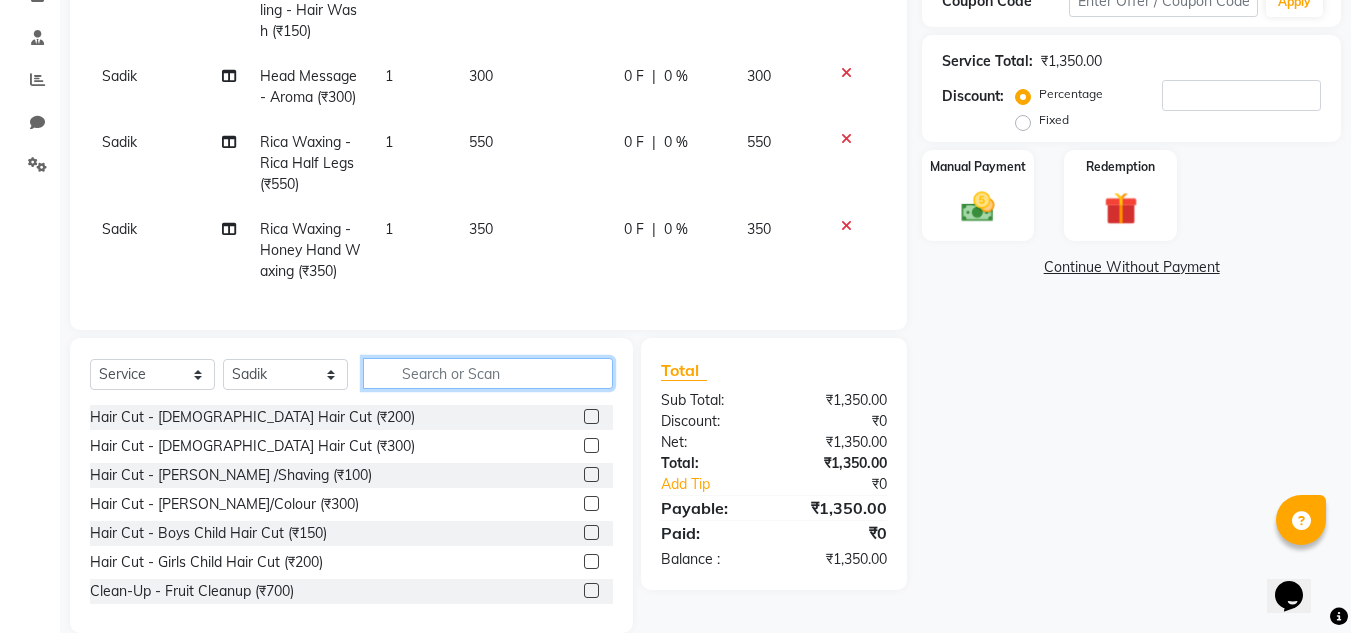click 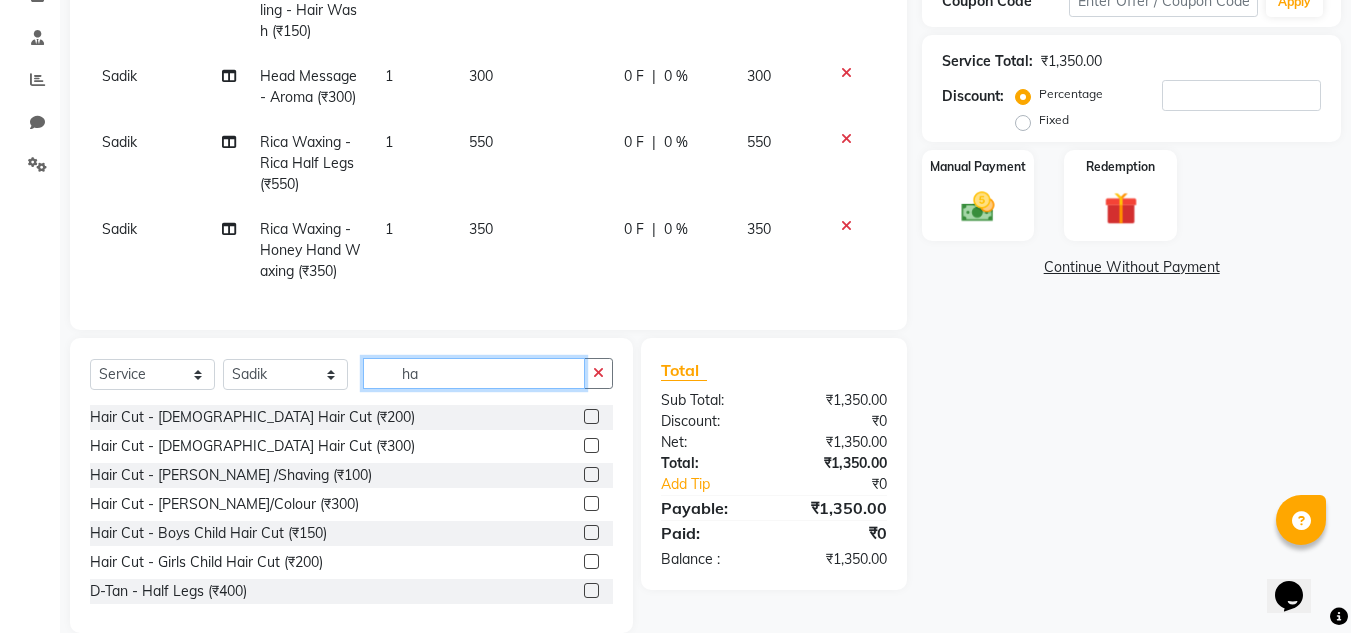 type on "h" 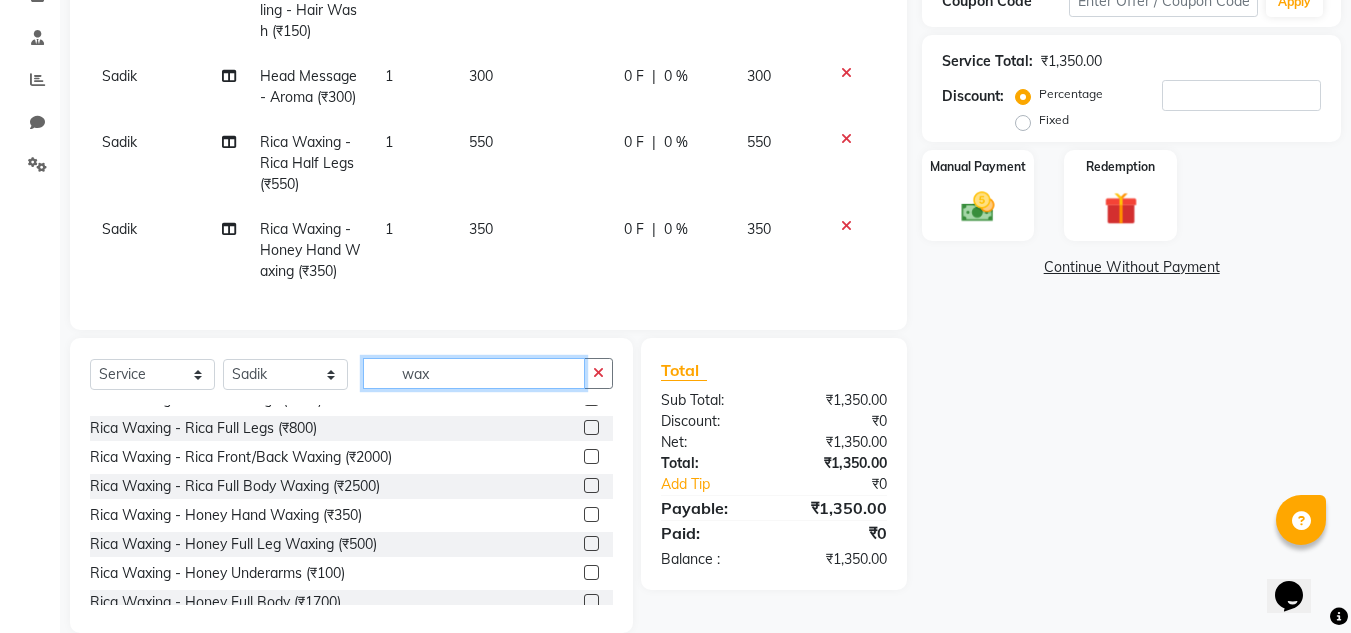 scroll, scrollTop: 293, scrollLeft: 0, axis: vertical 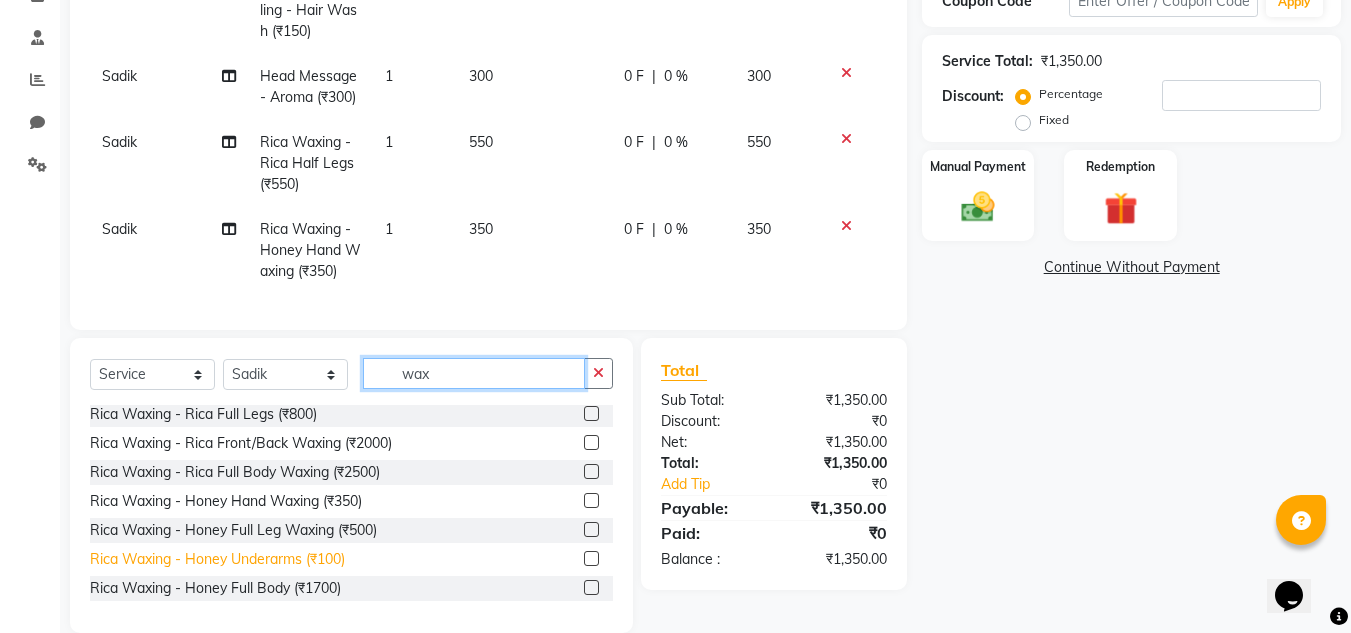 type on "wax" 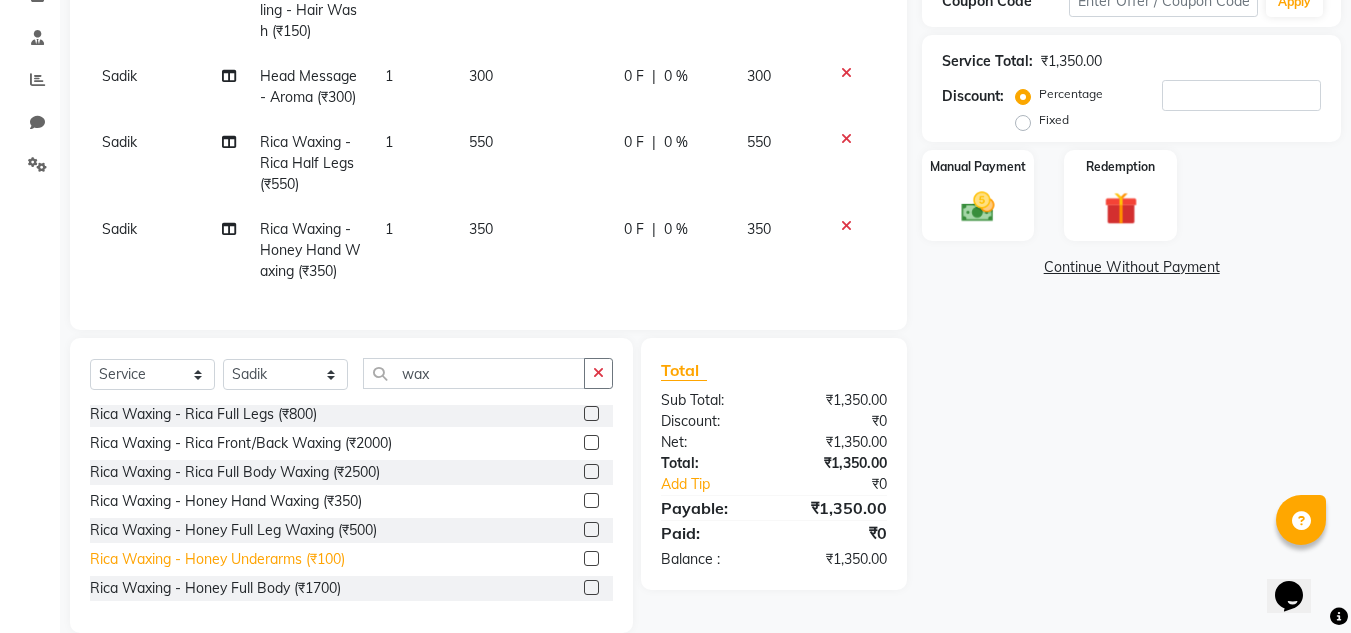 click on "Rica Waxing - Honey Underarms (₹100)" 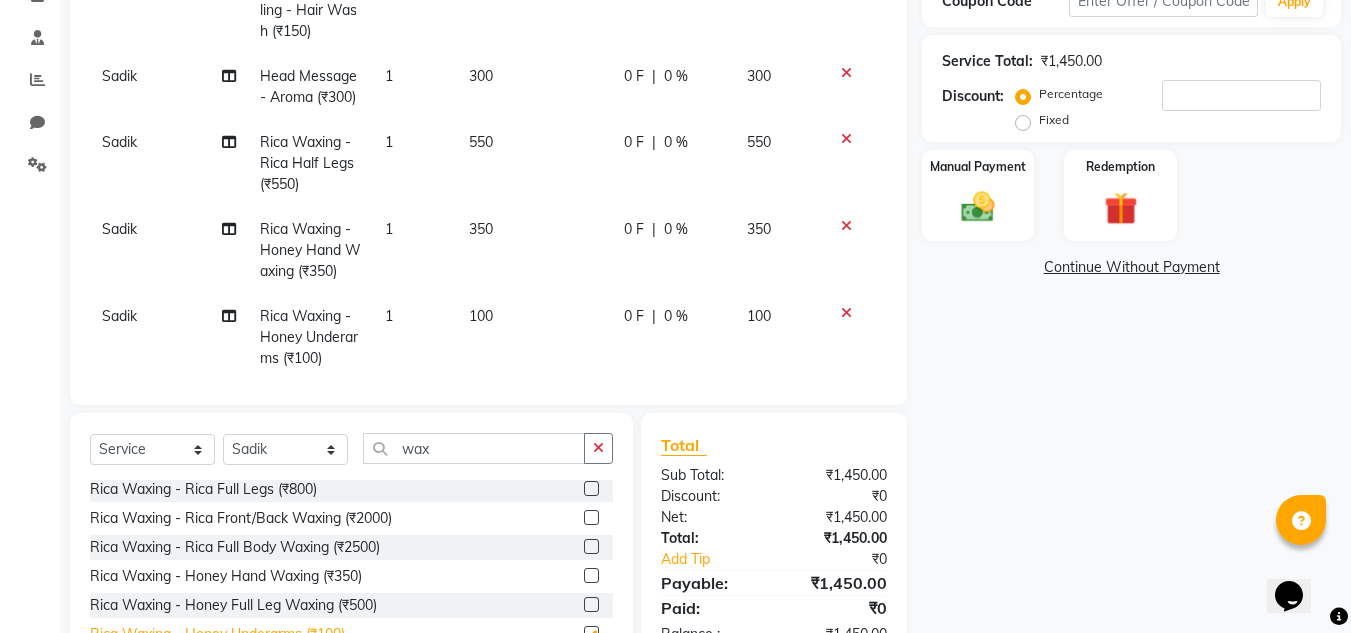 checkbox on "false" 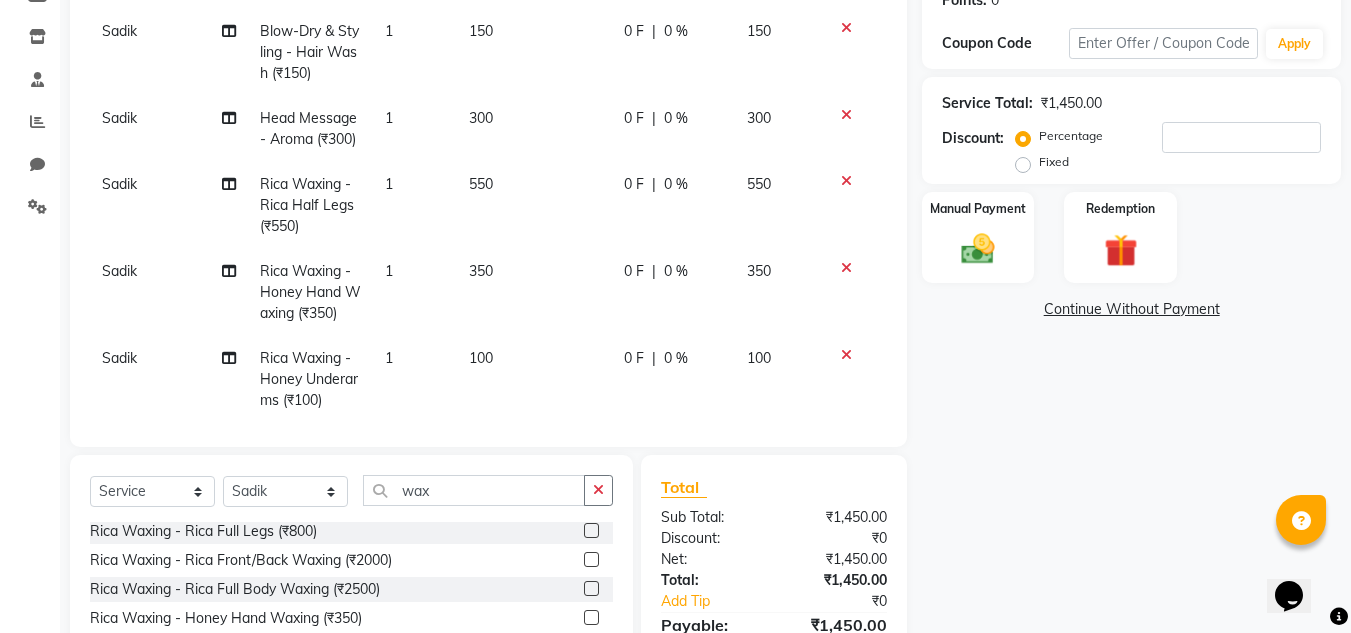 scroll, scrollTop: 322, scrollLeft: 0, axis: vertical 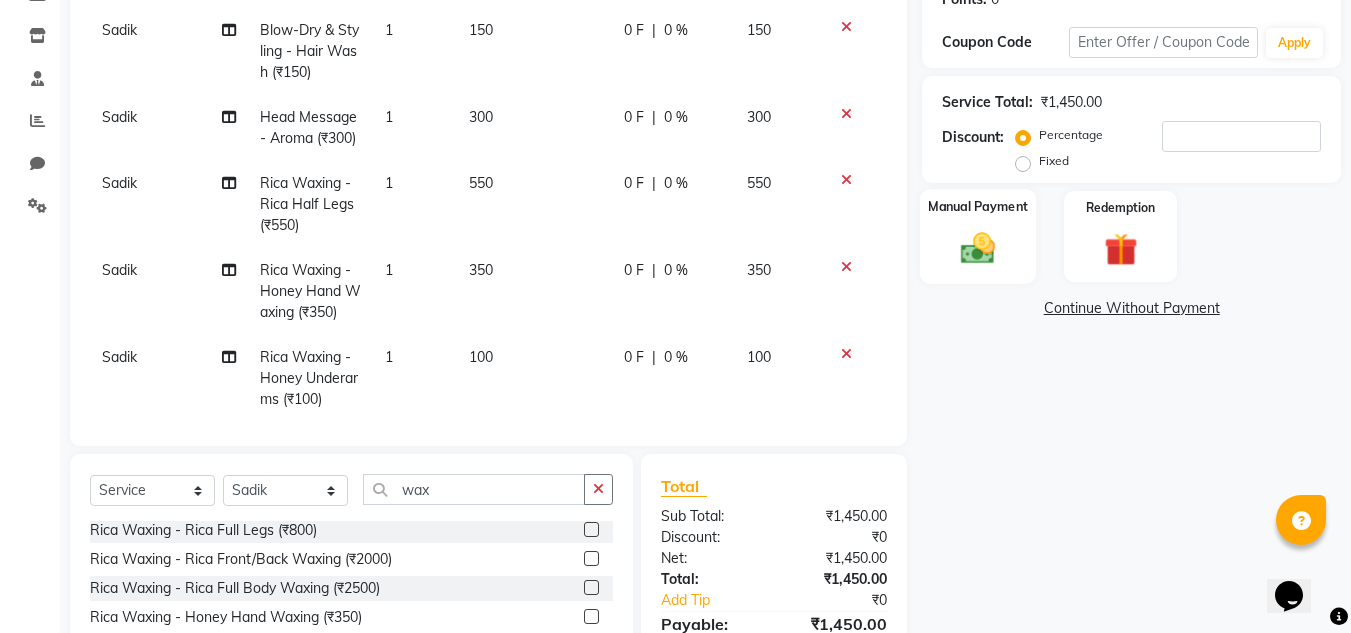 click 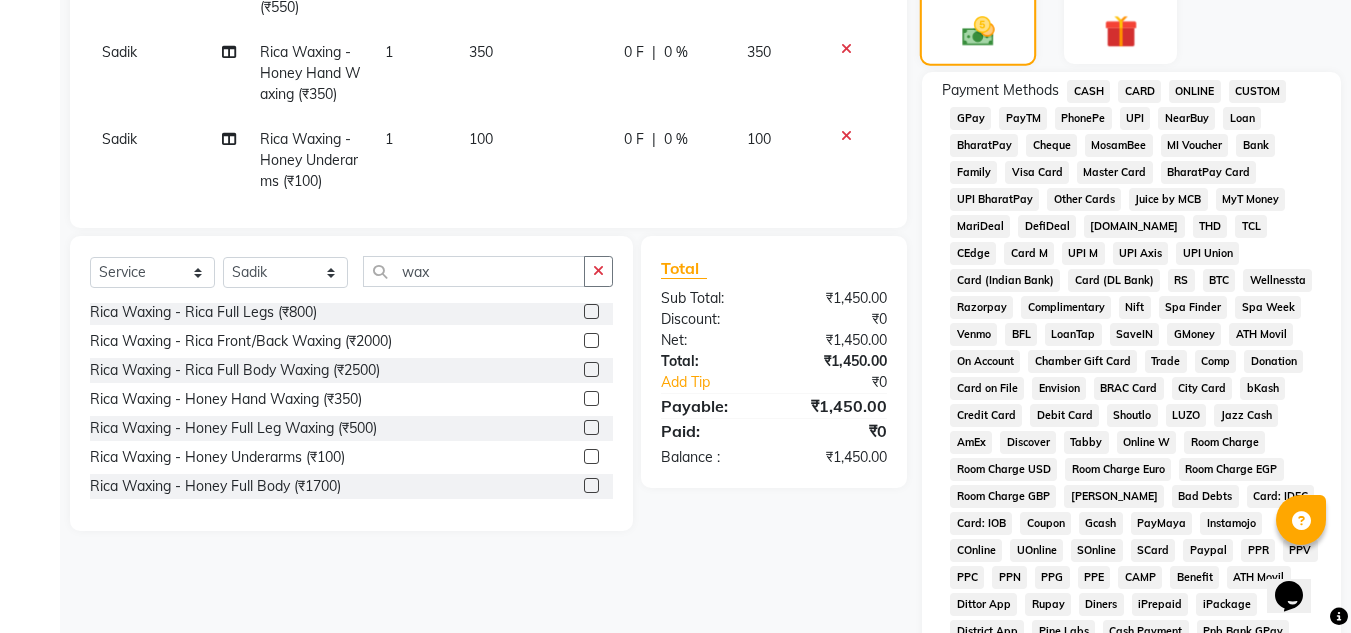 scroll, scrollTop: 546, scrollLeft: 0, axis: vertical 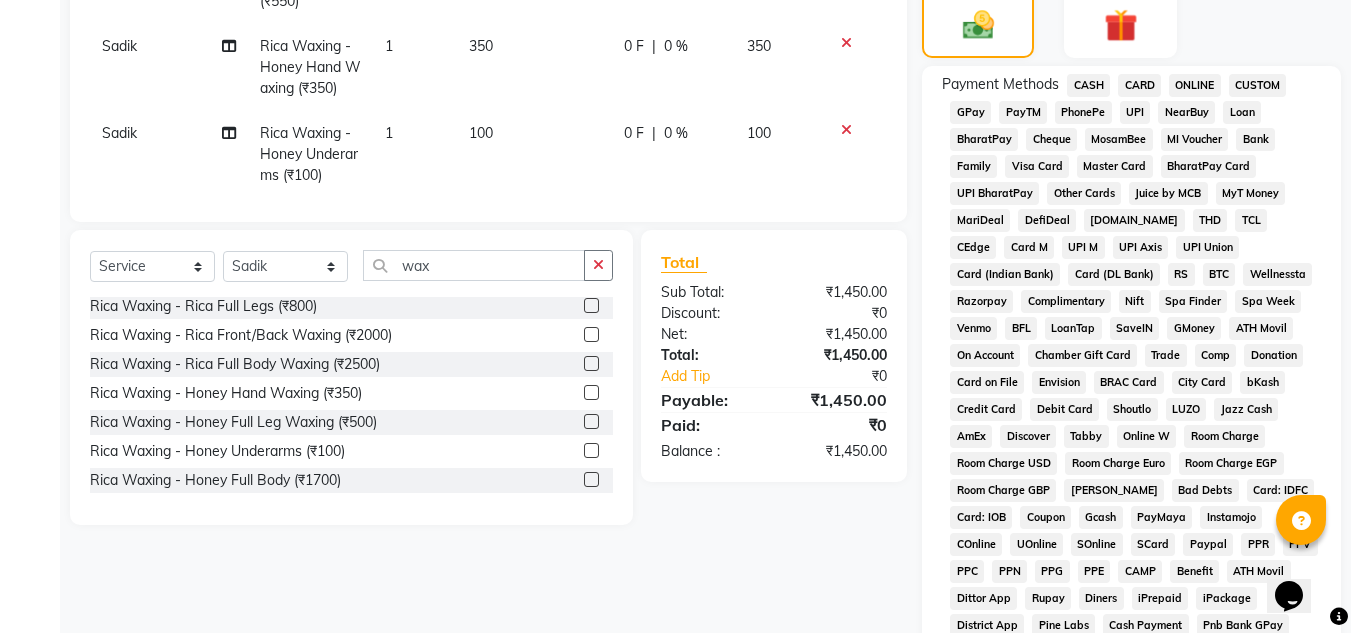 click on "ONLINE" 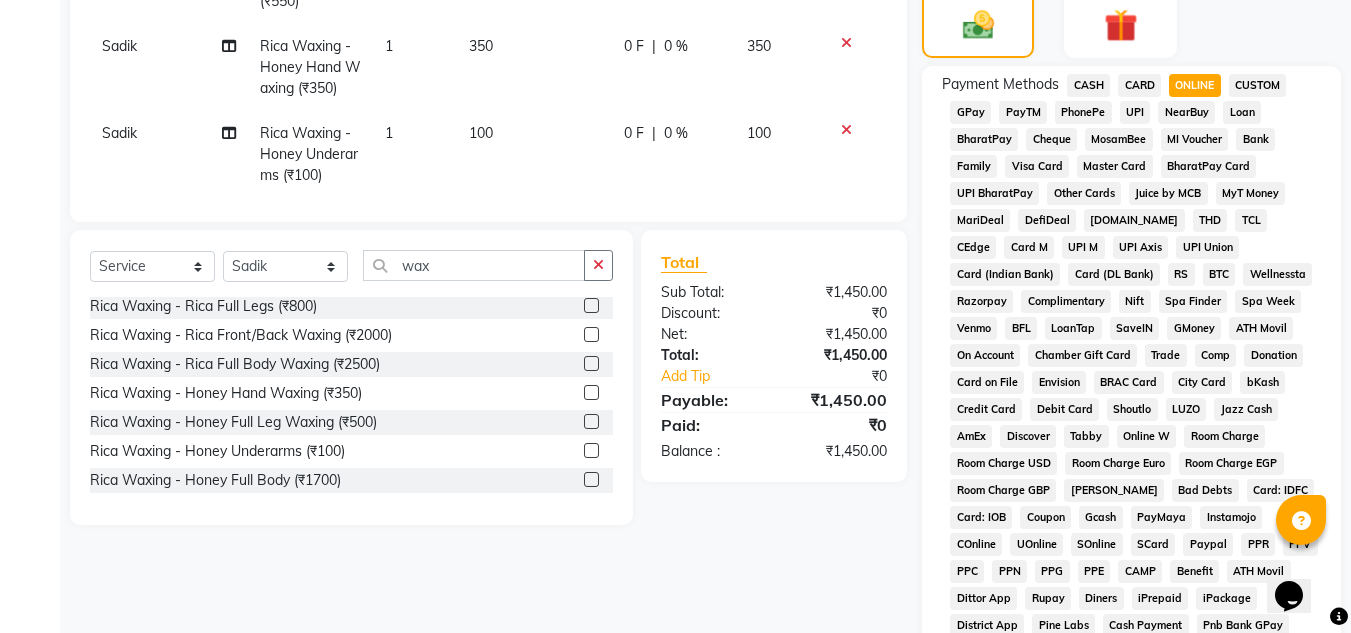 scroll, scrollTop: 869, scrollLeft: 0, axis: vertical 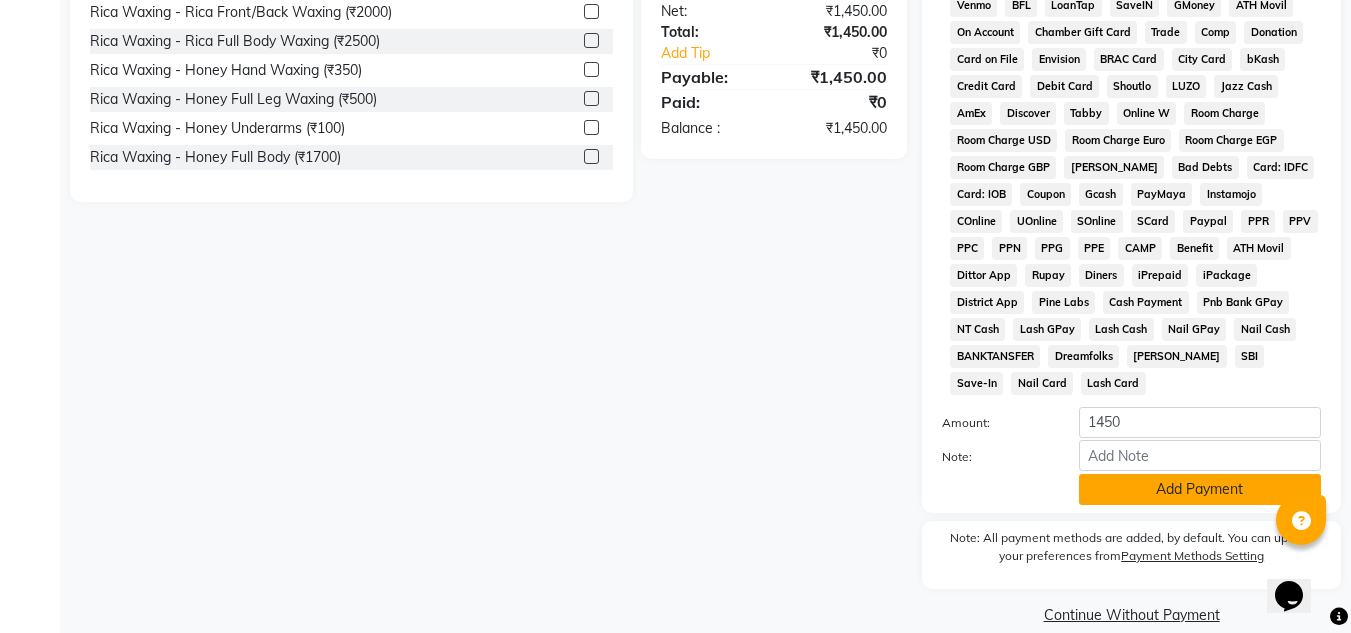 click on "Add Payment" 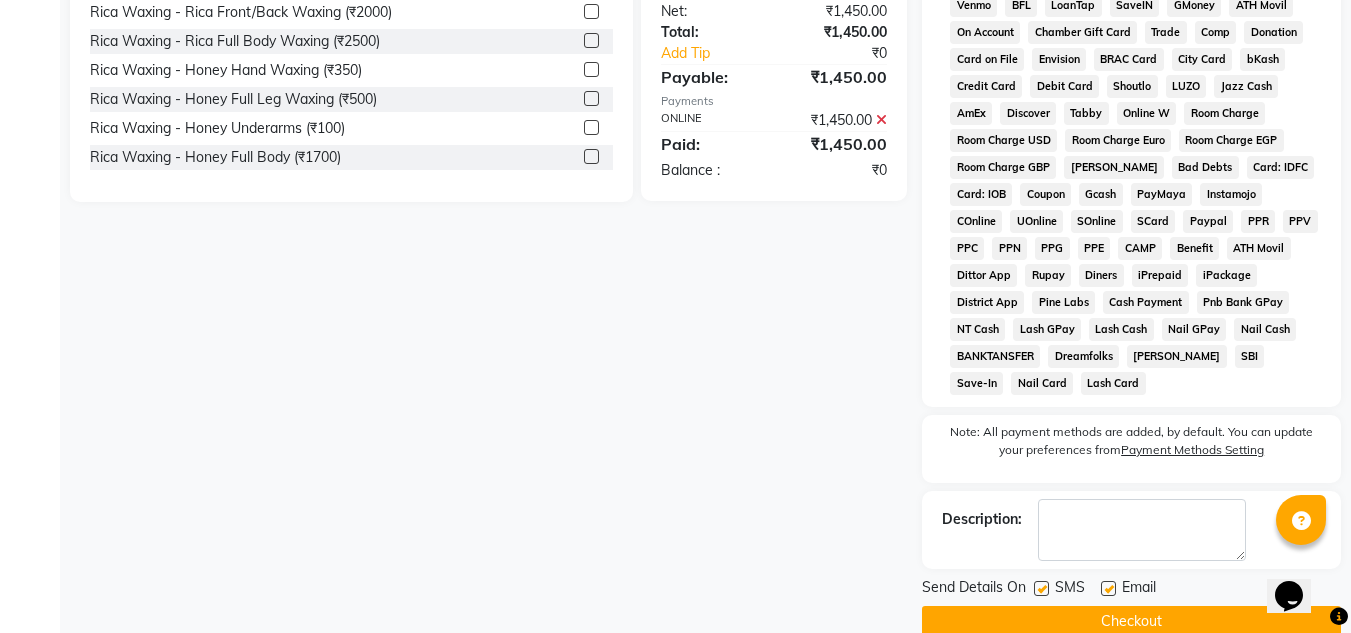 scroll, scrollTop: 876, scrollLeft: 0, axis: vertical 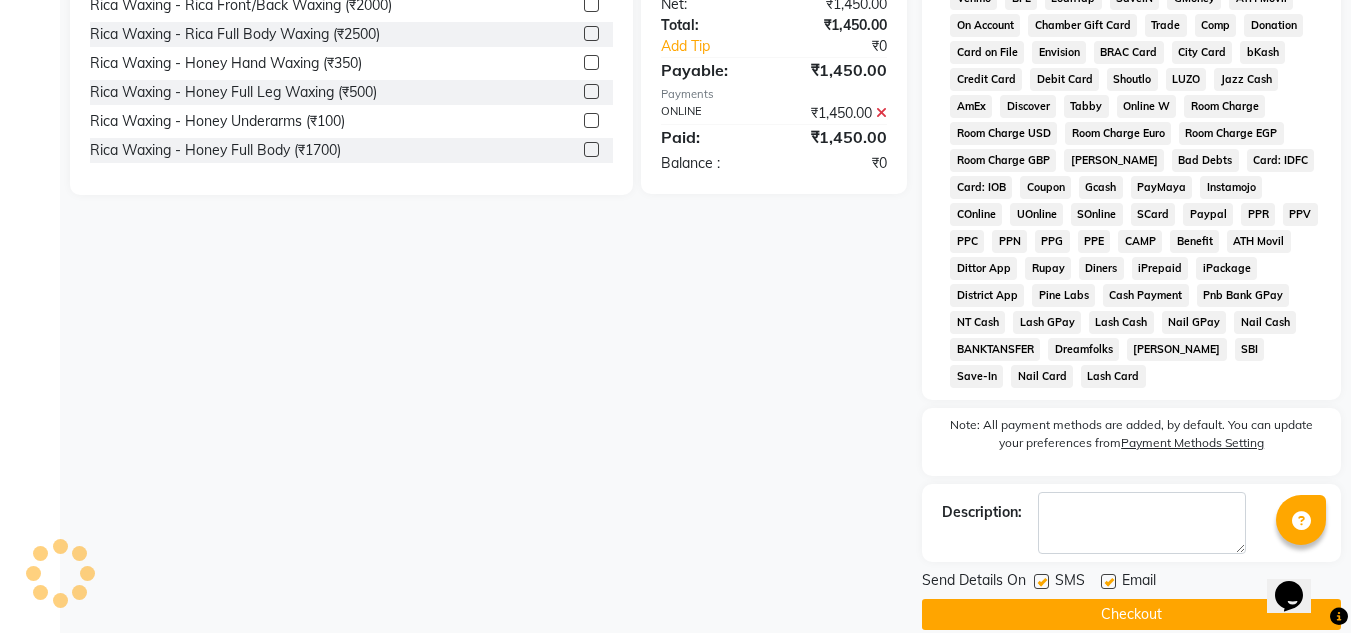 click on "Checkout" 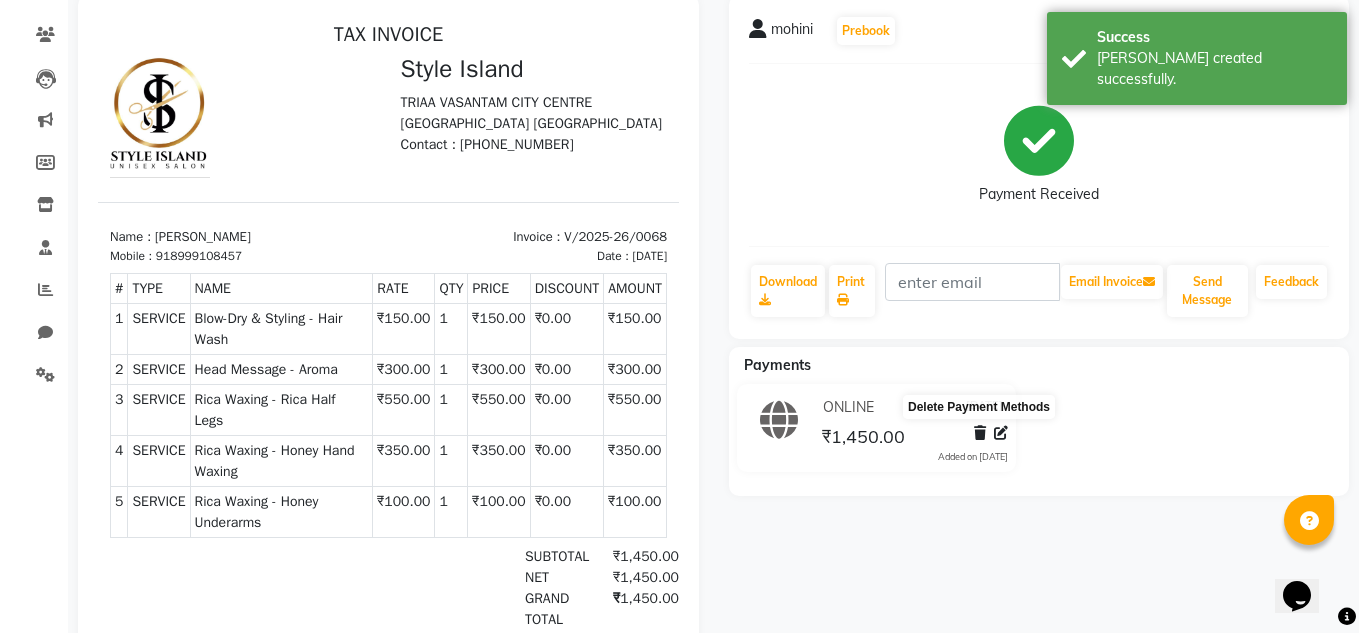 scroll, scrollTop: 0, scrollLeft: 0, axis: both 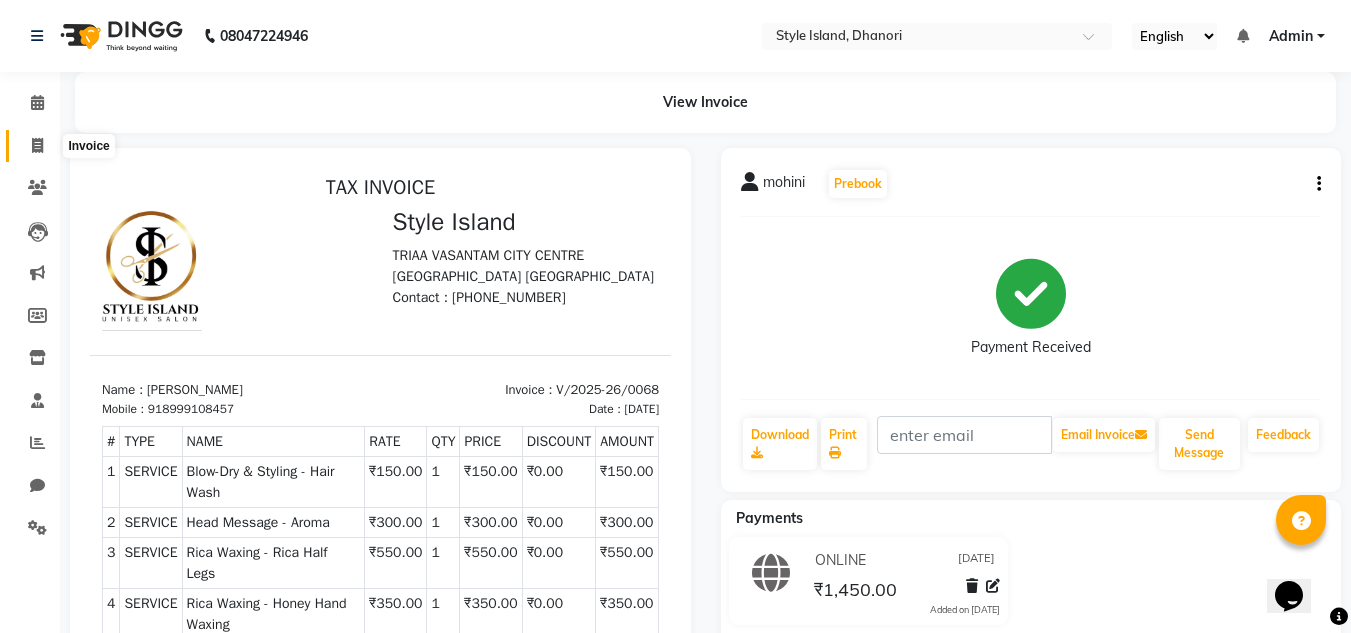click 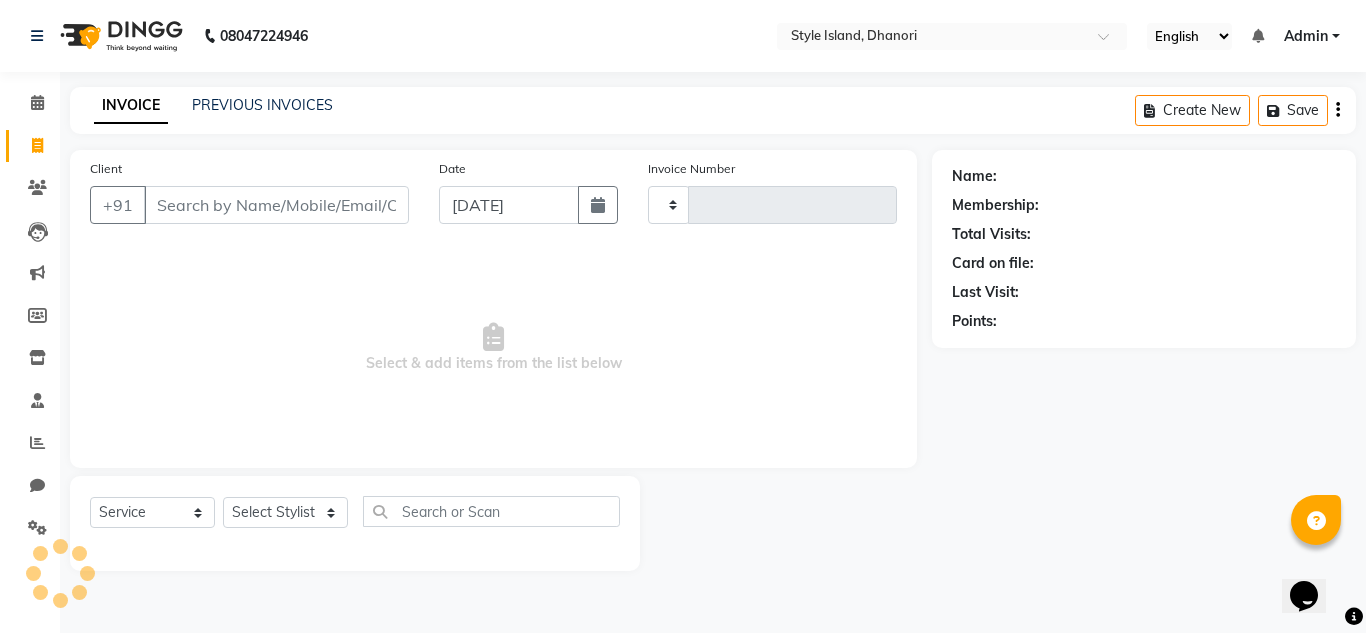 type on "0069" 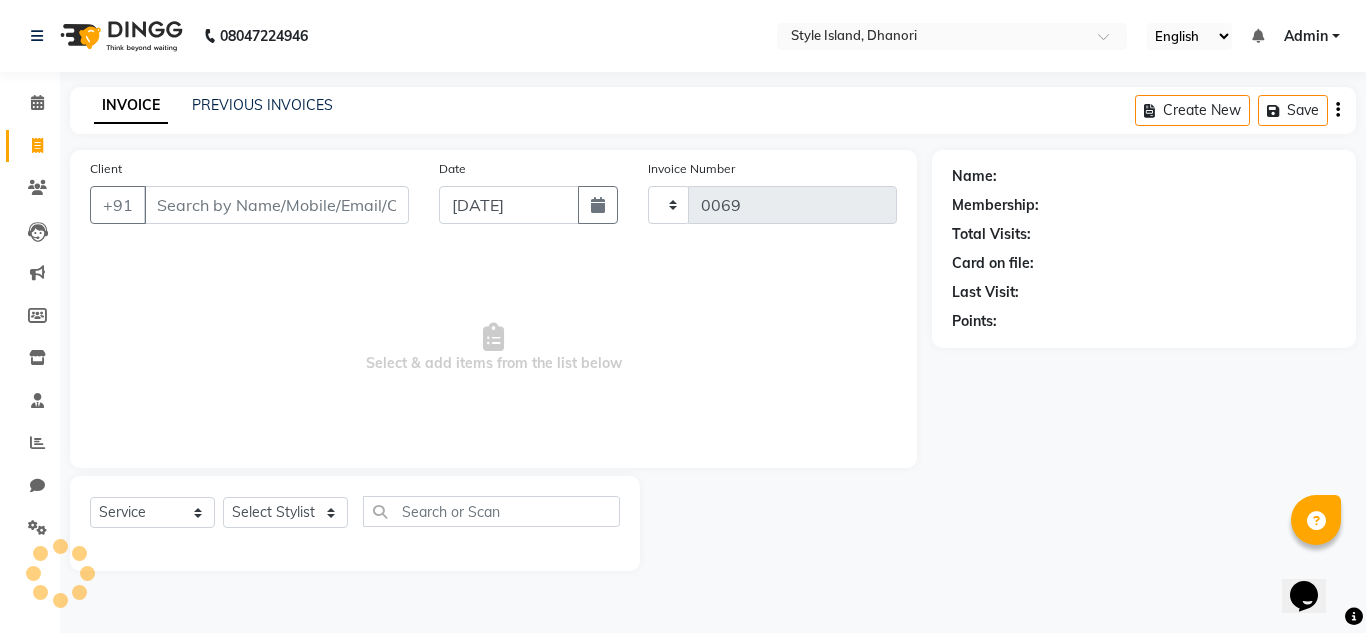 select on "8257" 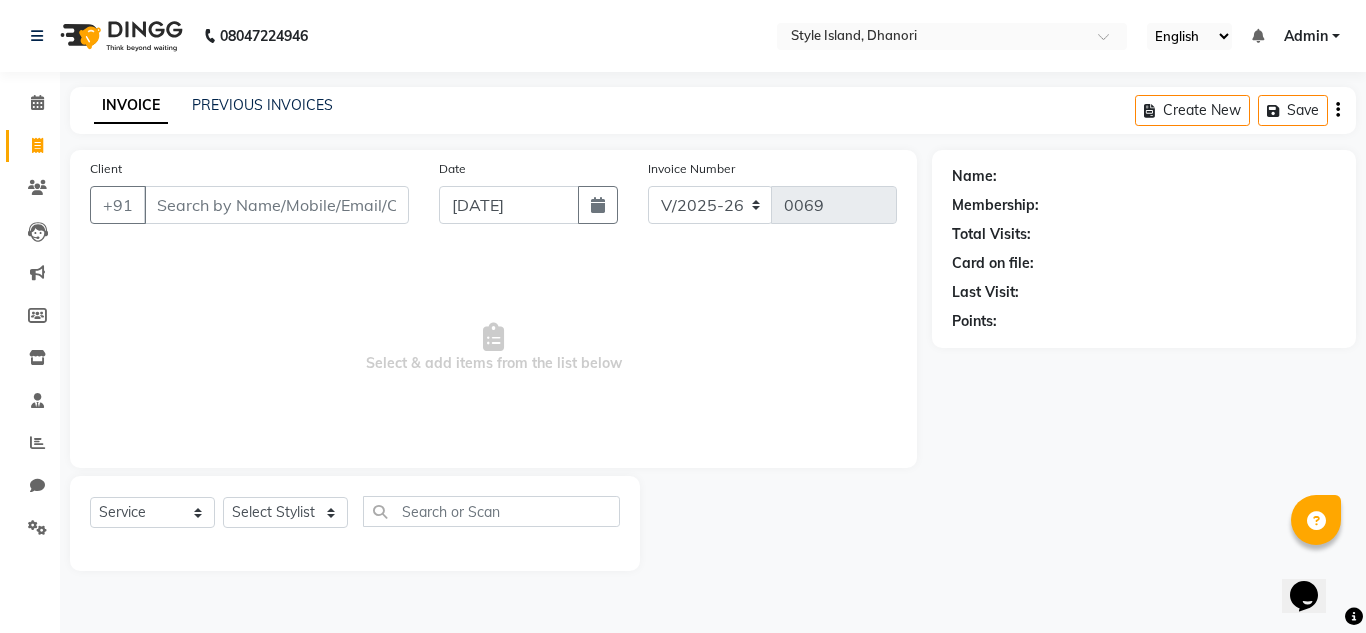 click on "Client" at bounding box center (276, 205) 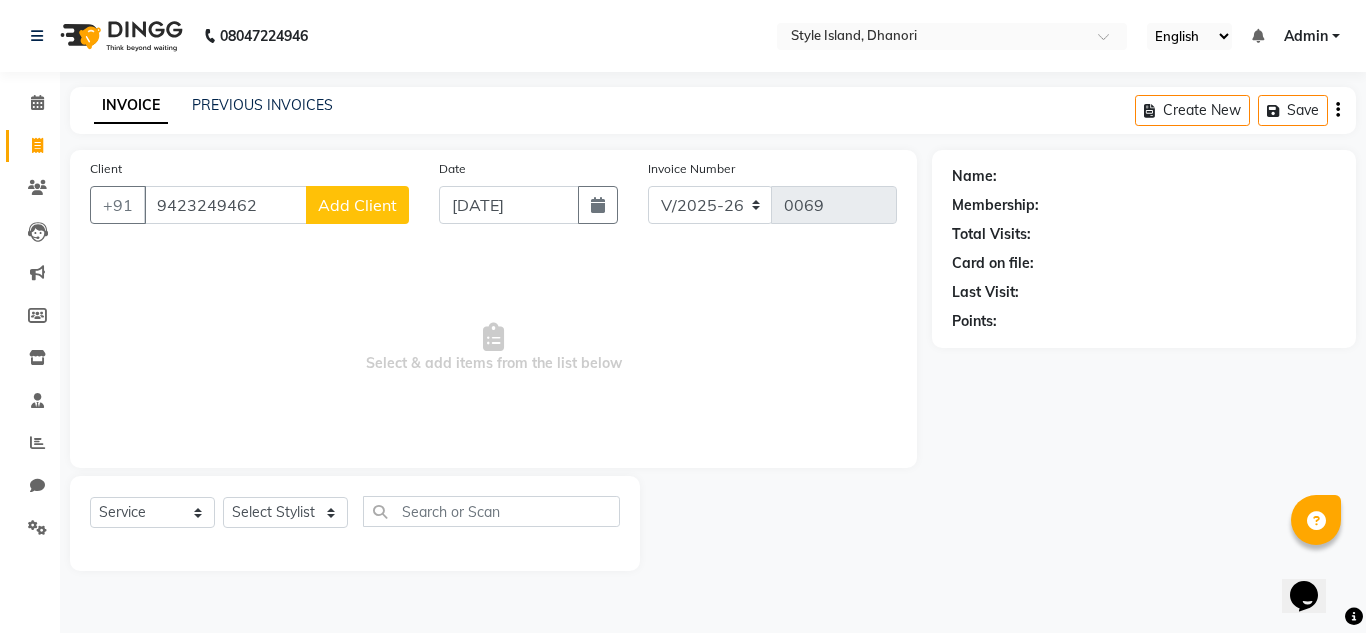 type on "9423249462" 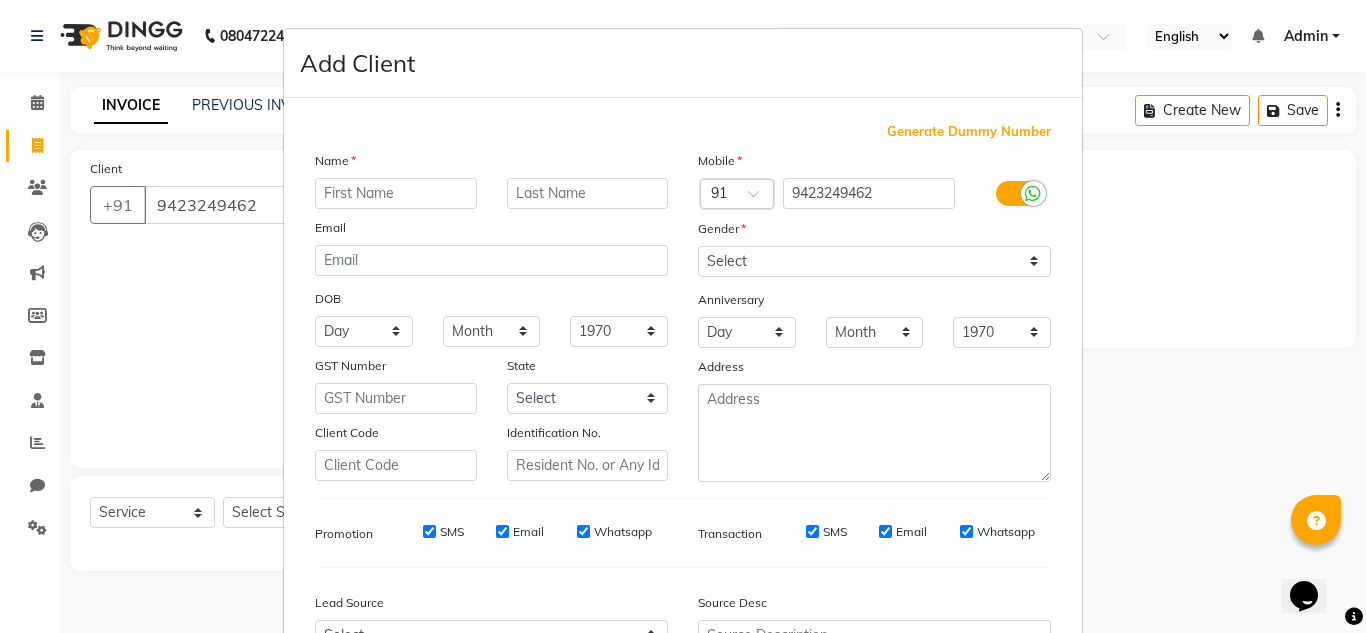 click at bounding box center (396, 193) 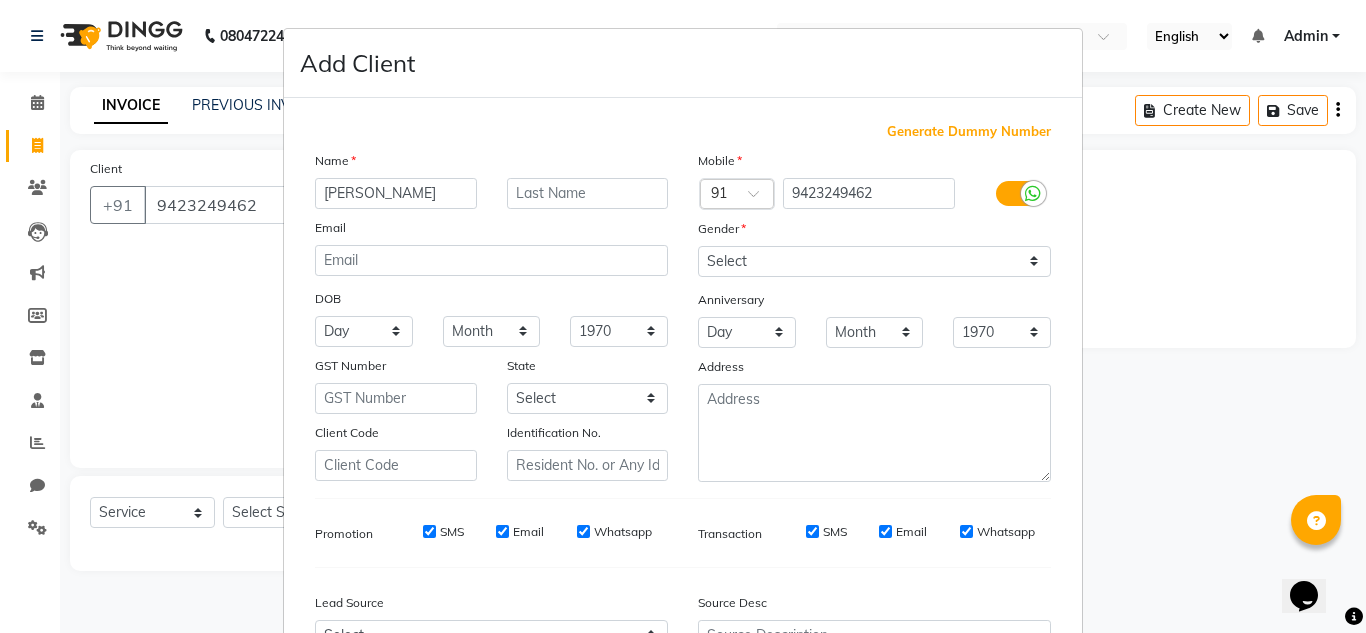 type on "[PERSON_NAME]" 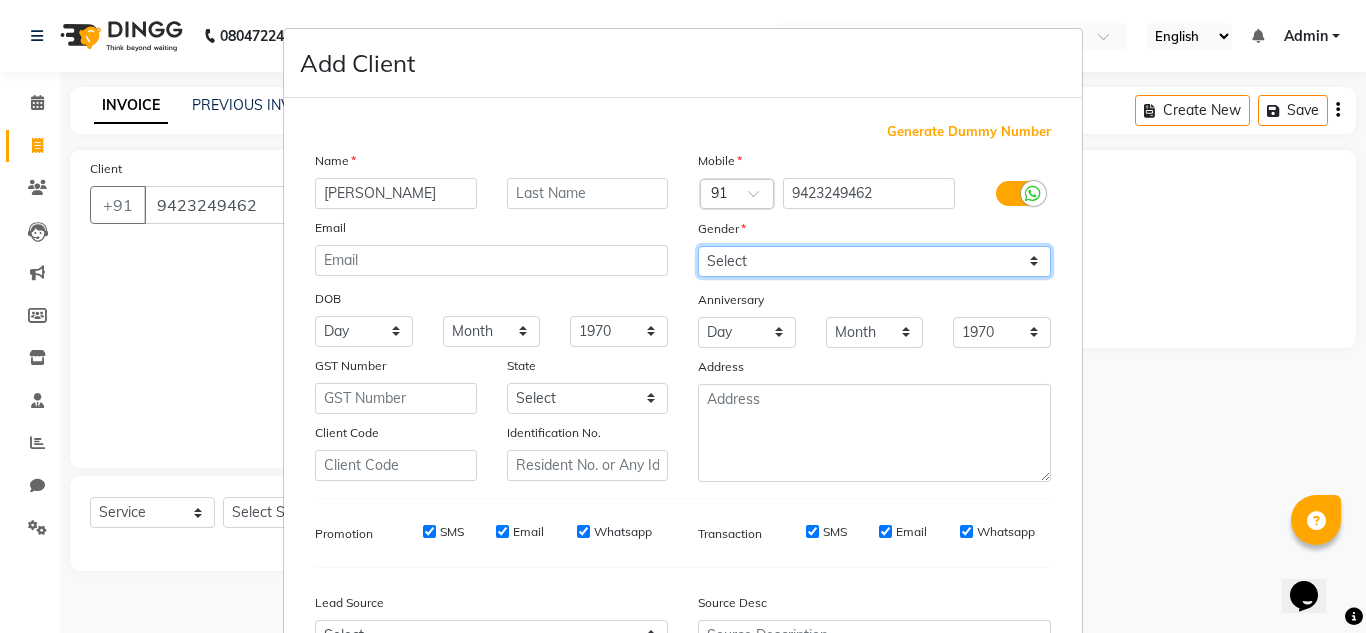click on "Select [DEMOGRAPHIC_DATA] [DEMOGRAPHIC_DATA] Other Prefer Not To Say" at bounding box center (874, 261) 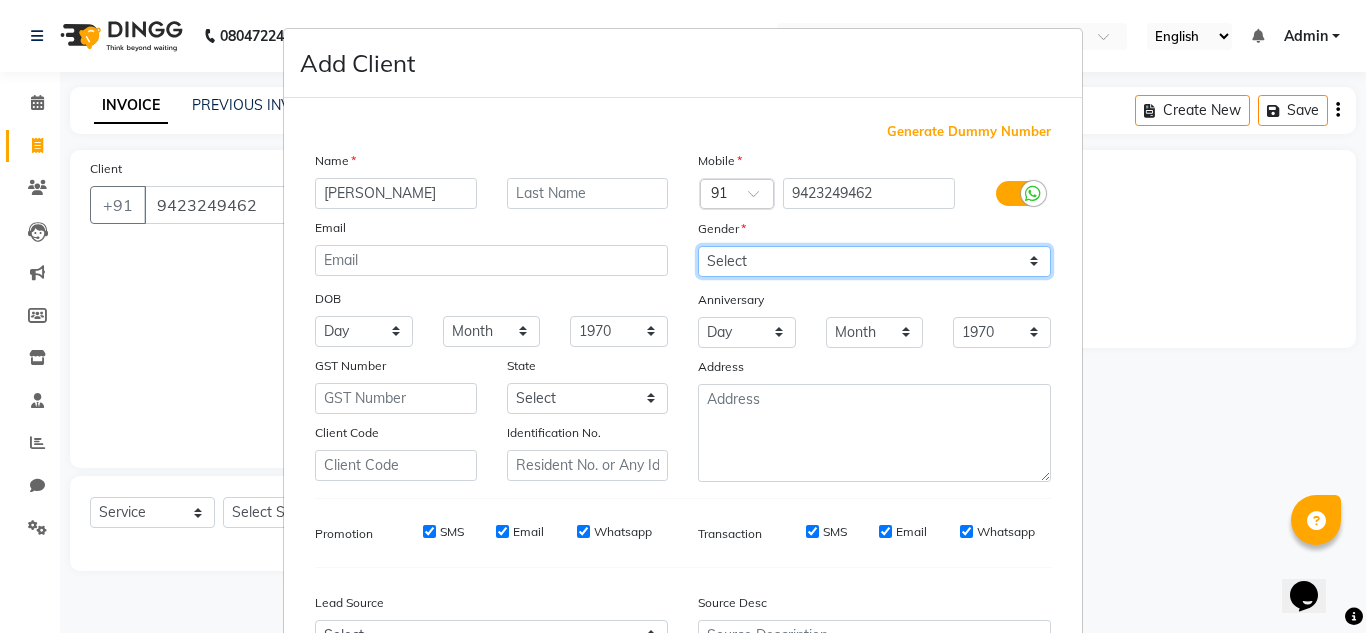 select on "[DEMOGRAPHIC_DATA]" 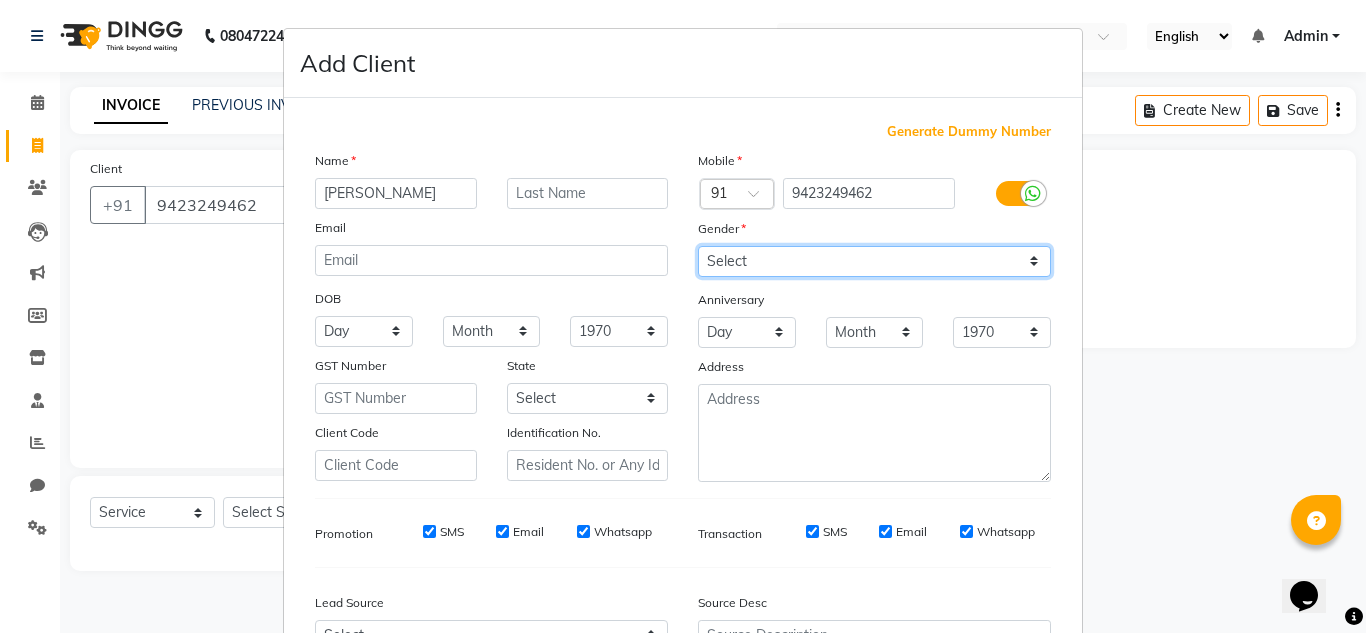 click on "Select [DEMOGRAPHIC_DATA] [DEMOGRAPHIC_DATA] Other Prefer Not To Say" at bounding box center (874, 261) 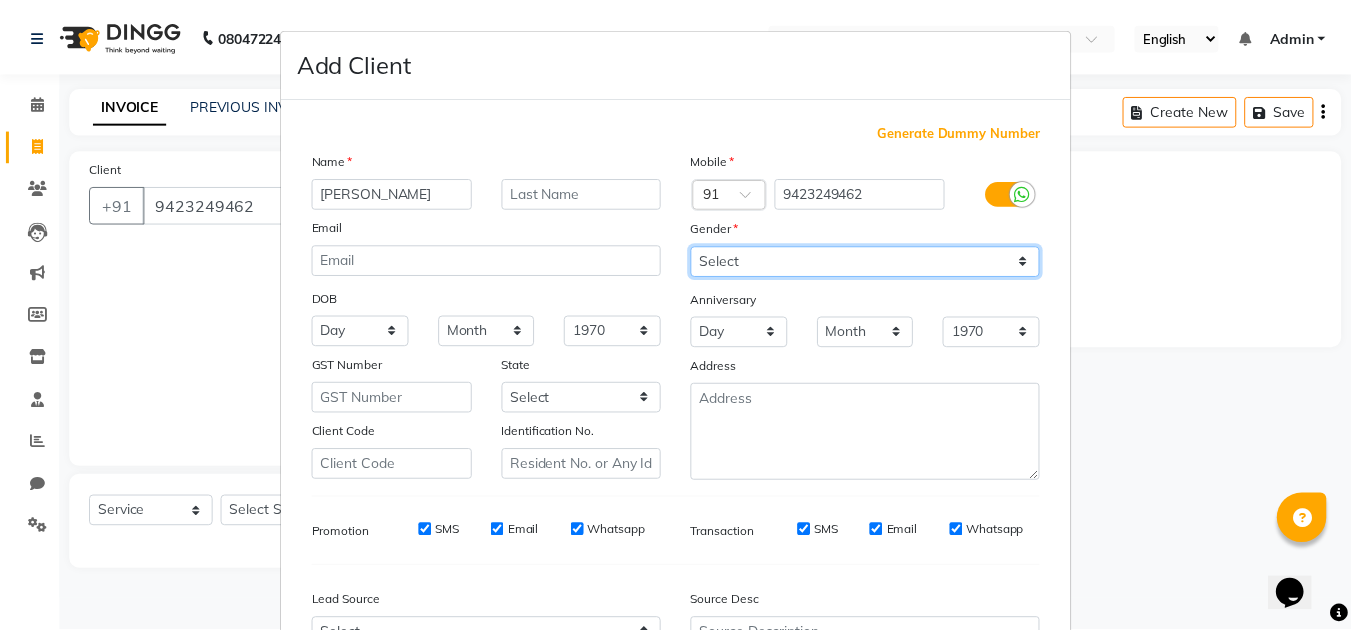 scroll, scrollTop: 216, scrollLeft: 0, axis: vertical 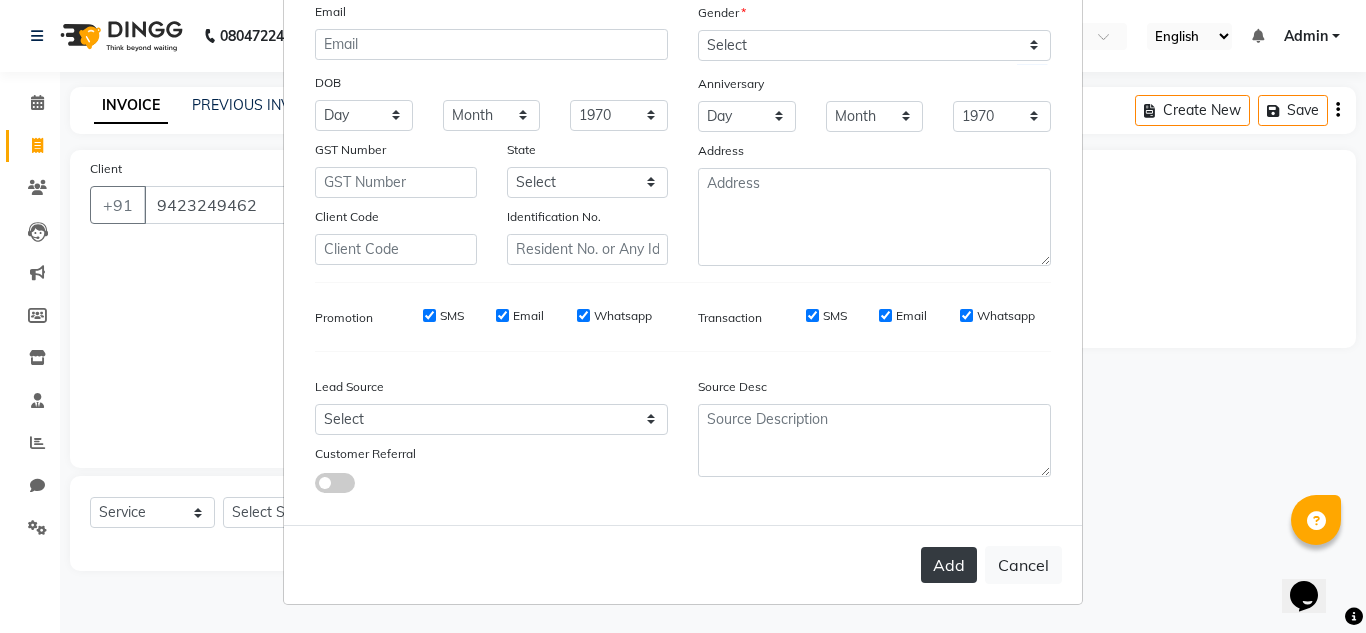 click on "Add" at bounding box center [949, 565] 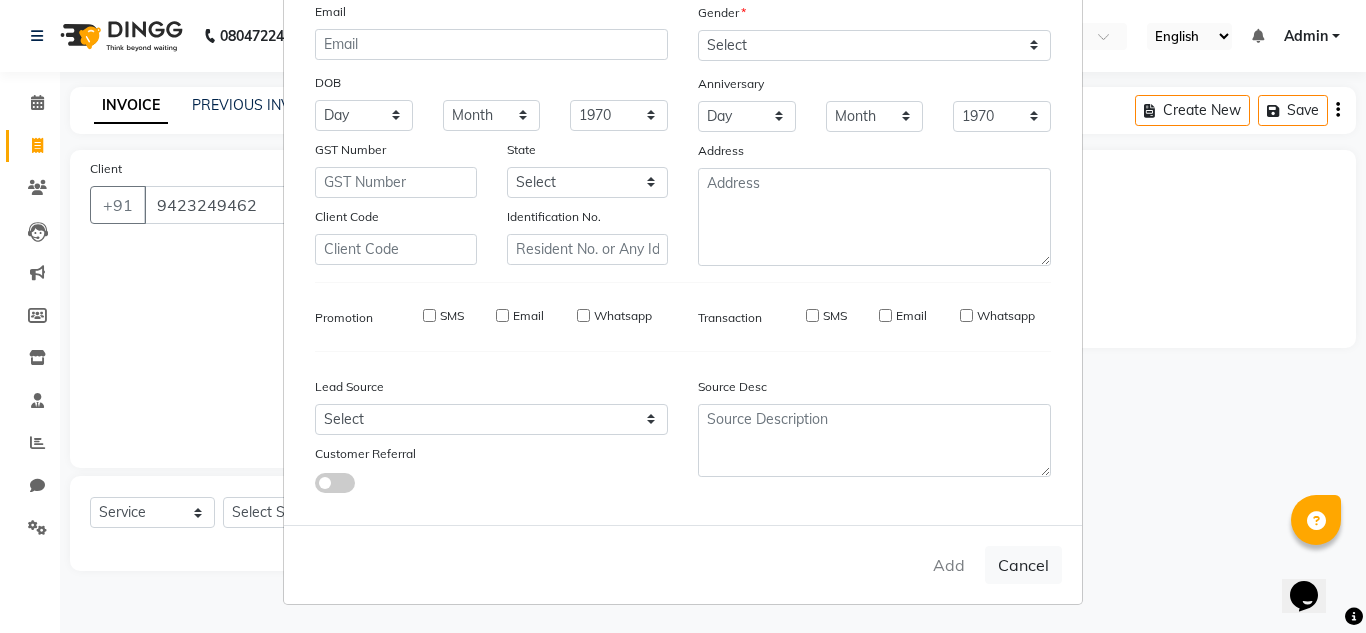 type 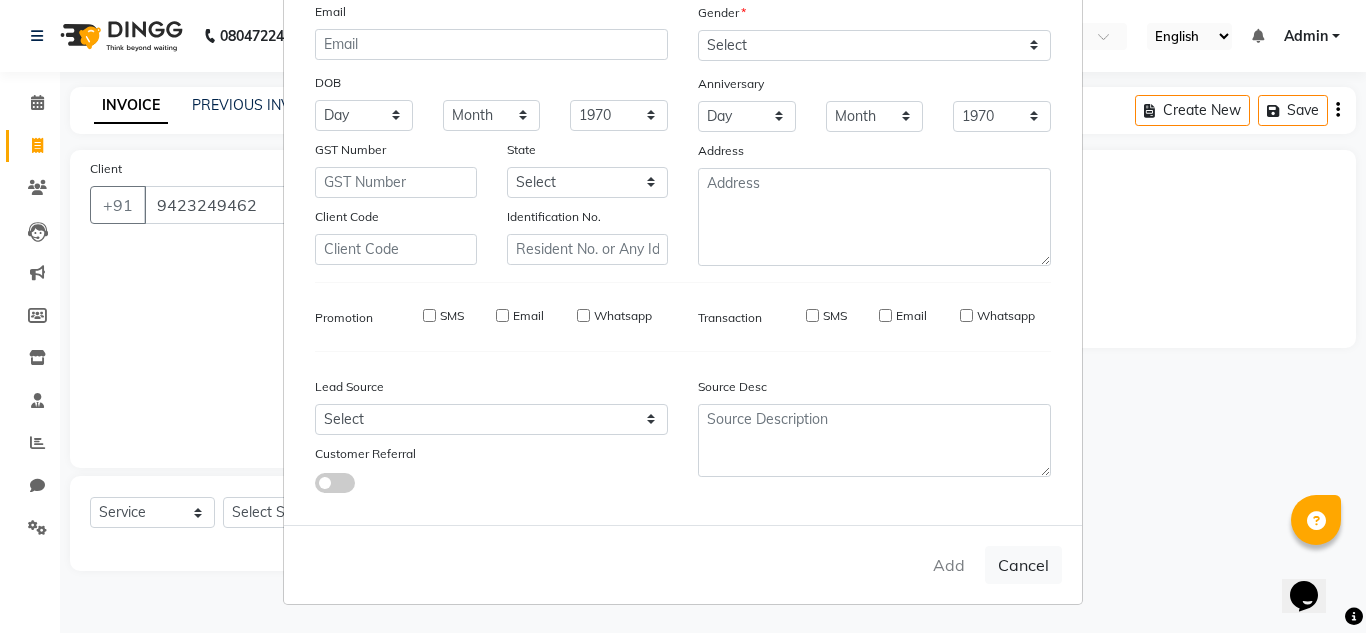 select 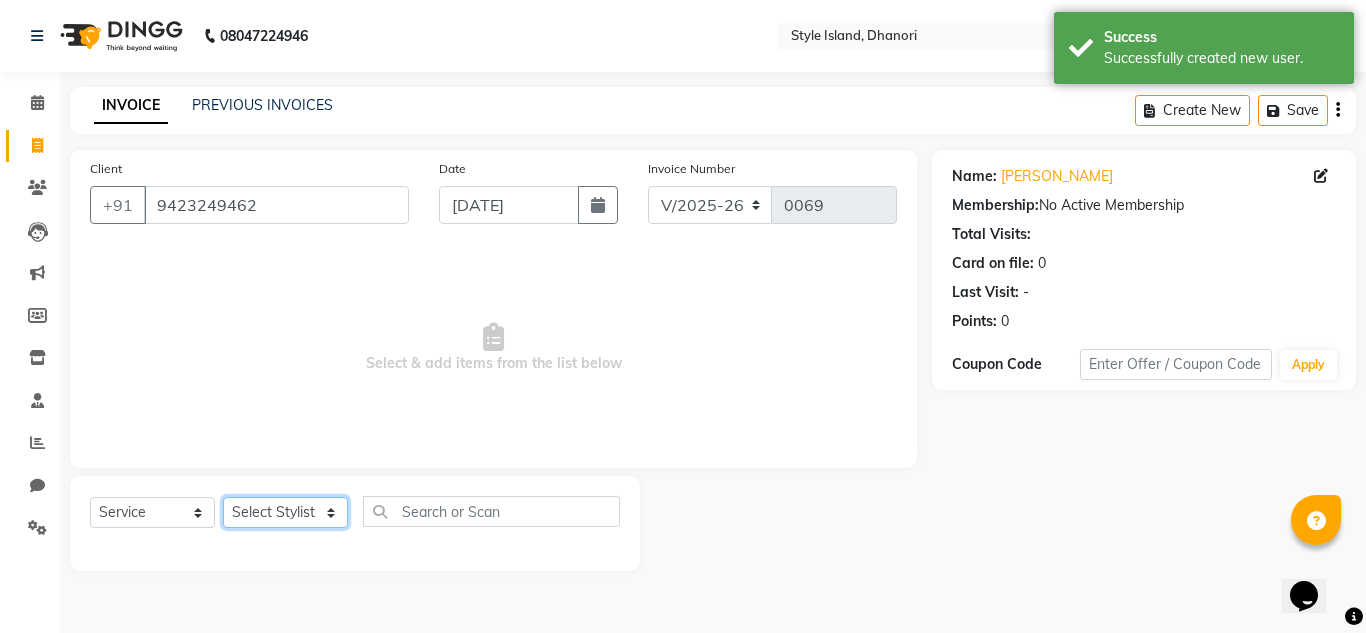 click on "Select Stylist [PERSON_NAME]" 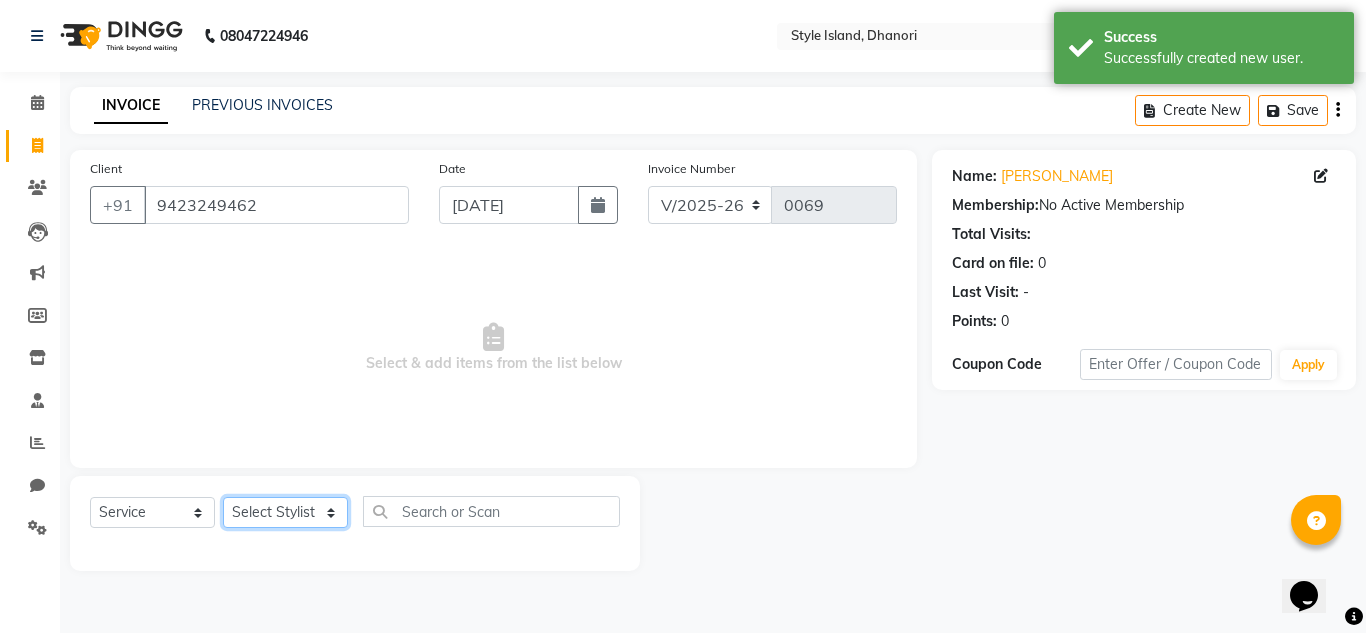 select on "79222" 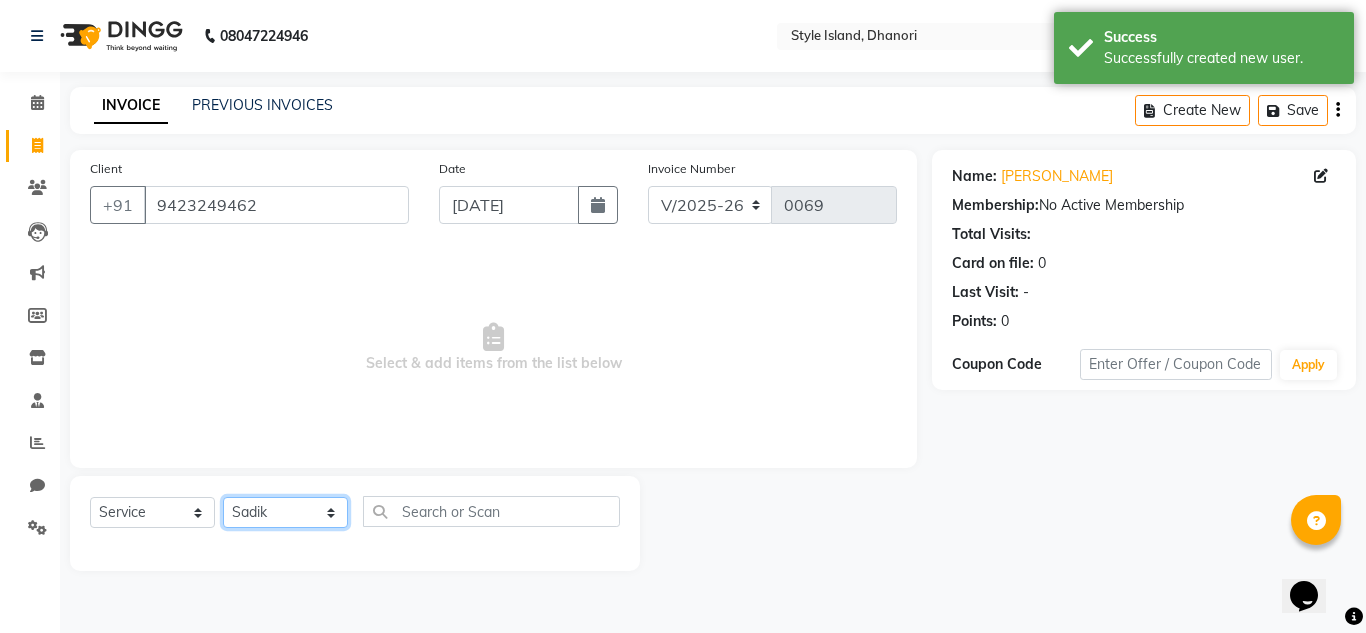 click on "Select Stylist [PERSON_NAME]" 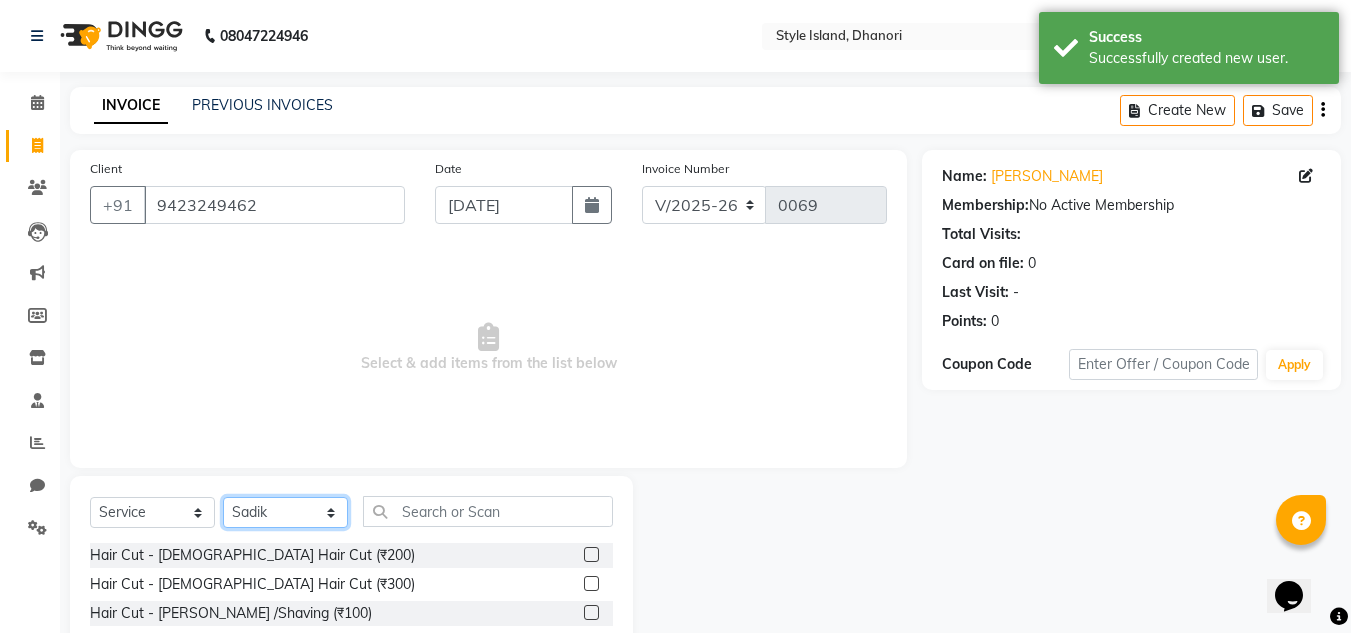 scroll, scrollTop: 168, scrollLeft: 0, axis: vertical 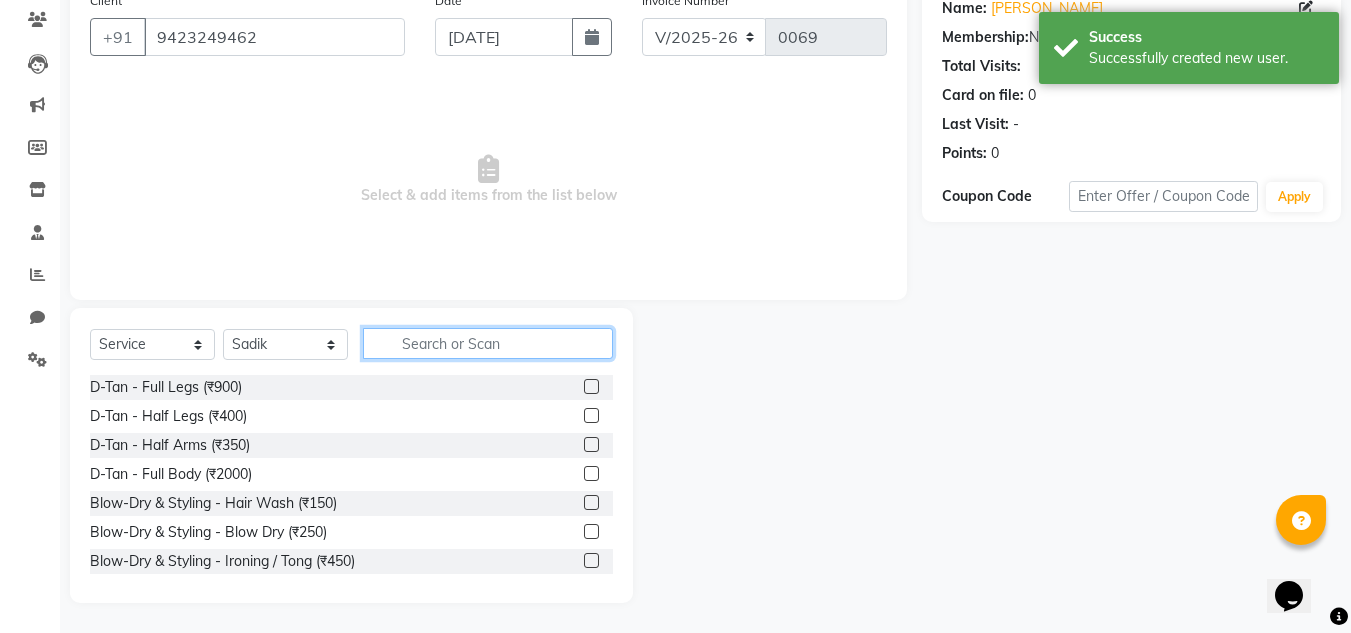 click 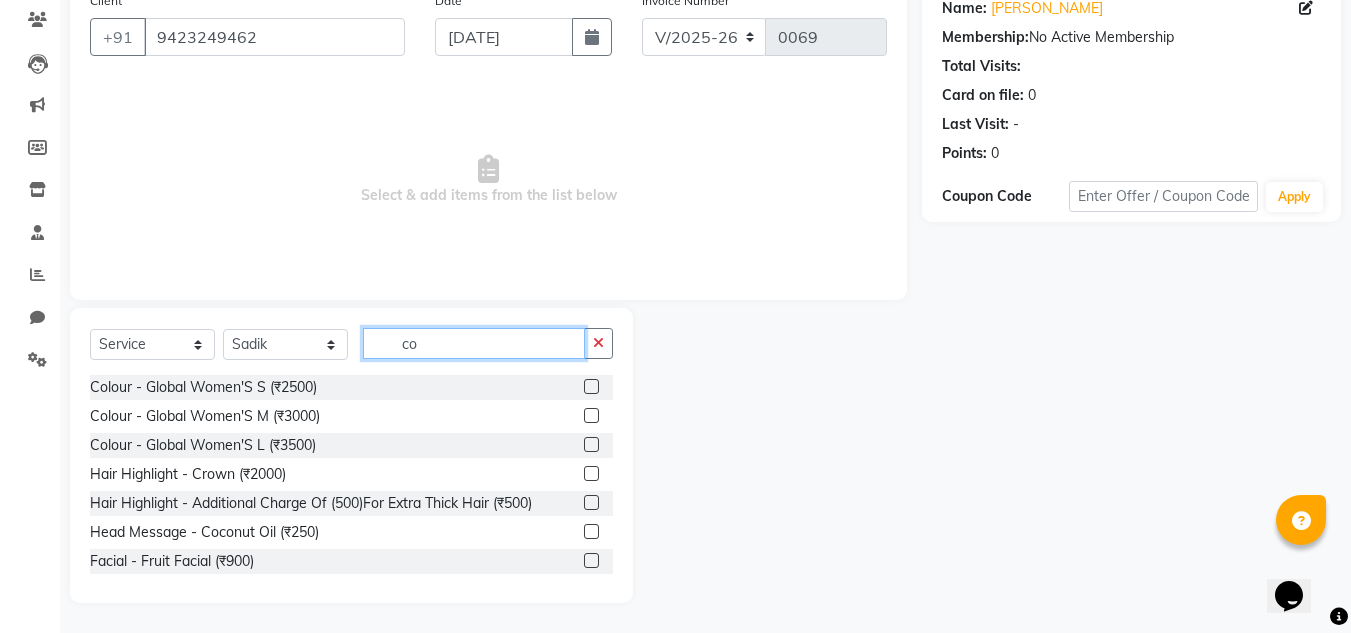 scroll, scrollTop: 3, scrollLeft: 0, axis: vertical 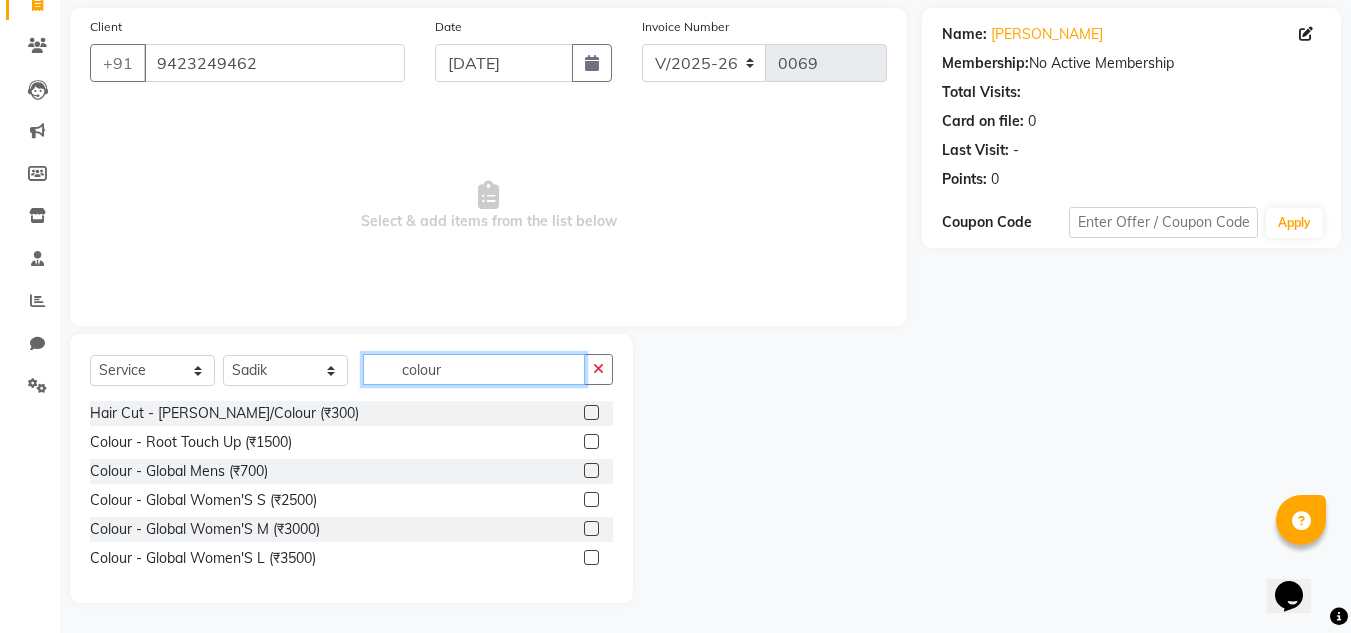 type on "colour" 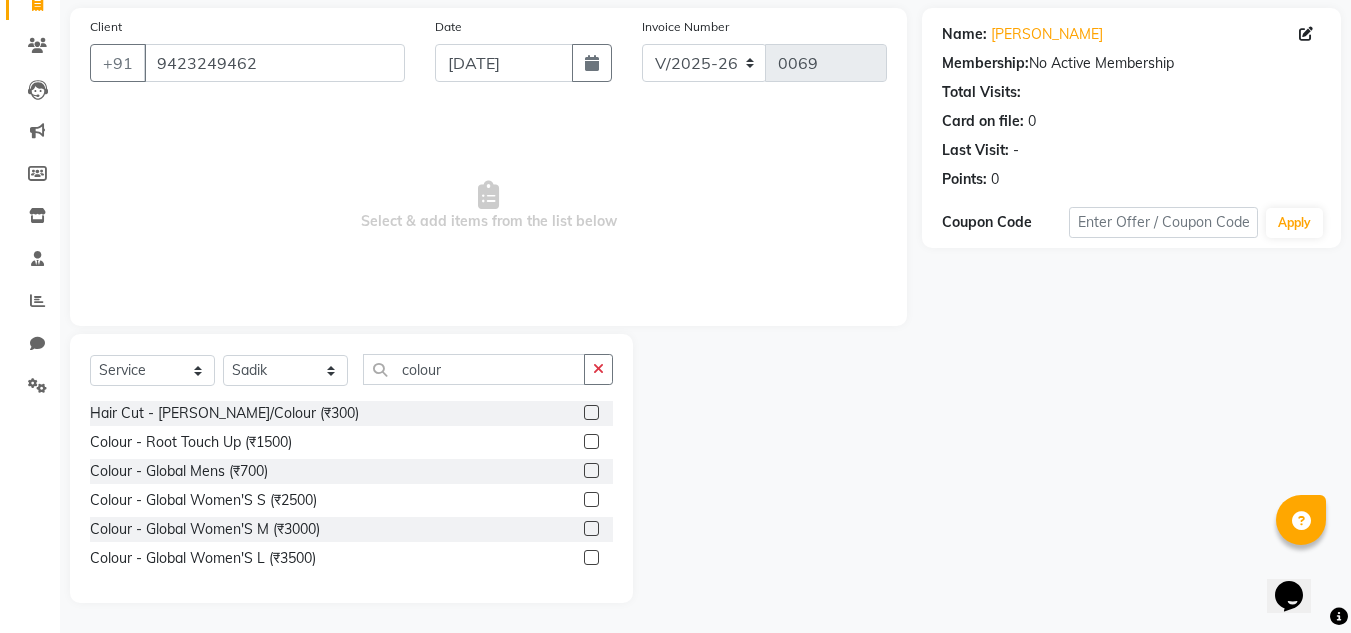 click on "Select  Service  Product  Membership  Package Voucher Prepaid Gift Card  Select Stylist [PERSON_NAME] colour" 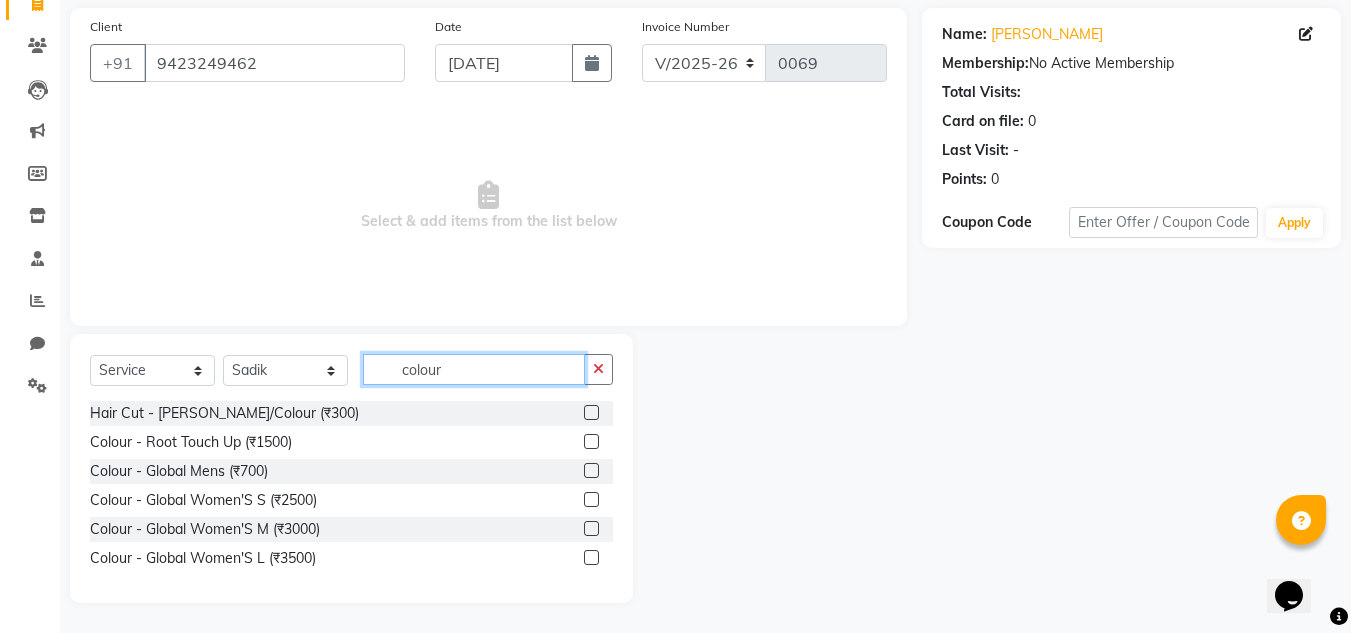 click on "colour" 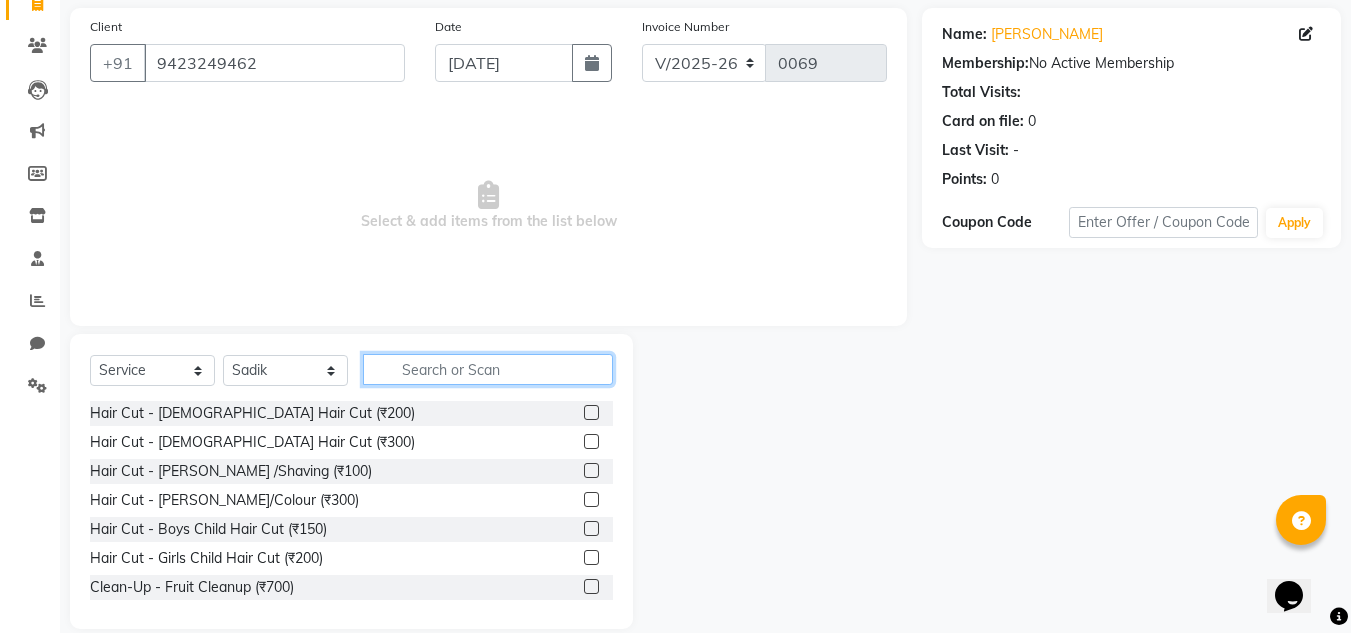 type on "v" 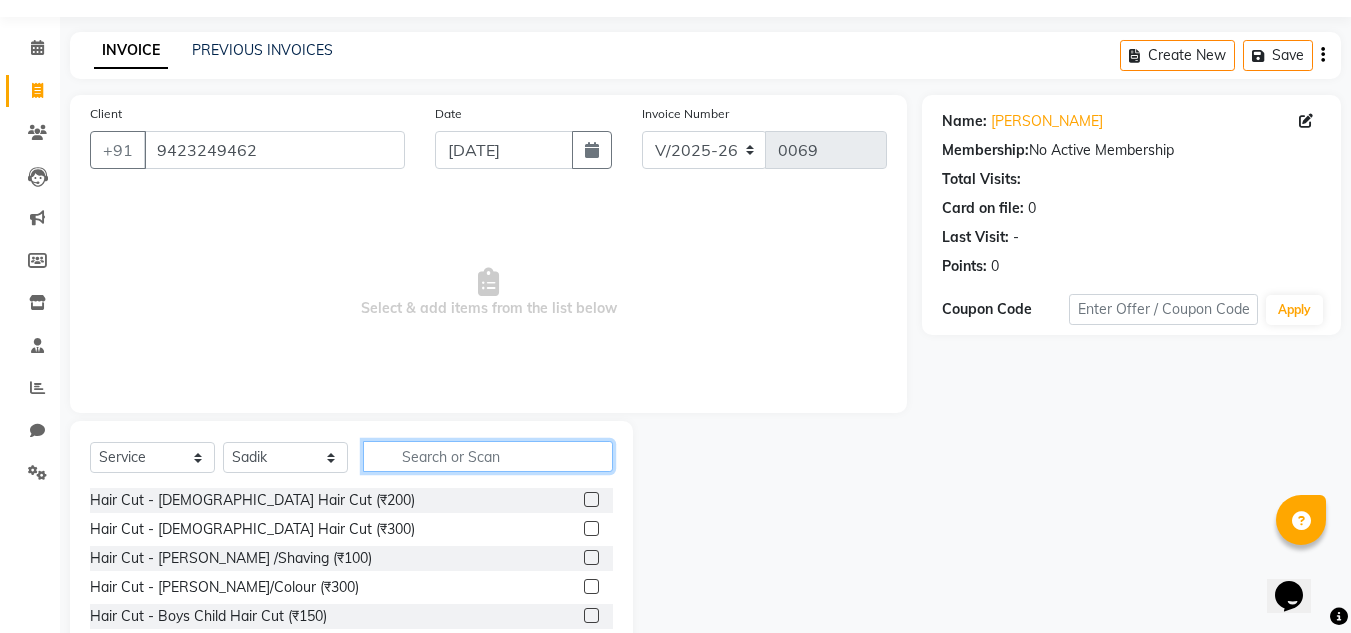 scroll, scrollTop: 142, scrollLeft: 0, axis: vertical 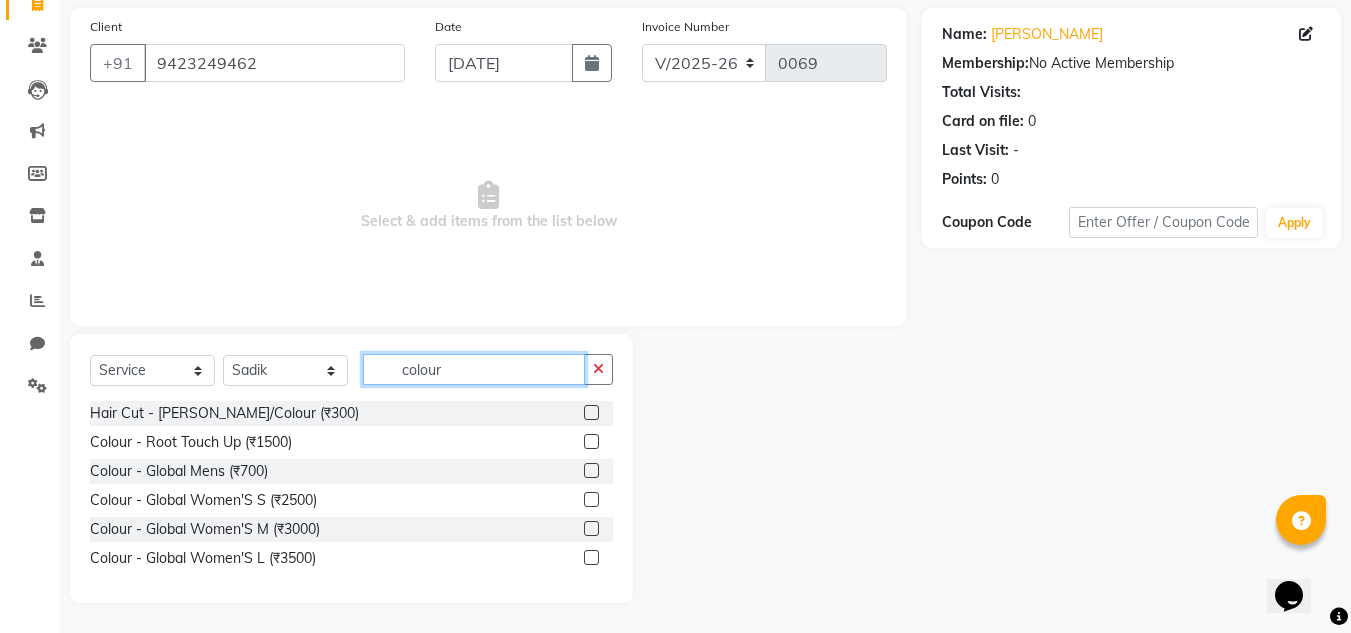 click on "colour" 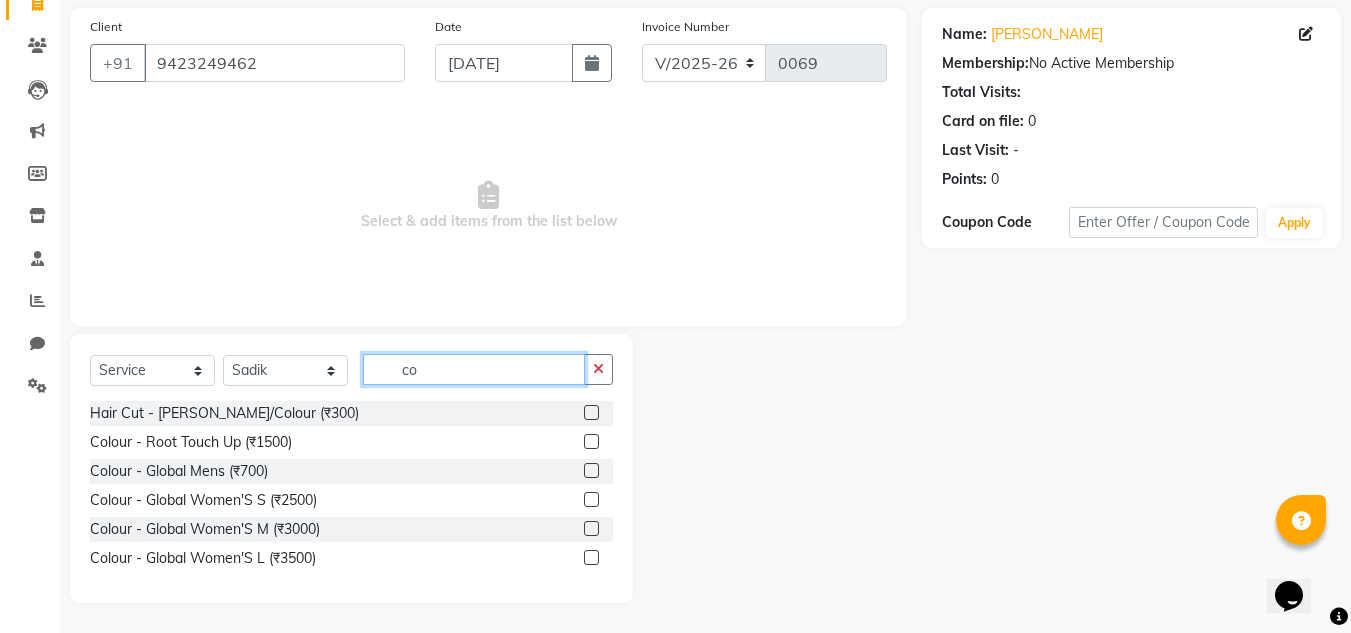 type on "c" 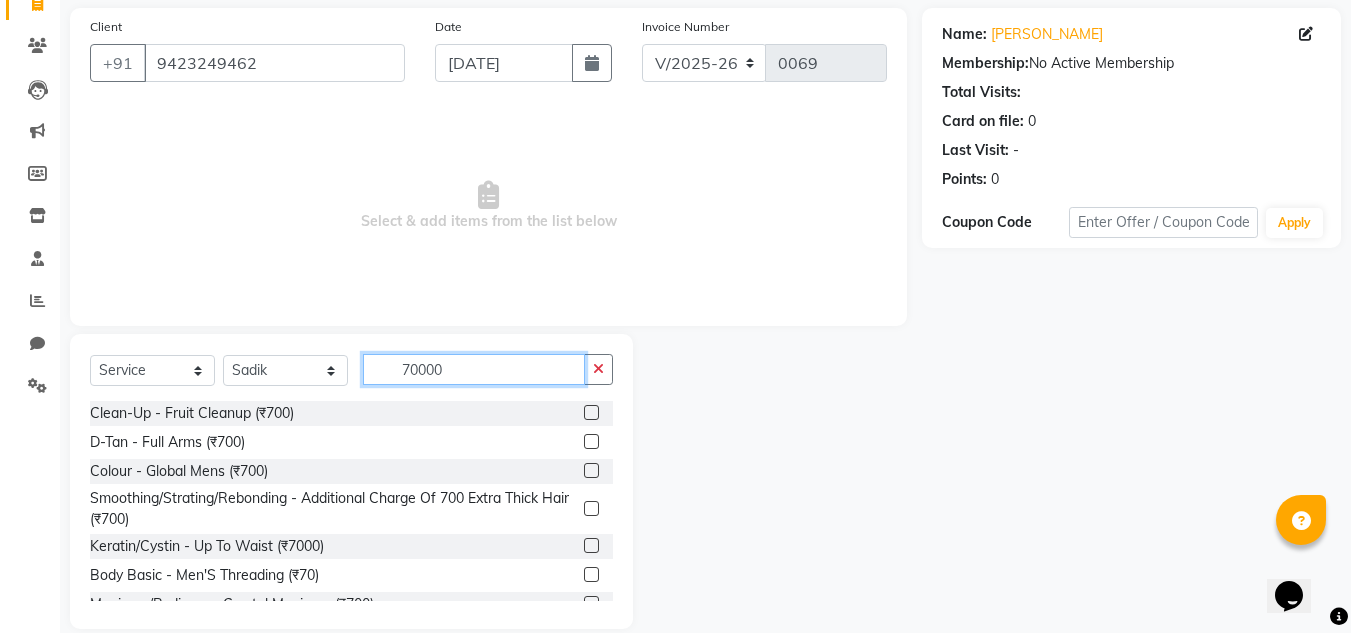 scroll, scrollTop: 0, scrollLeft: 0, axis: both 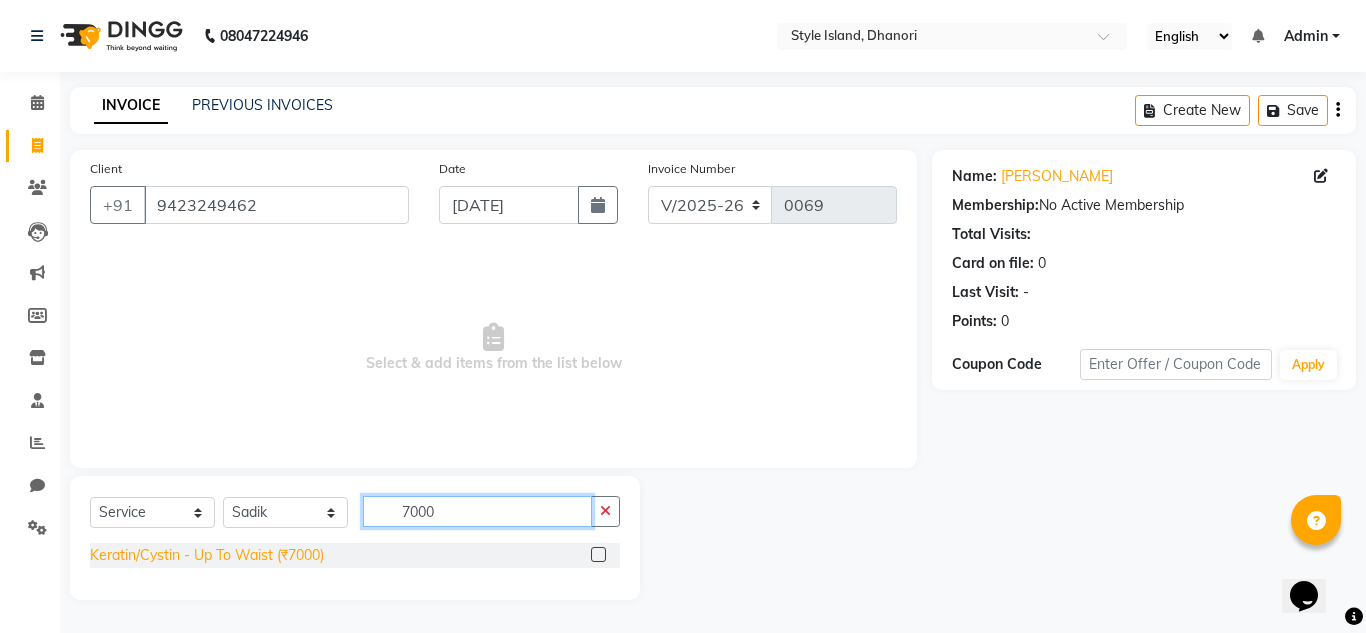 type on "7000" 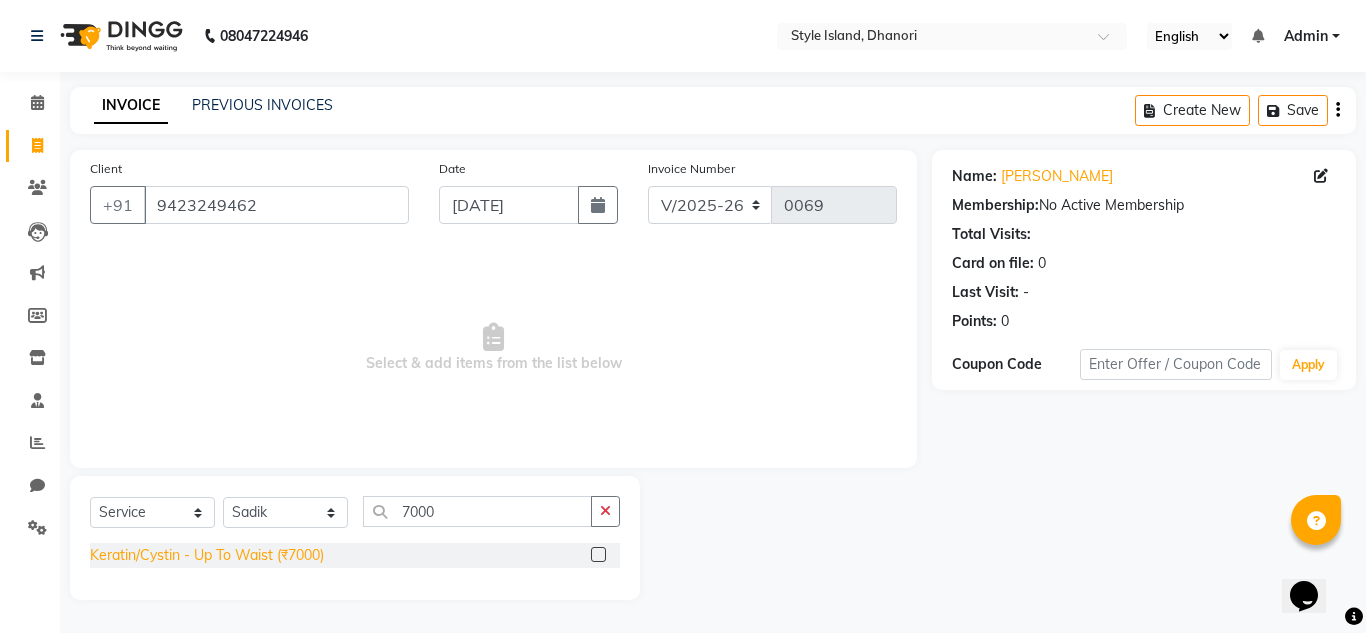 click on "Keratin/Cystin - Up To Waist (₹7000)" 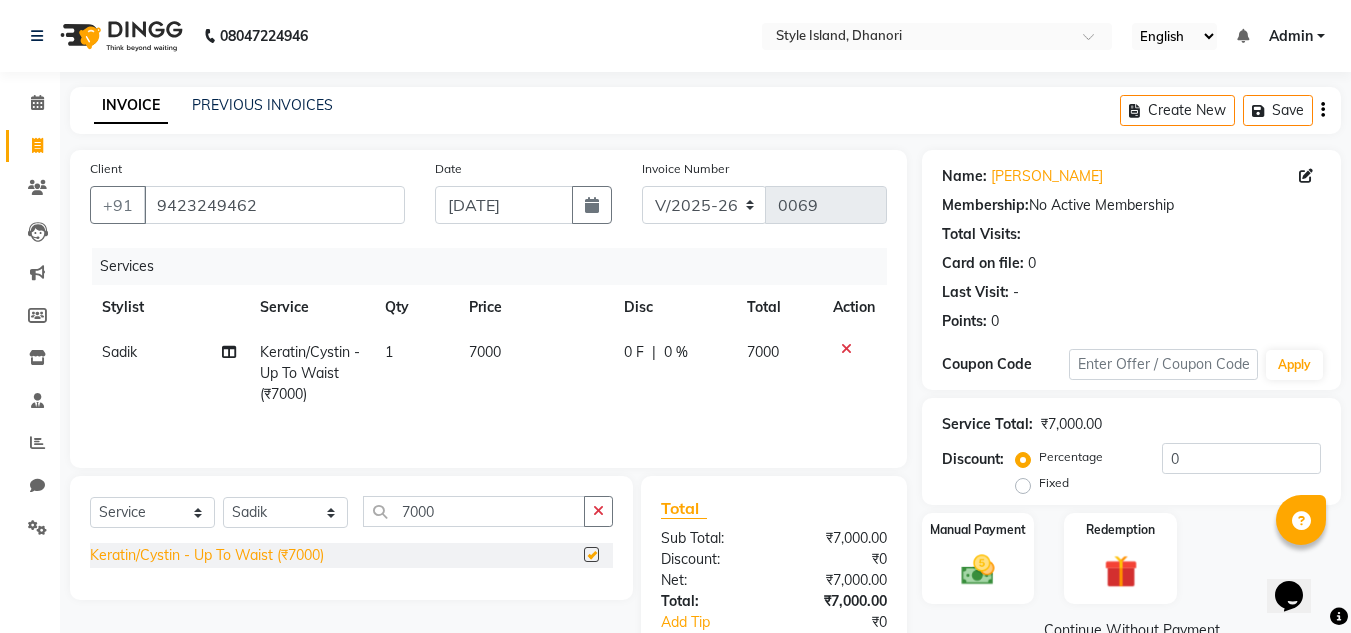 checkbox on "false" 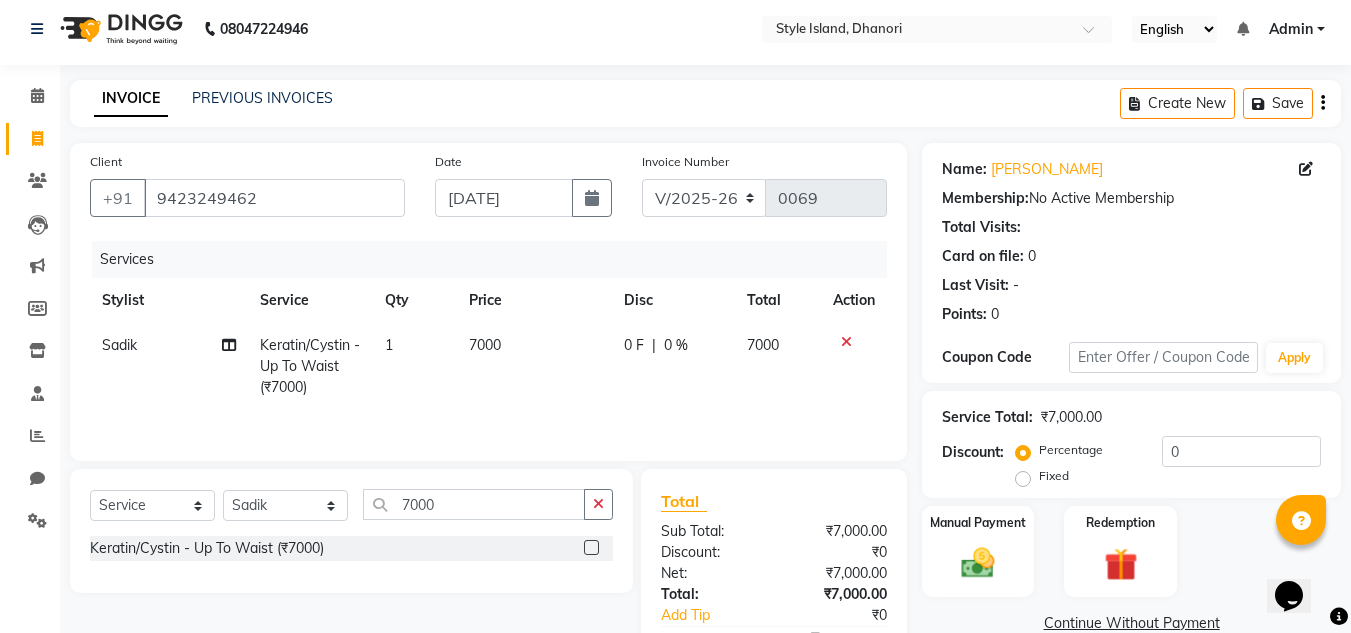 scroll, scrollTop: 125, scrollLeft: 0, axis: vertical 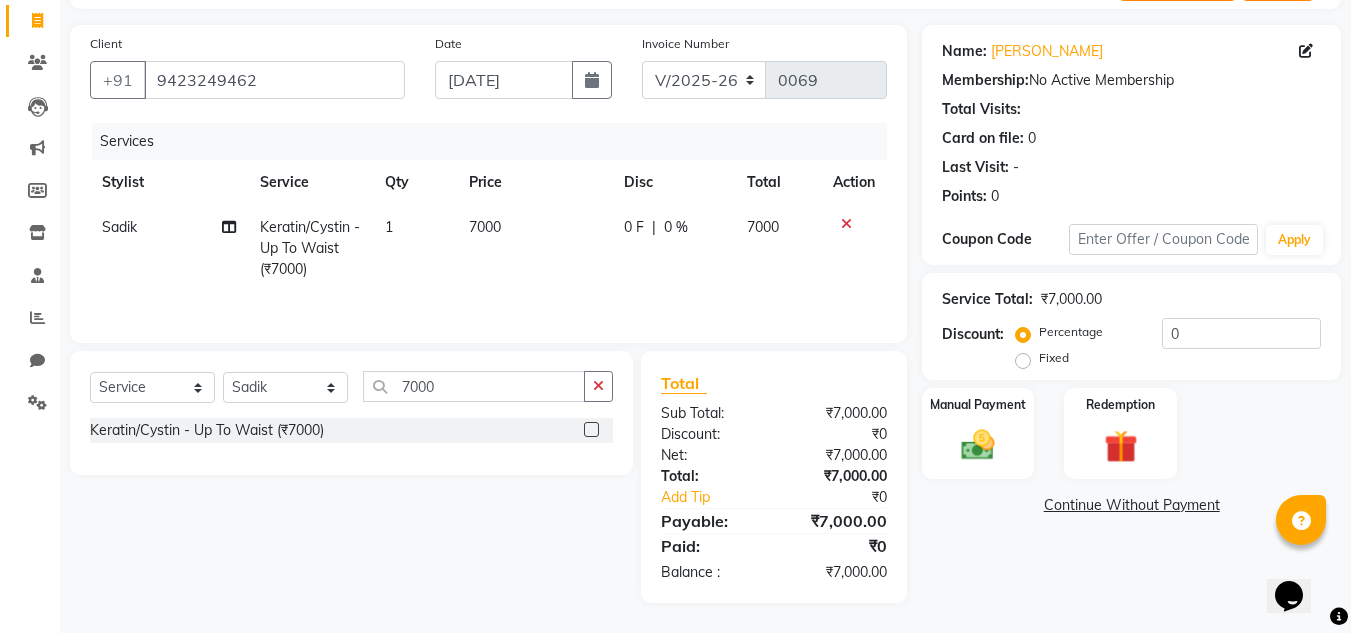 click 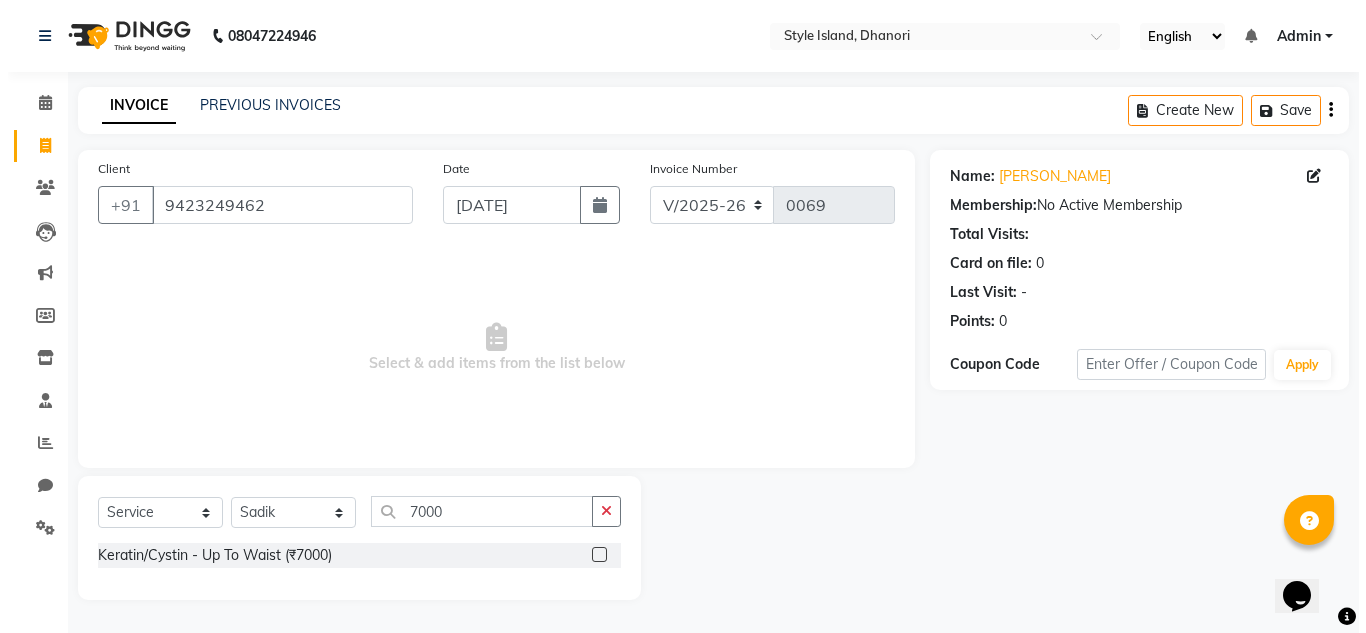 scroll, scrollTop: 0, scrollLeft: 0, axis: both 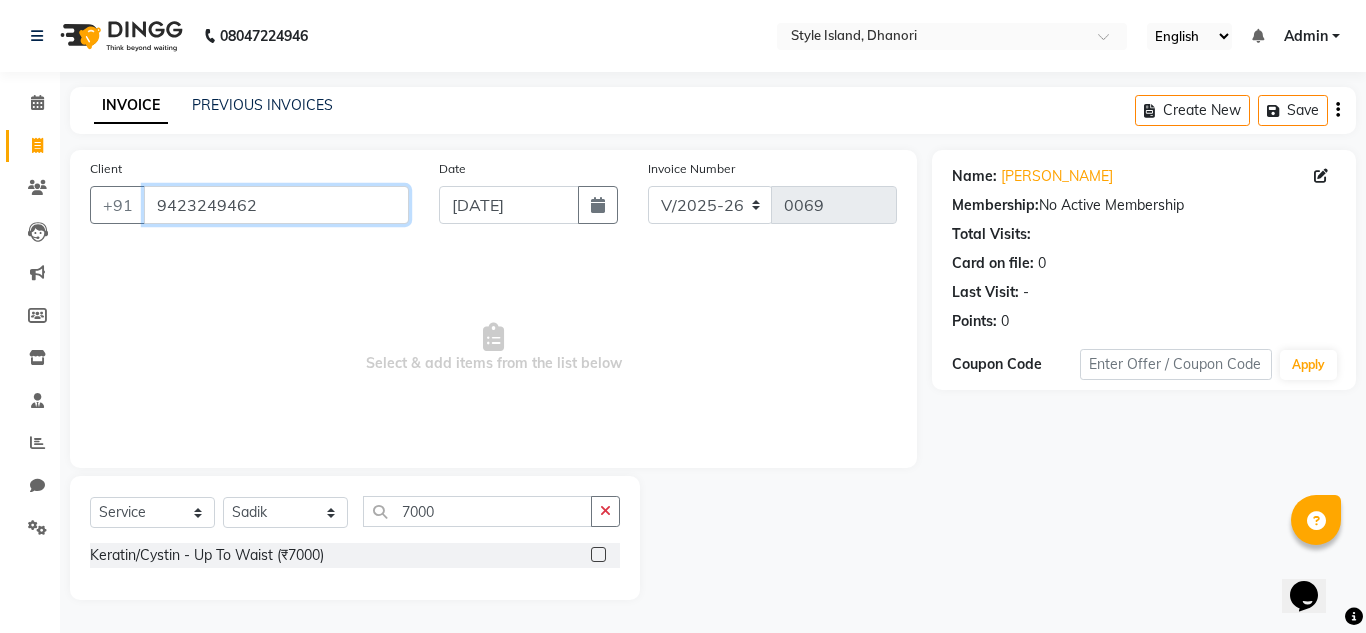 click on "9423249462" at bounding box center (276, 205) 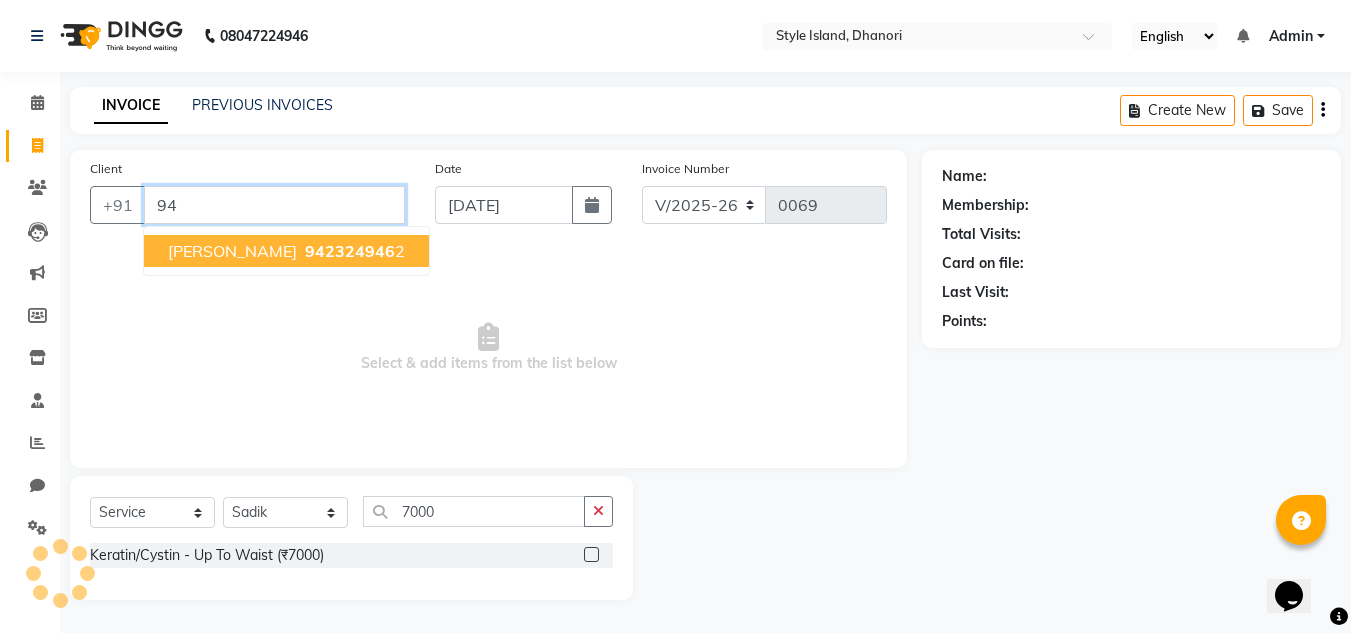 type on "9" 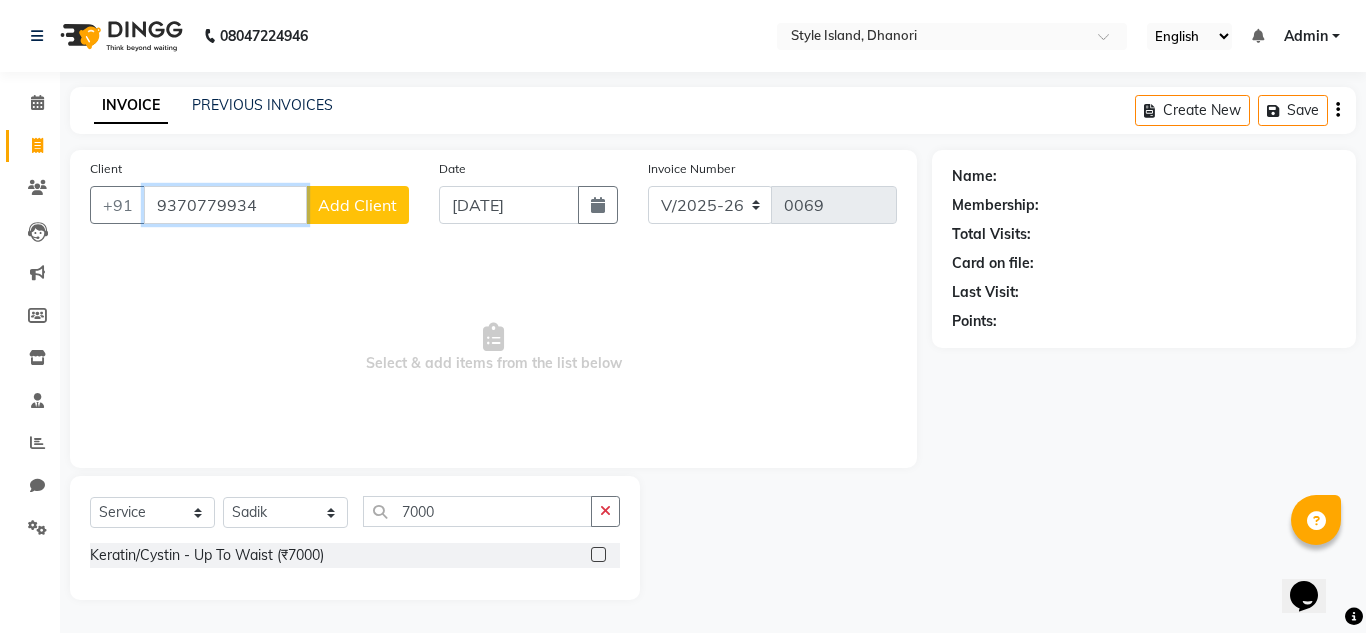 type on "9370779934" 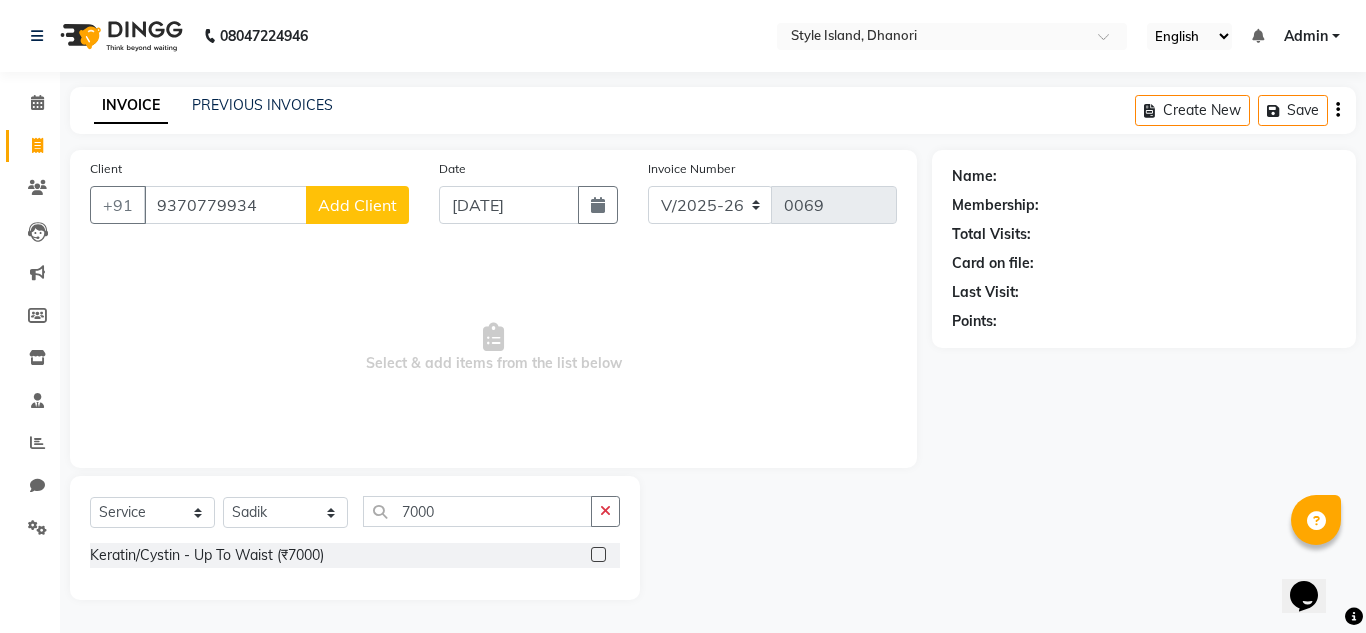 click on "Client [PHONE_NUMBER] Add Client" 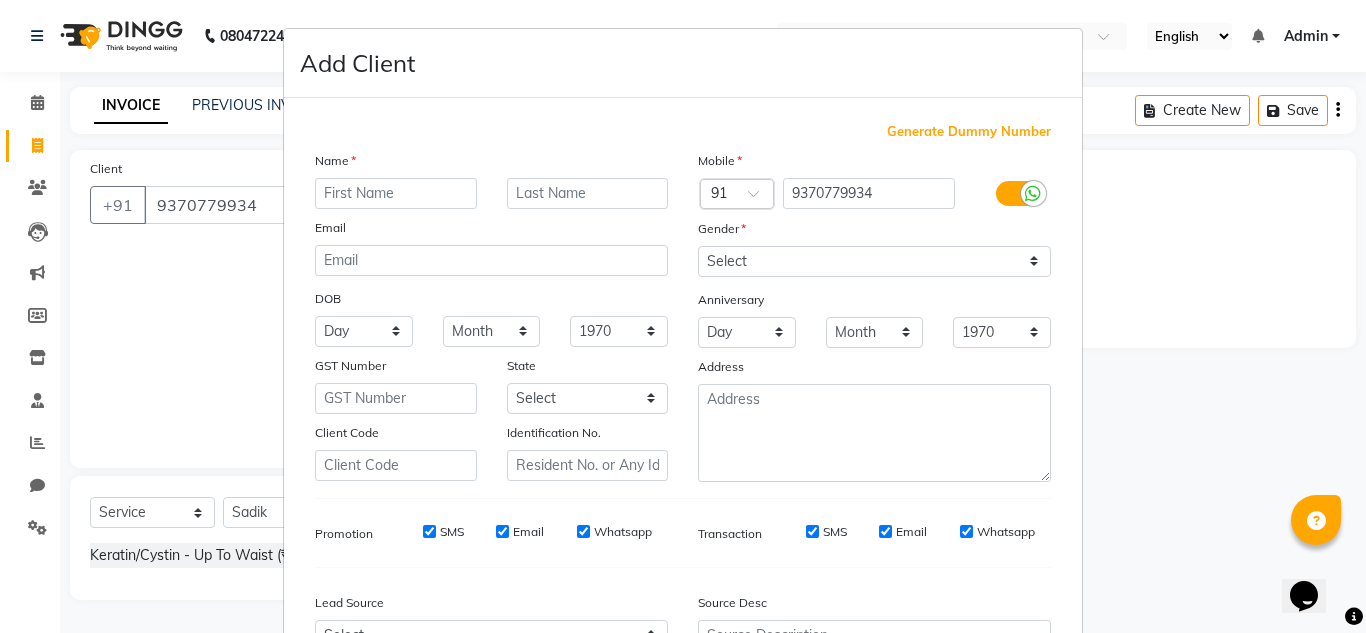 click at bounding box center [396, 193] 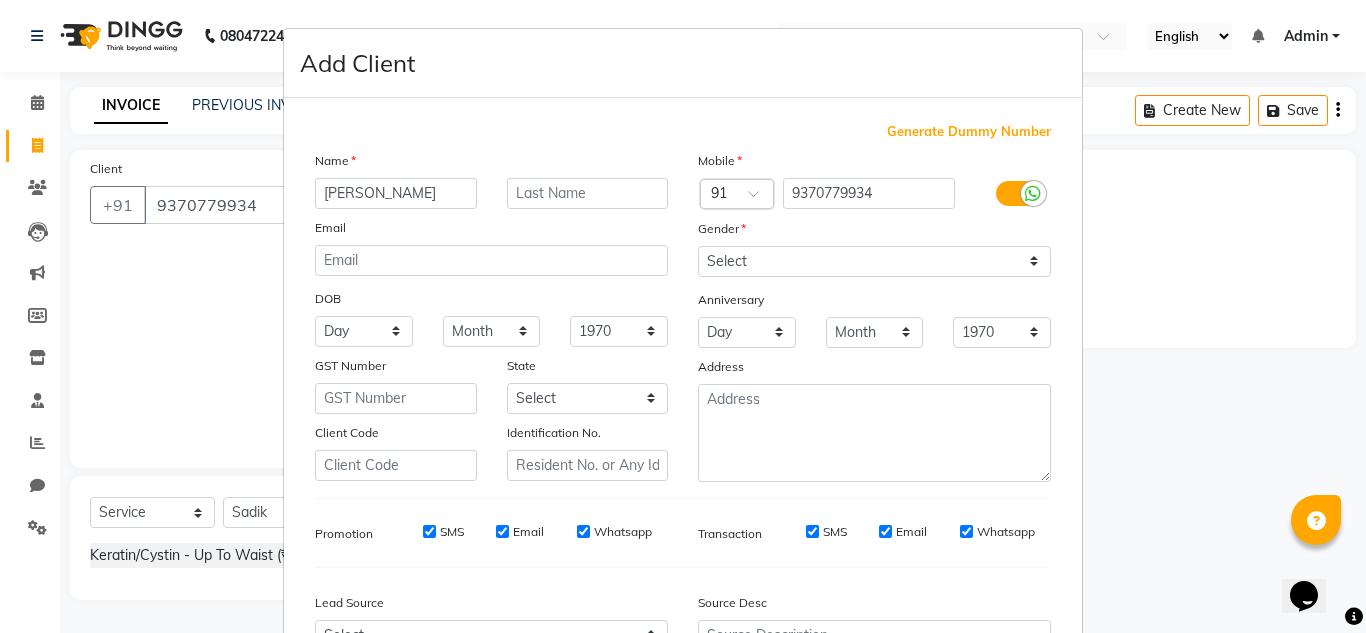 type on "[PERSON_NAME]" 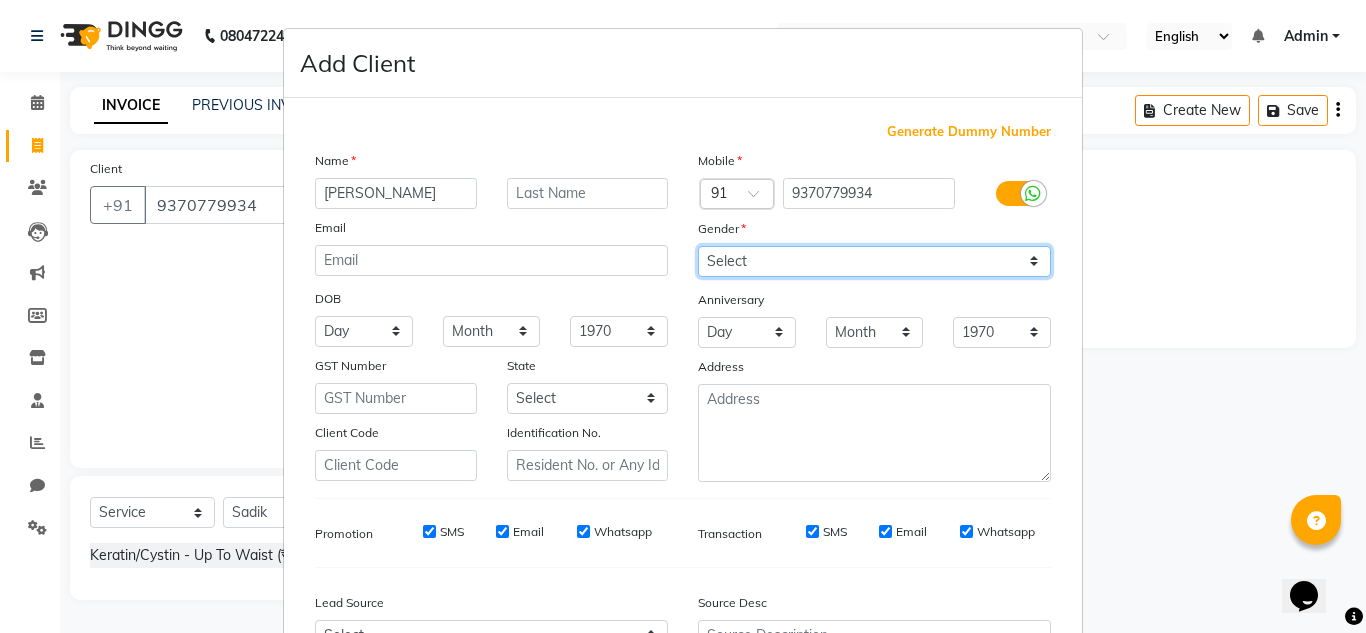 click on "Select [DEMOGRAPHIC_DATA] [DEMOGRAPHIC_DATA] Other Prefer Not To Say" at bounding box center (874, 261) 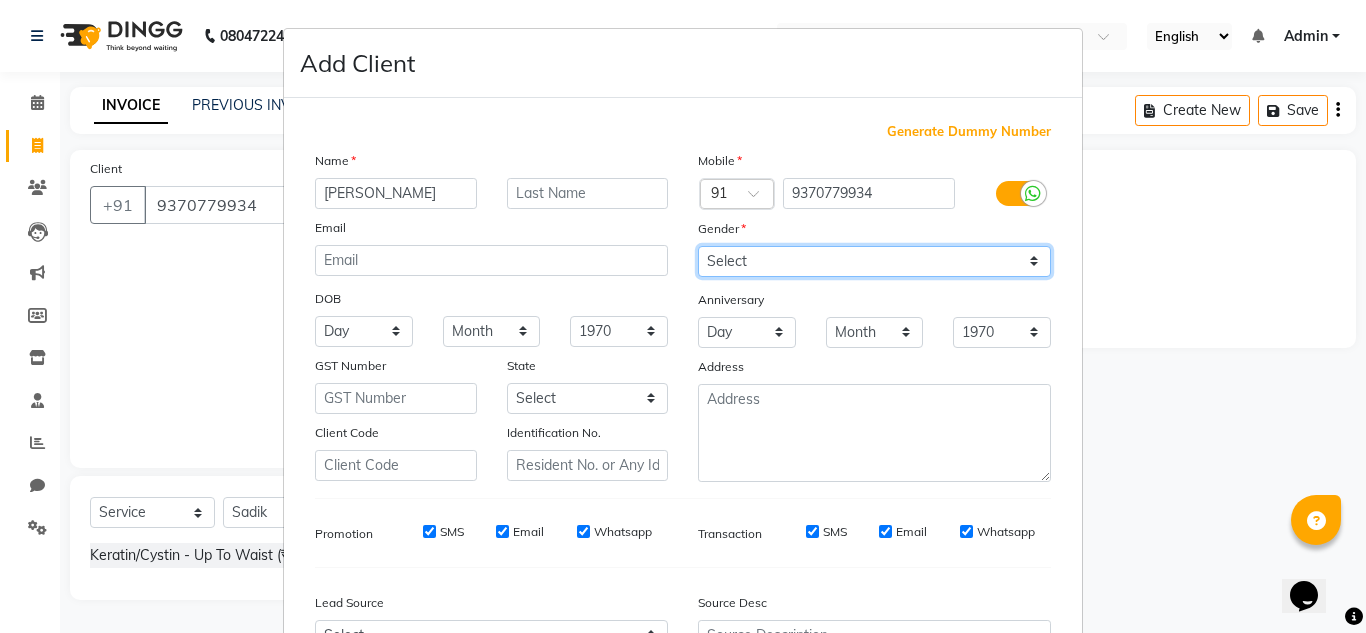 select on "[DEMOGRAPHIC_DATA]" 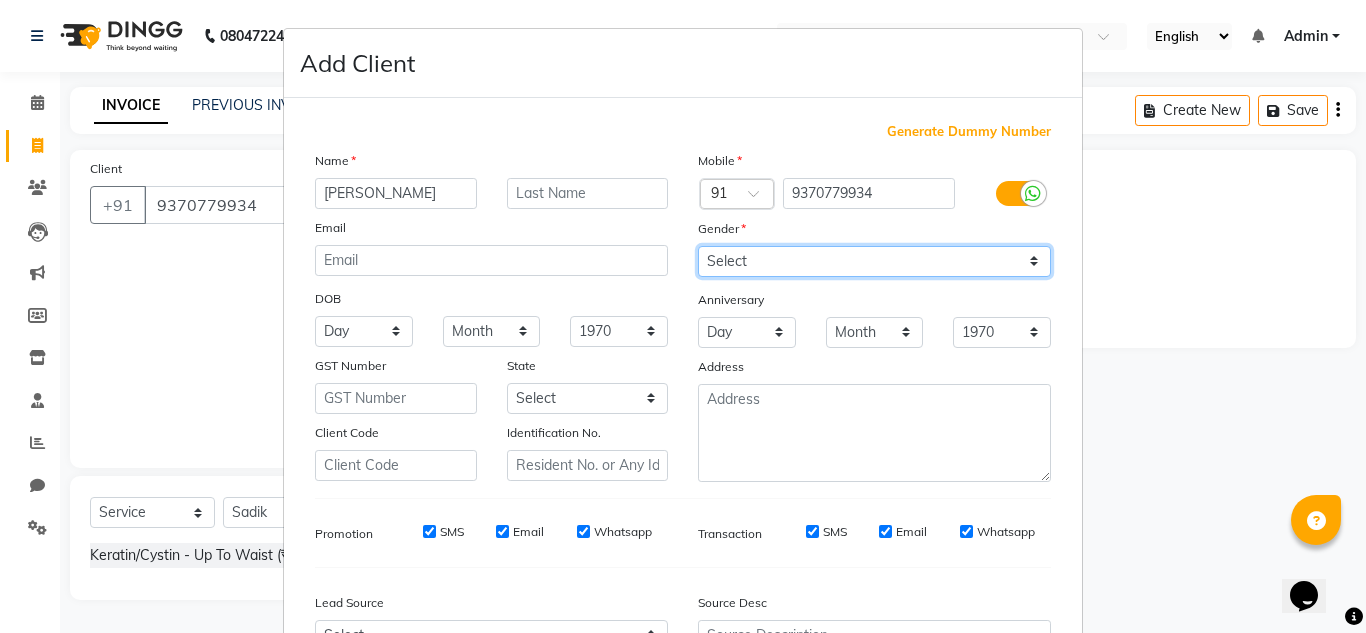 click on "Select [DEMOGRAPHIC_DATA] [DEMOGRAPHIC_DATA] Other Prefer Not To Say" at bounding box center (874, 261) 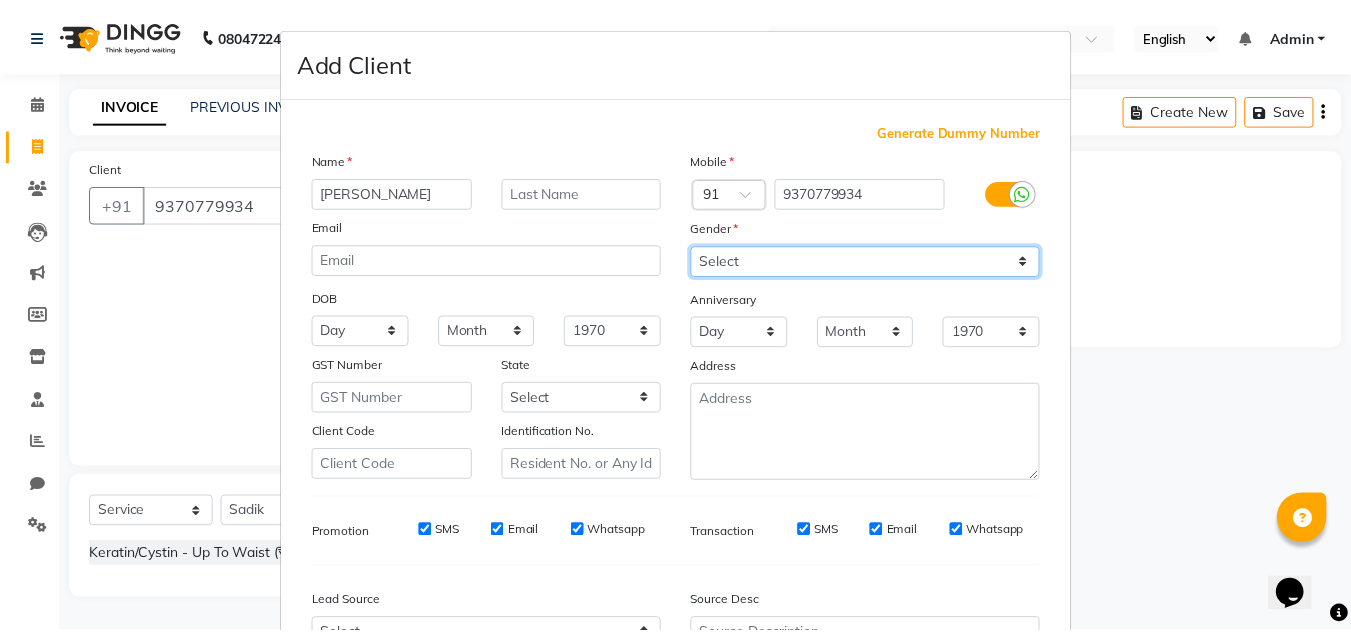 scroll, scrollTop: 216, scrollLeft: 0, axis: vertical 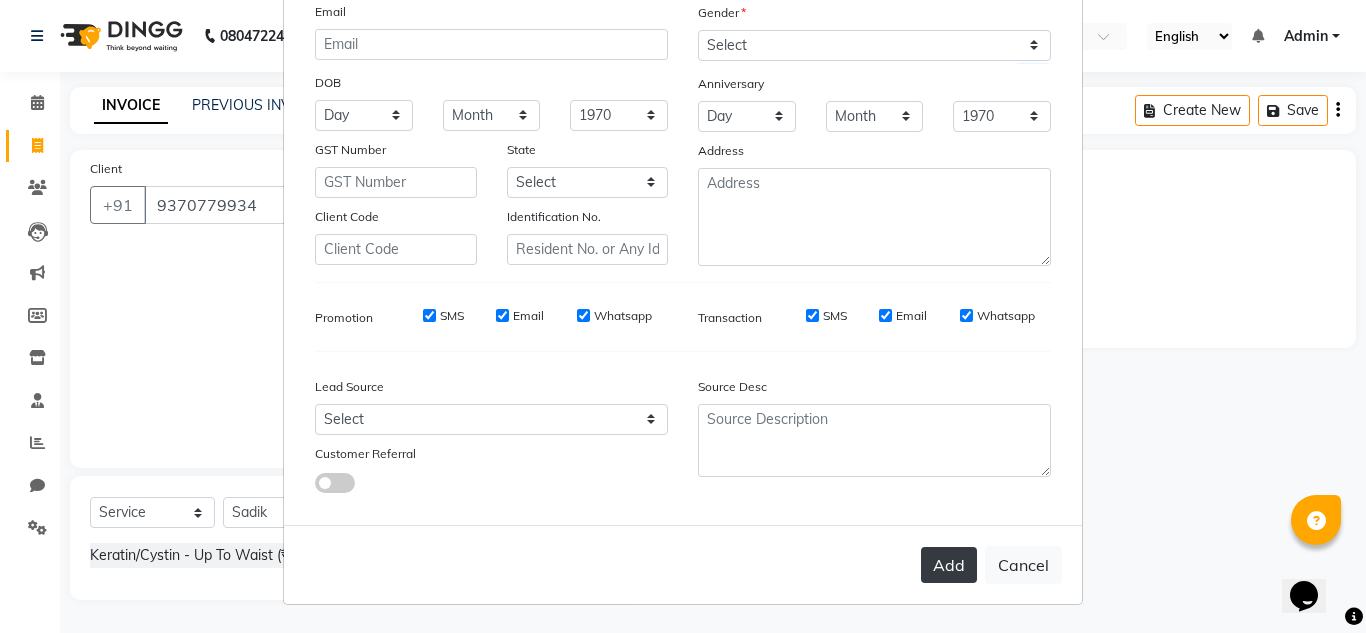 click on "Add" at bounding box center [949, 565] 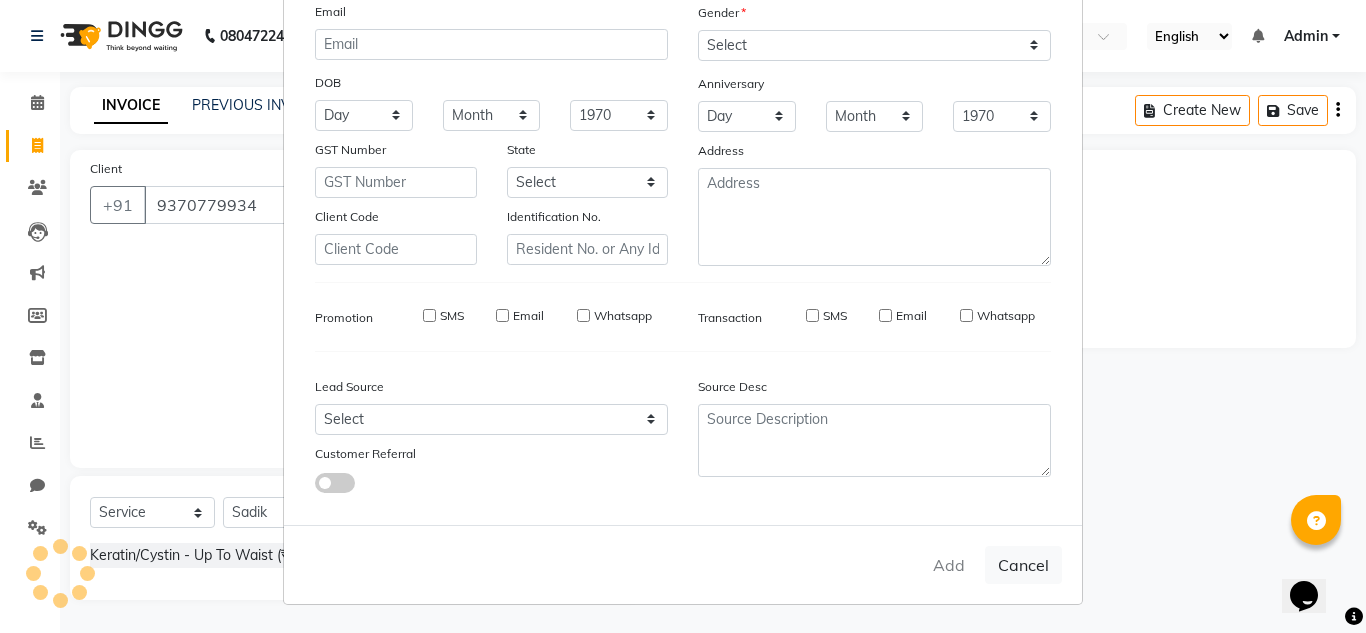 type 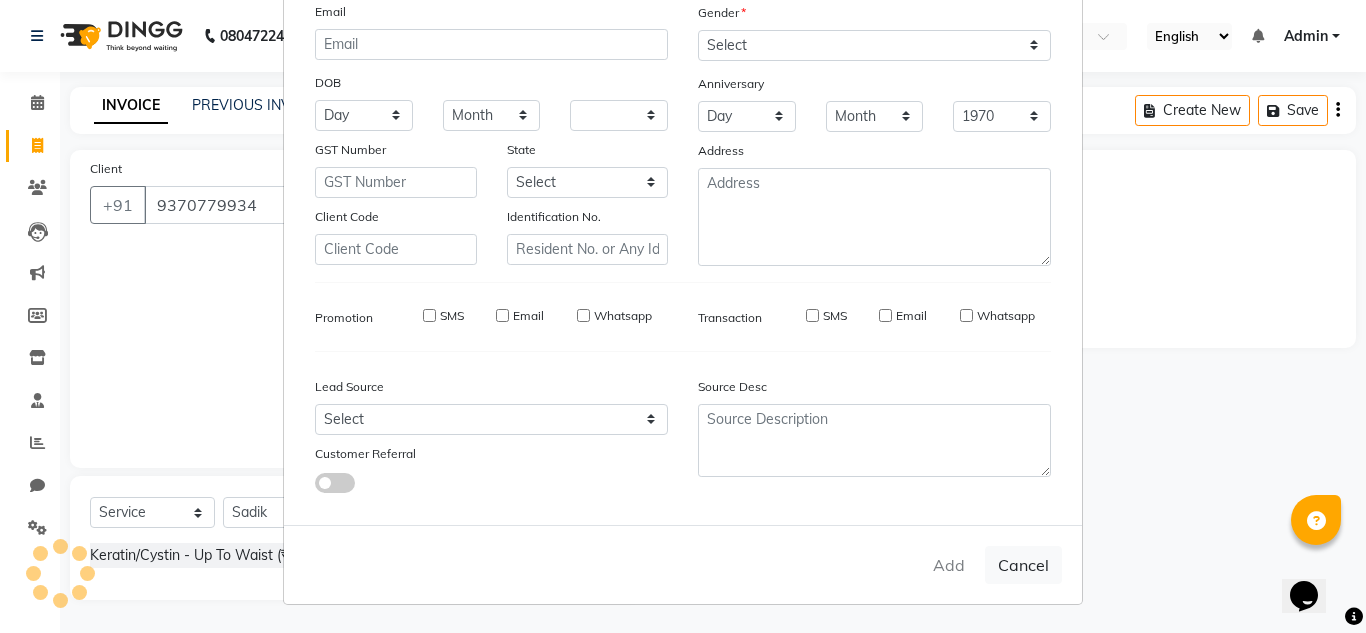 type 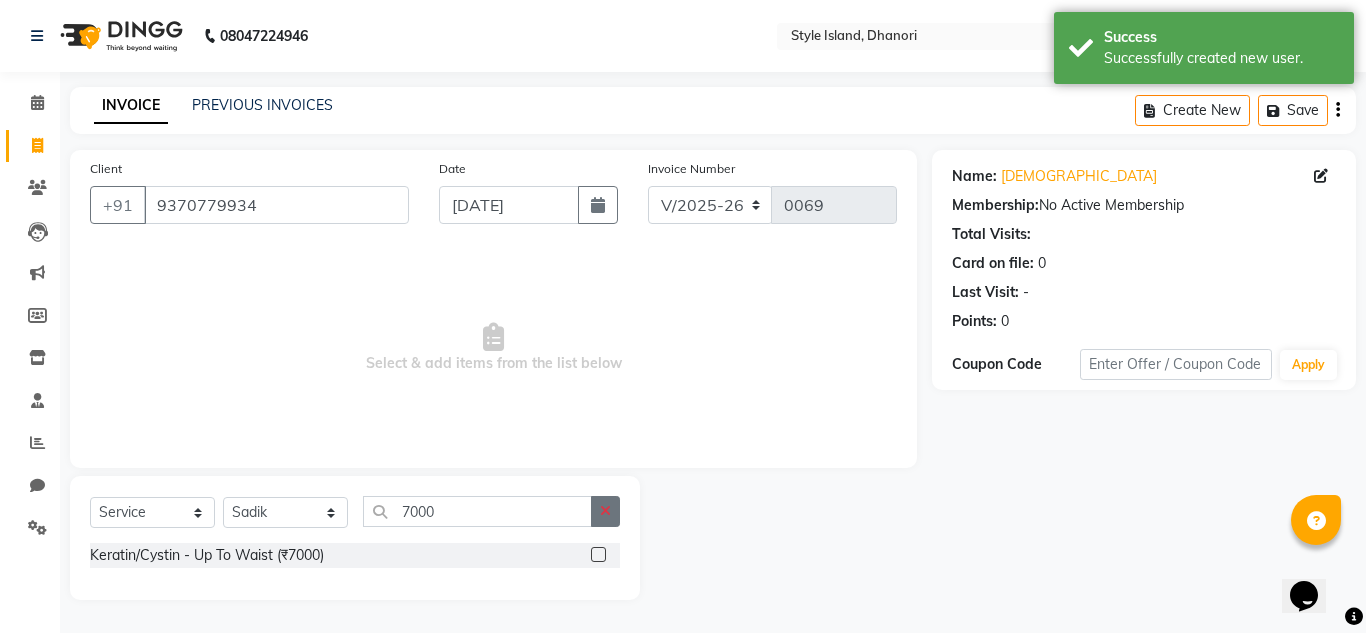 click 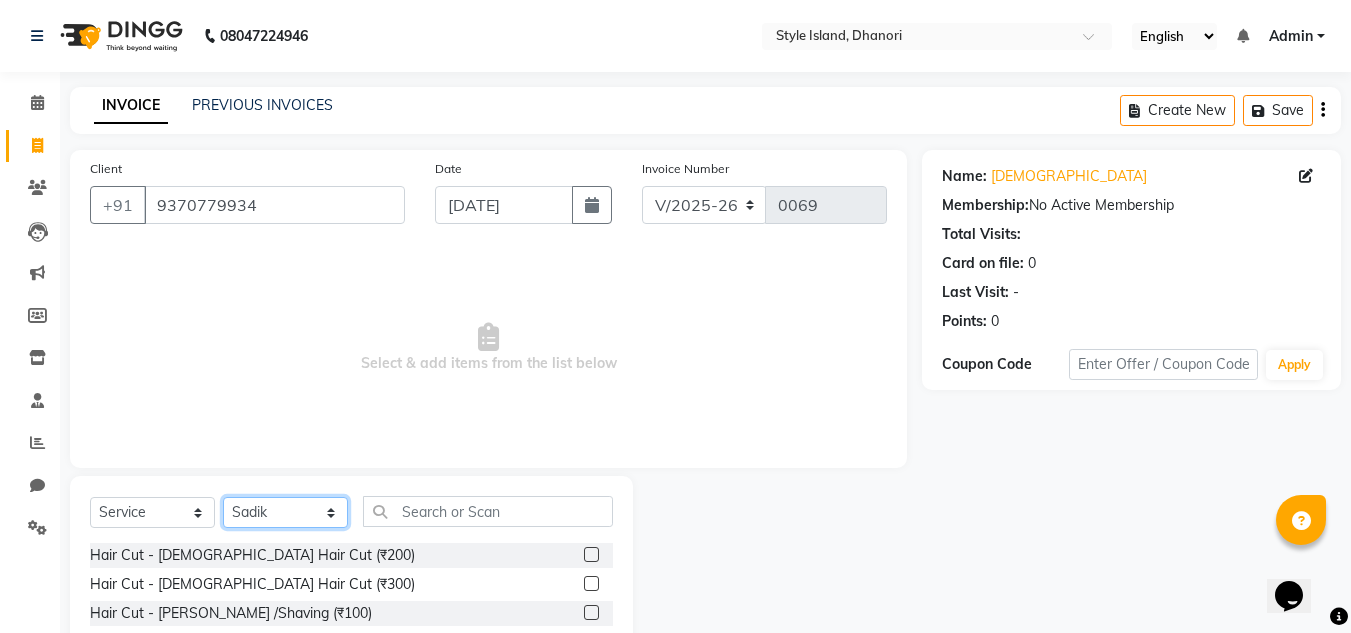 click on "Select Stylist [PERSON_NAME]" 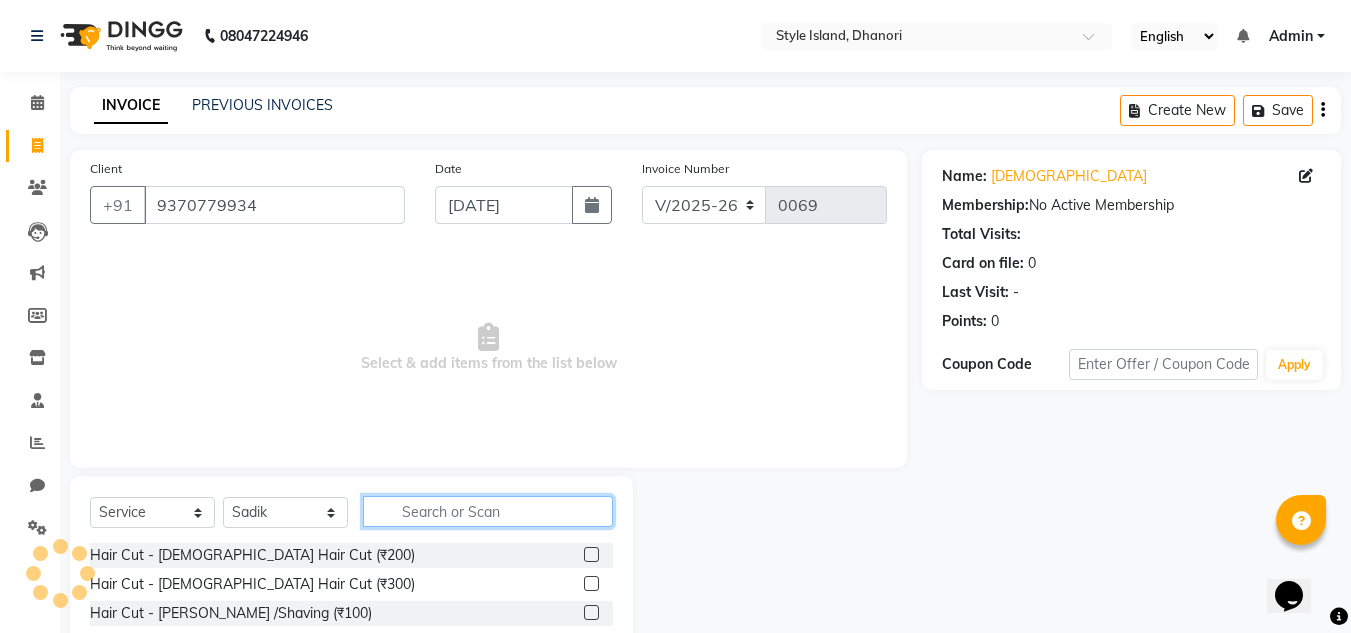 click 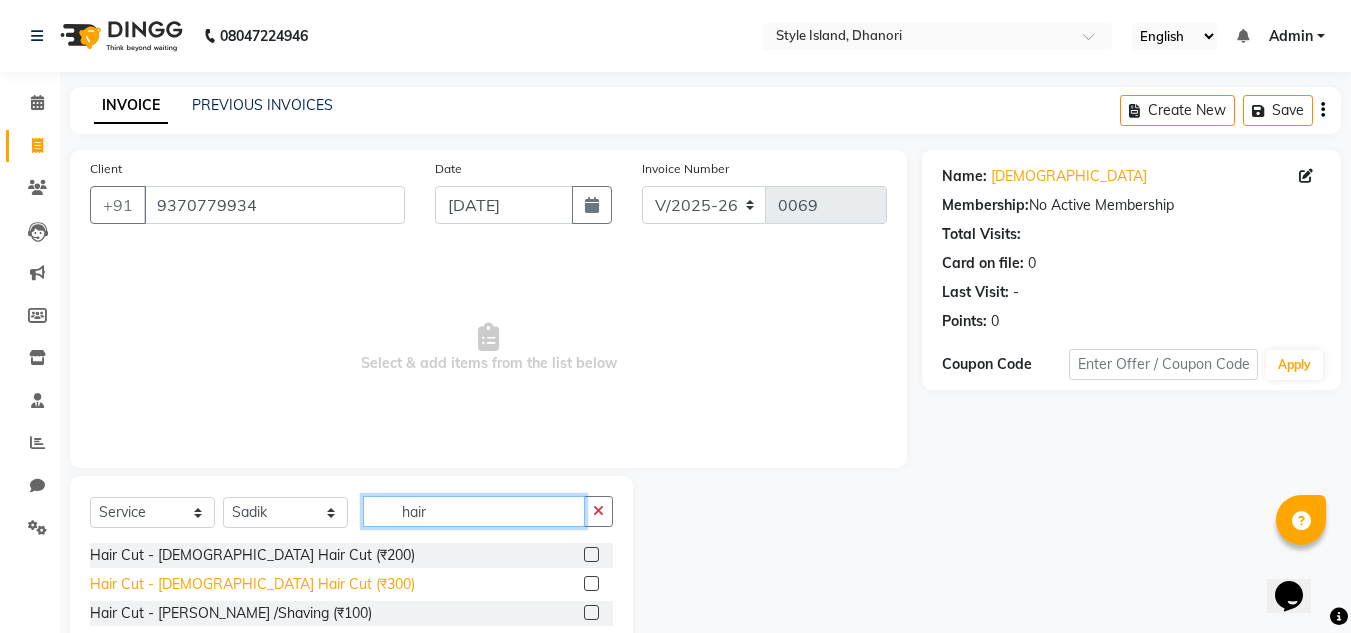 type on "hair" 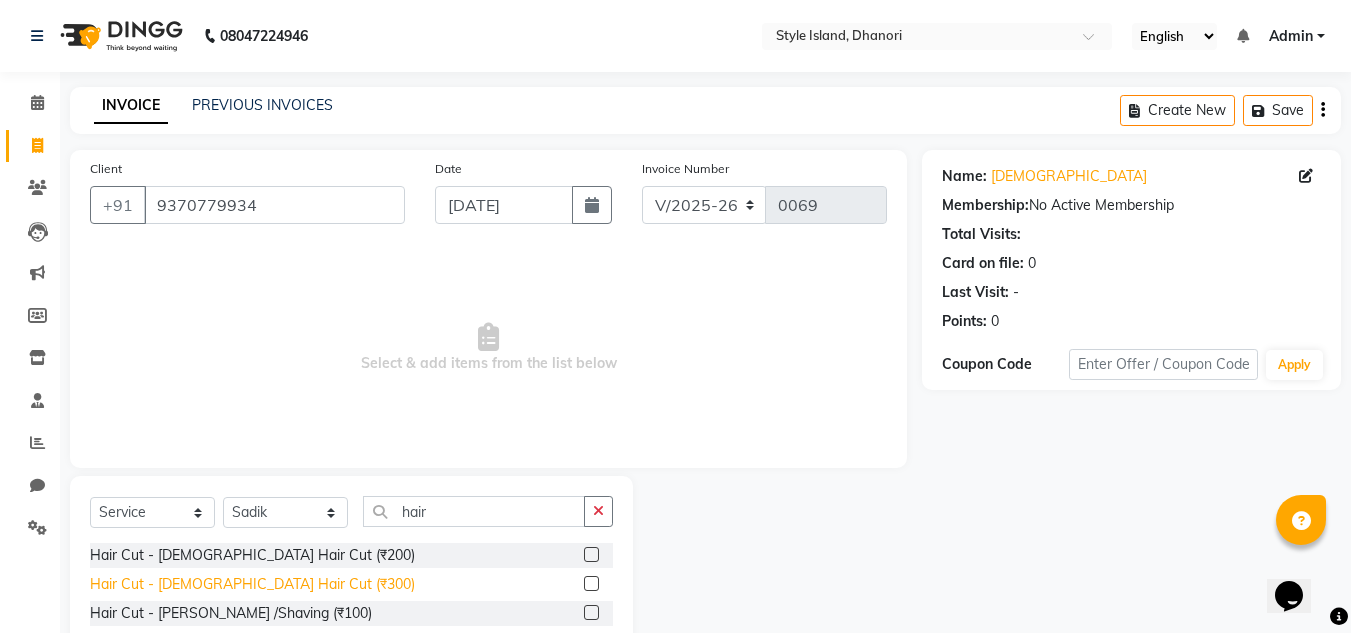 click on "Hair Cut - [DEMOGRAPHIC_DATA] Hair Cut (₹300)" 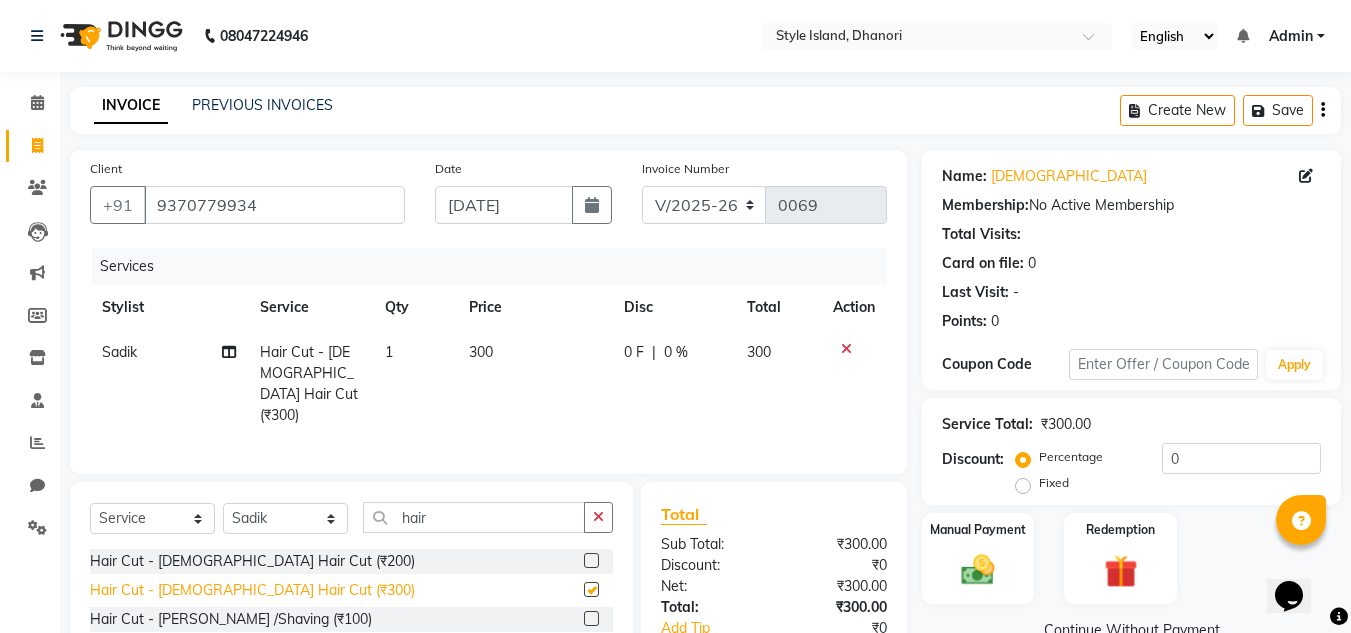 checkbox on "false" 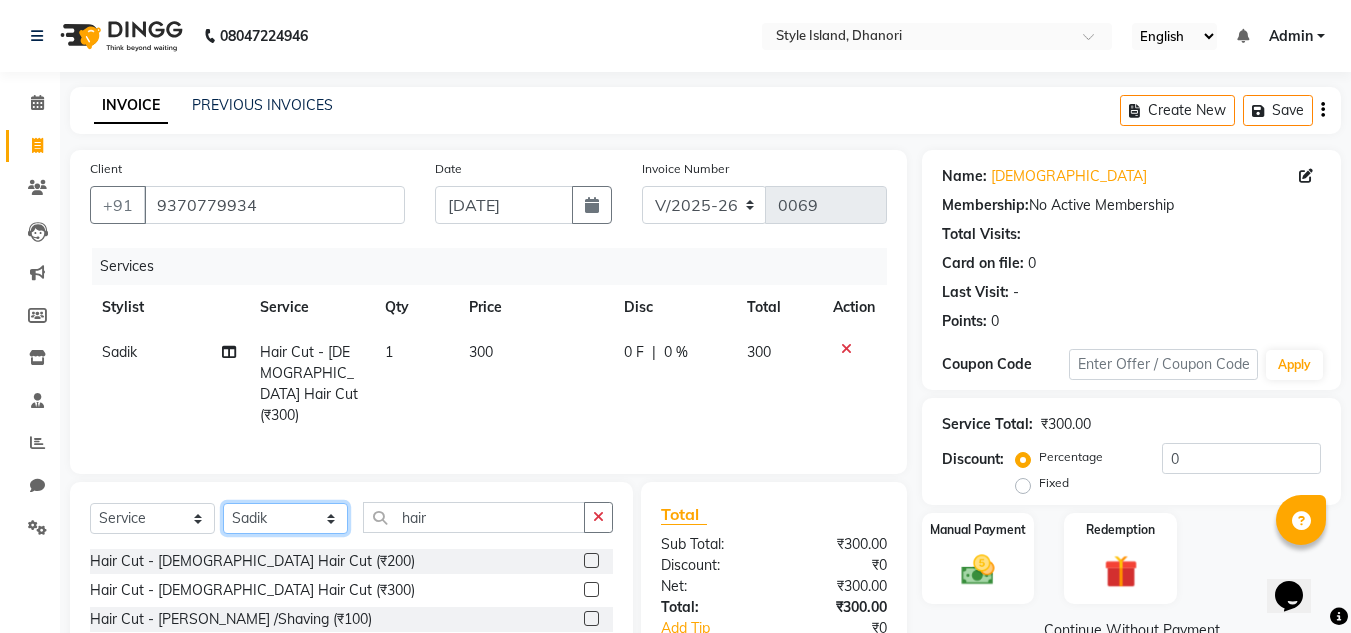click on "Select Stylist [PERSON_NAME]" 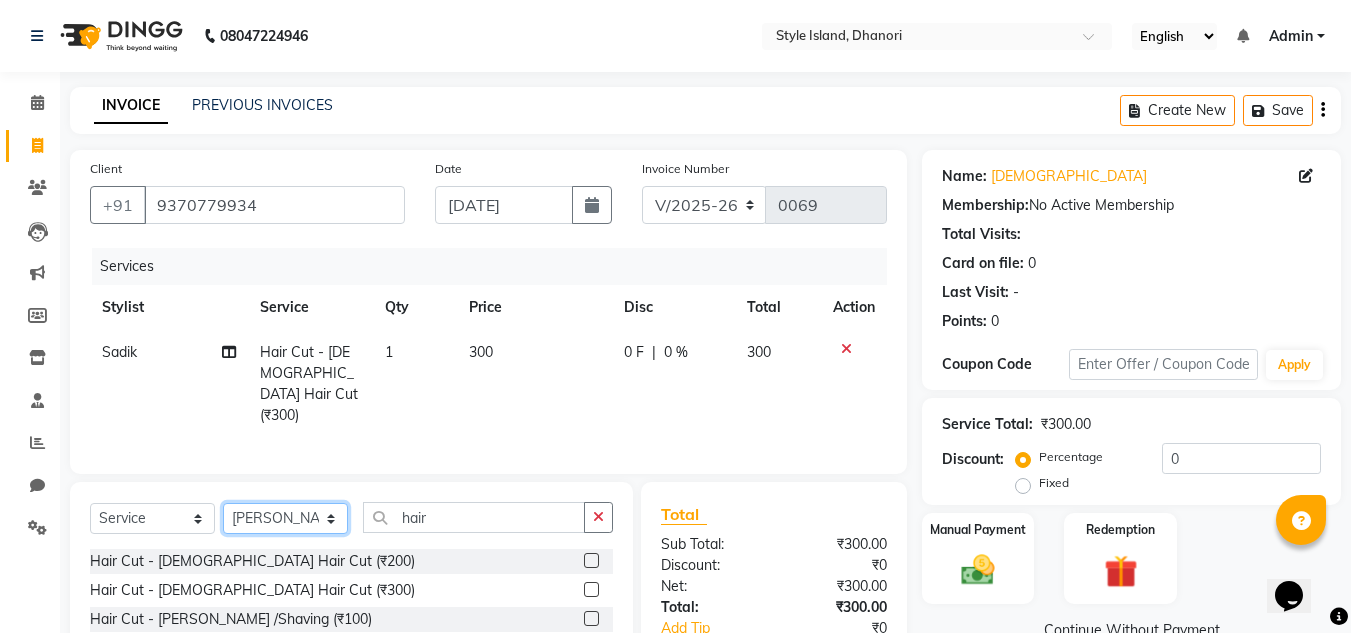 click on "Select Stylist [PERSON_NAME]" 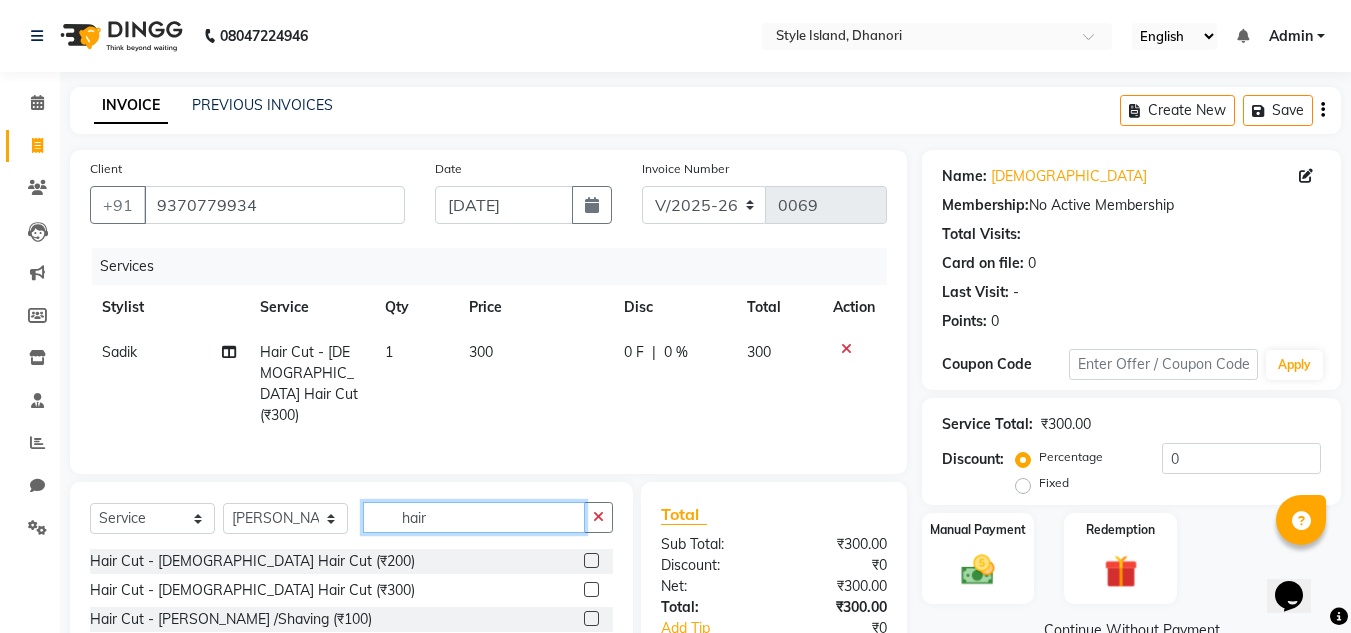 click on "hair" 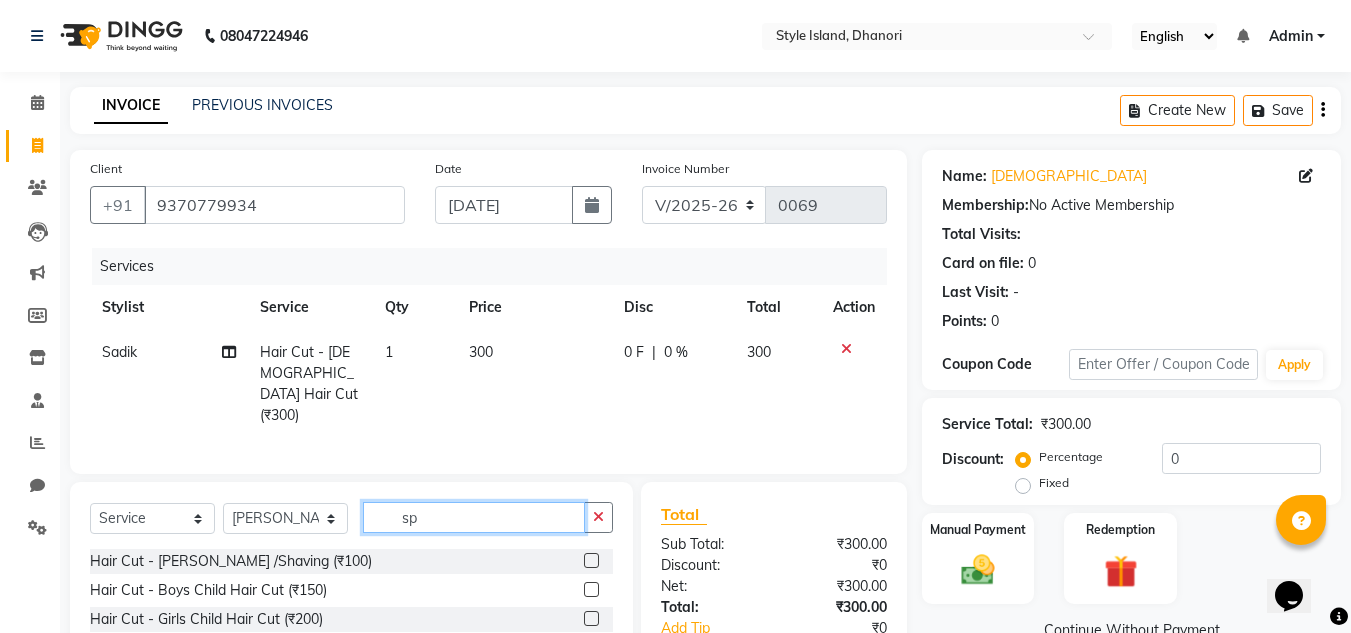 type on "spa" 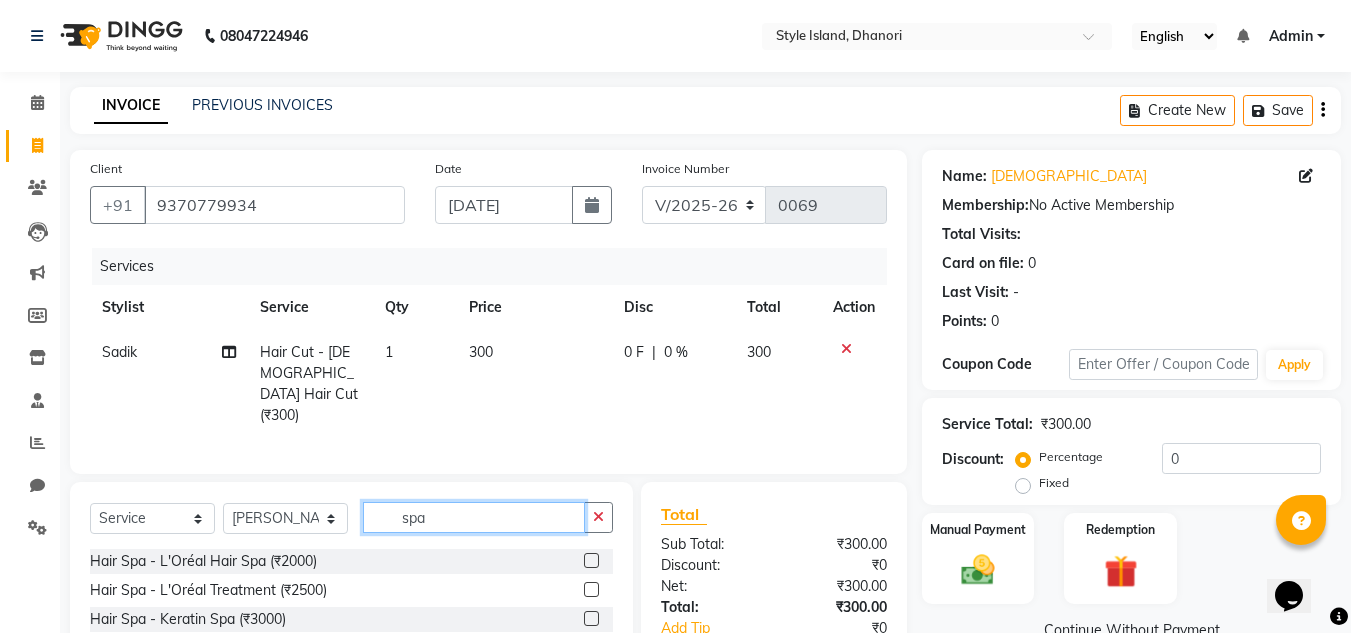 click on "spa" 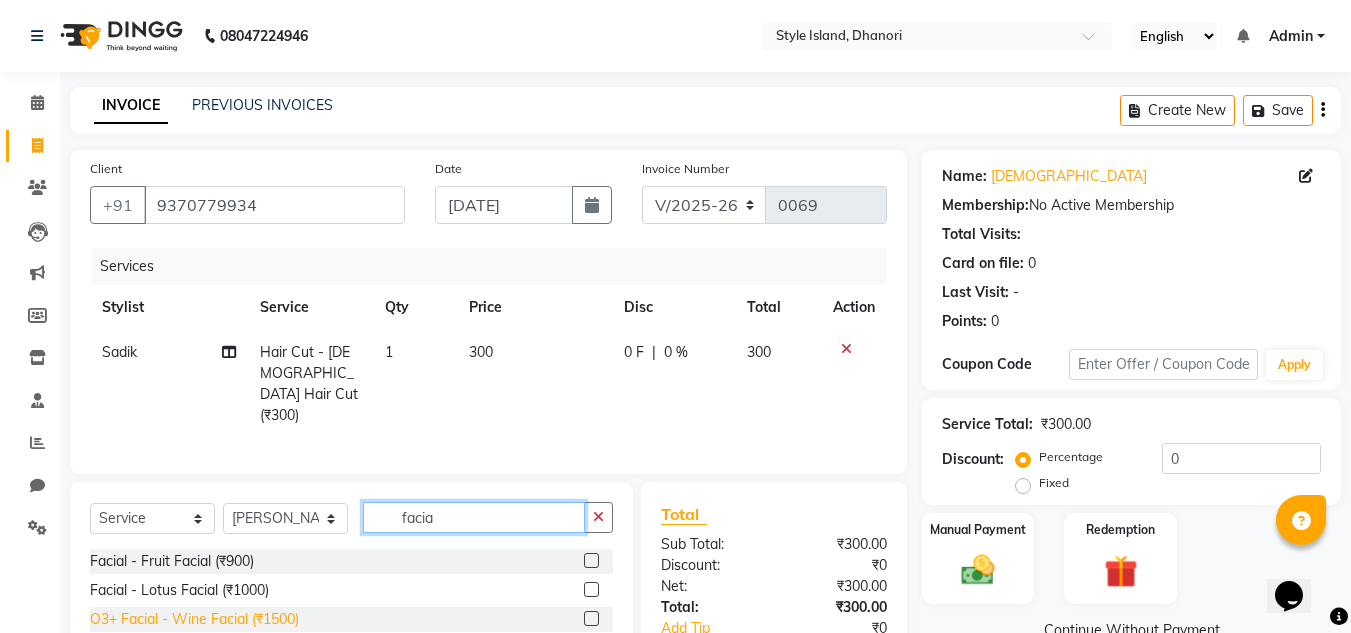 type on "facia" 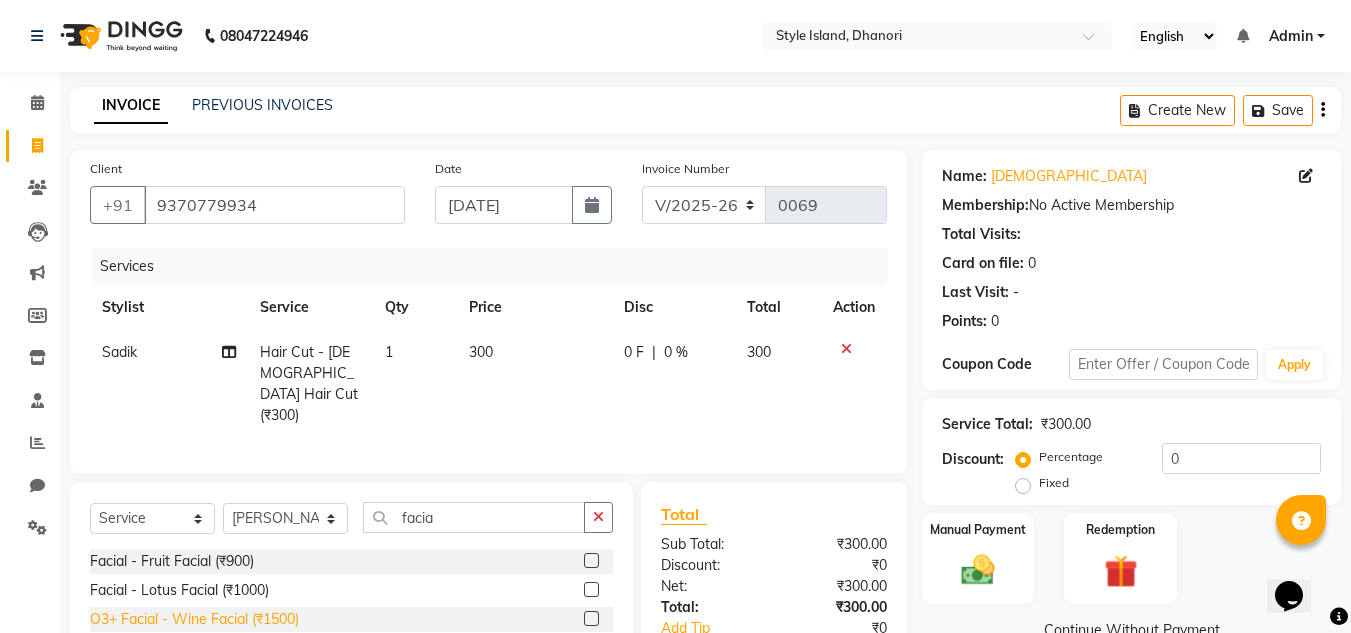 click on "O3+ Facial - Wine Facial (₹1500)" 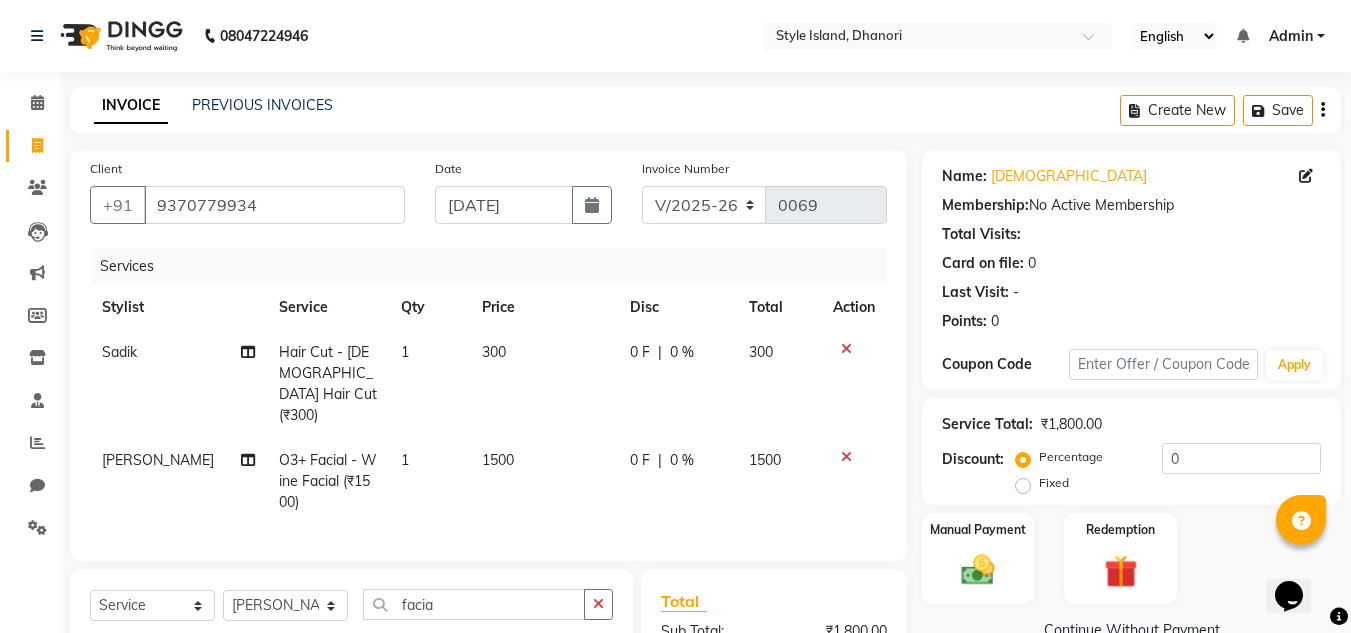 checkbox on "false" 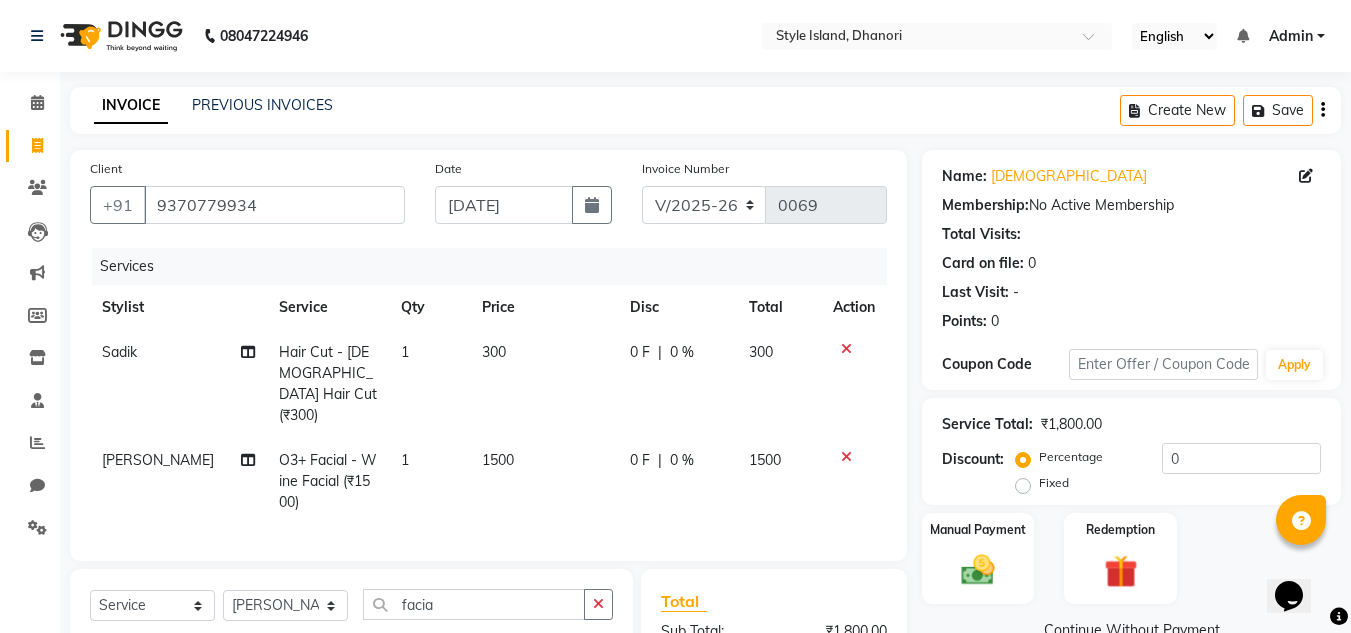 scroll, scrollTop: 255, scrollLeft: 0, axis: vertical 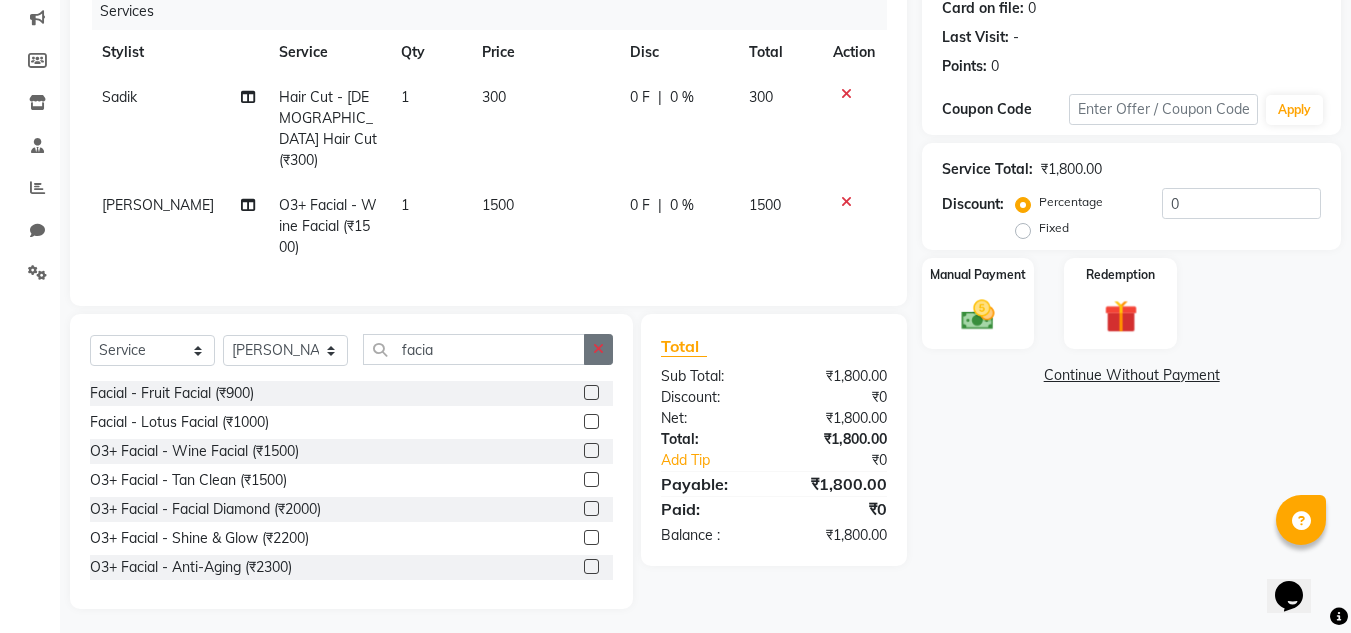 click 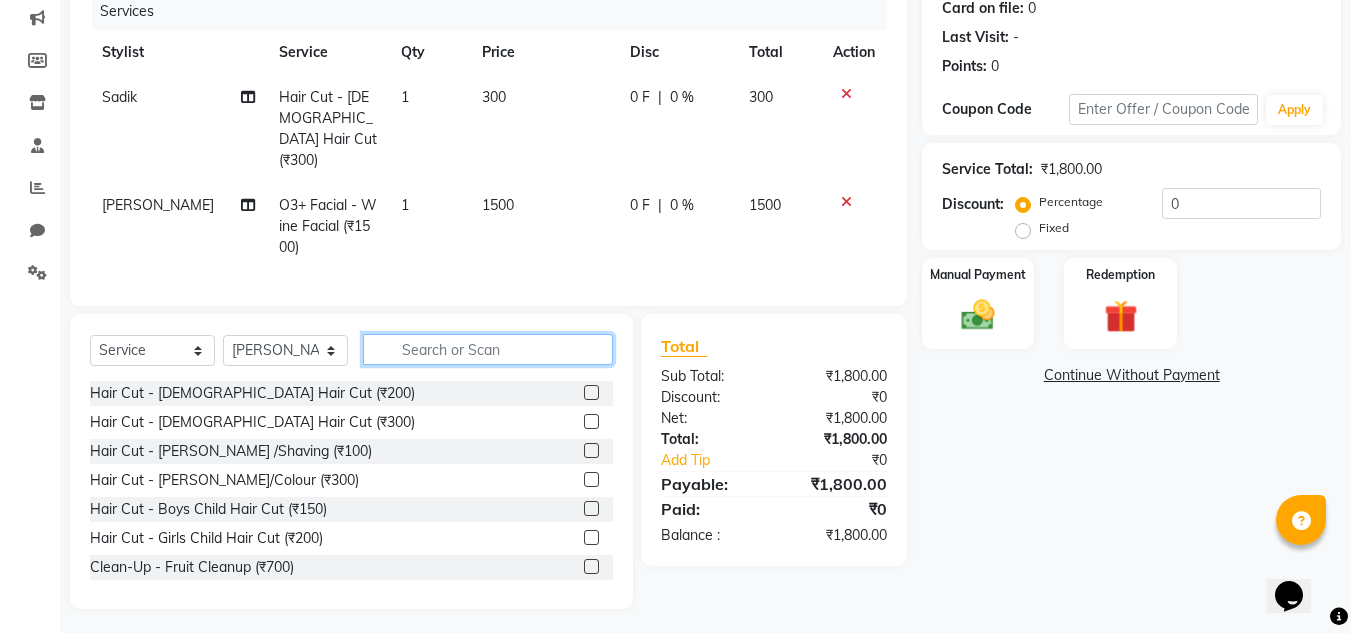 click 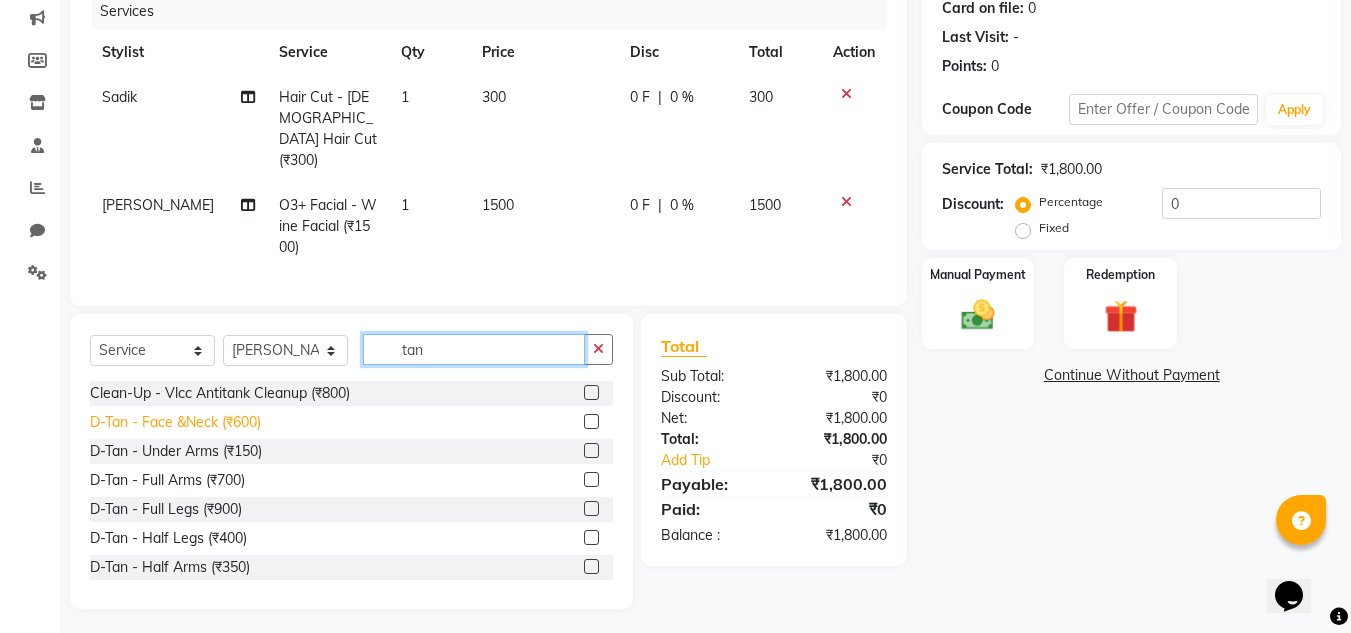 type on "tan" 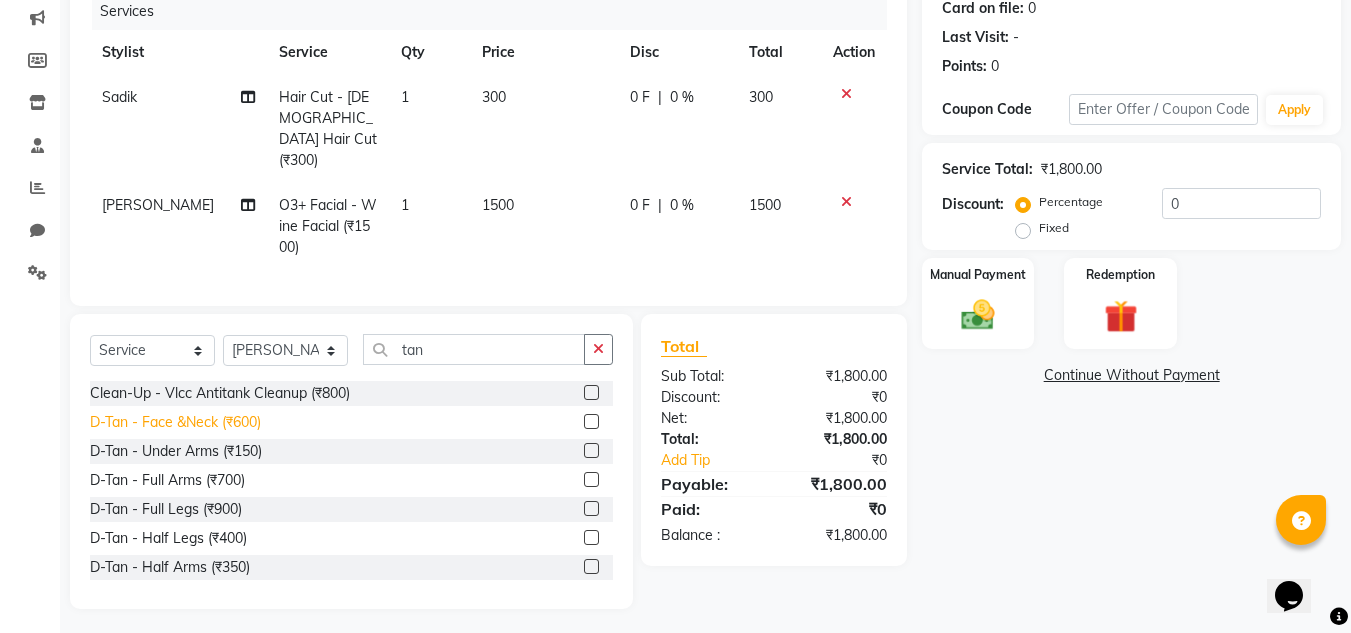 click on "D-Tan - Face &Neck (₹600)" 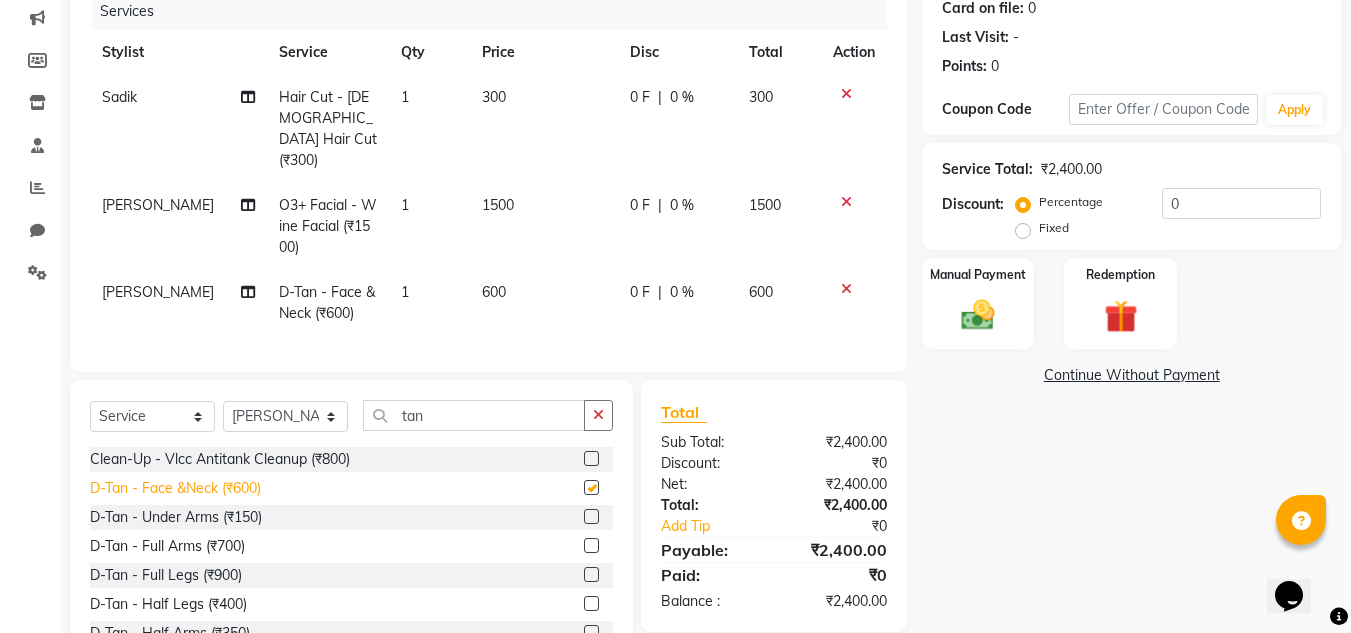 checkbox on "false" 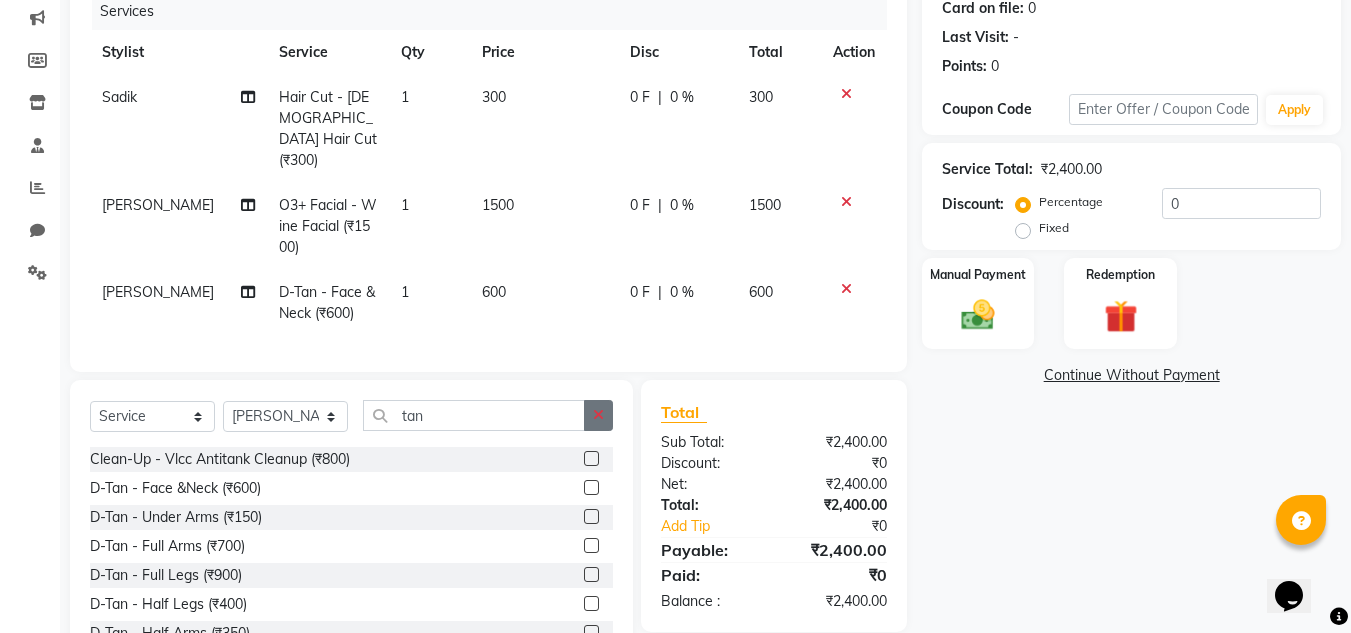 click 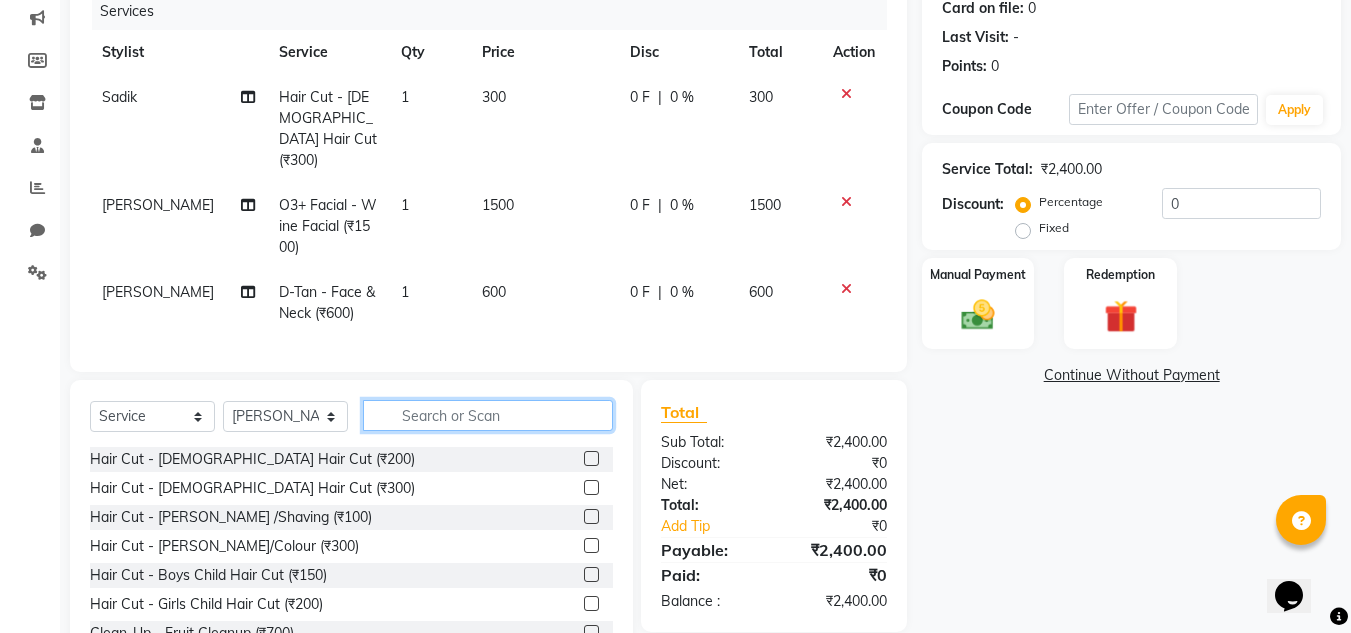 click 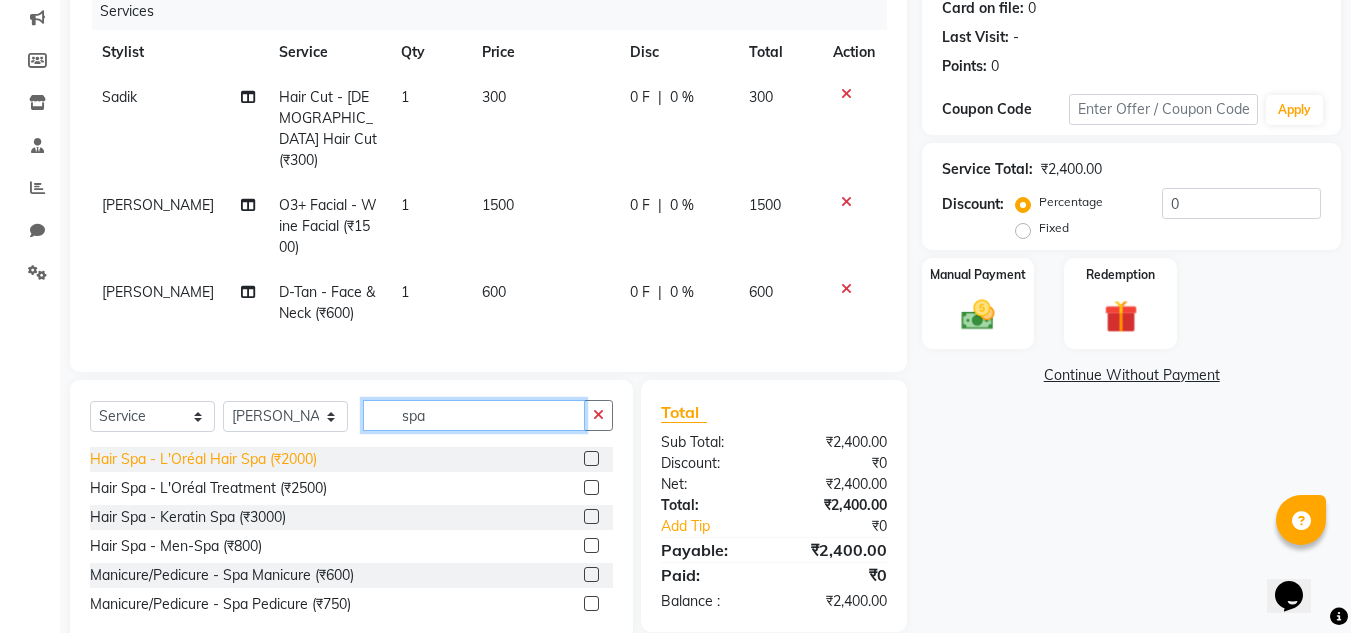 type on "spa" 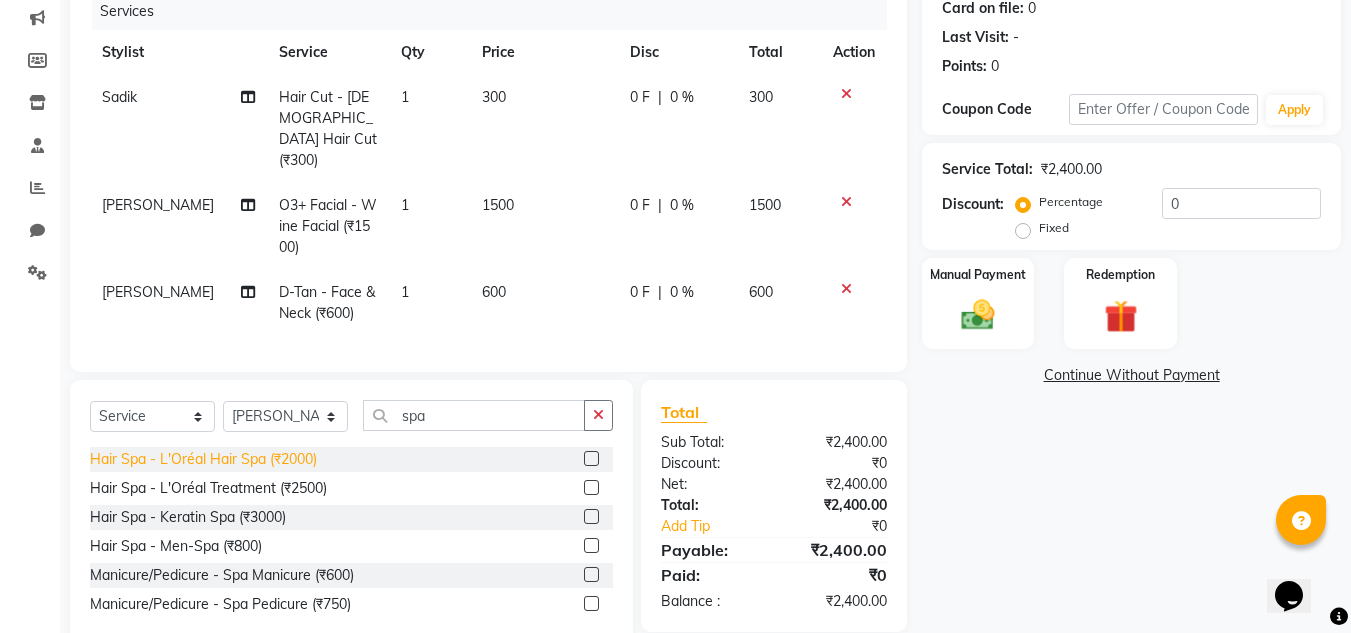 click on "Hair Spa - L'Oréal Hair Spa (₹2000)" 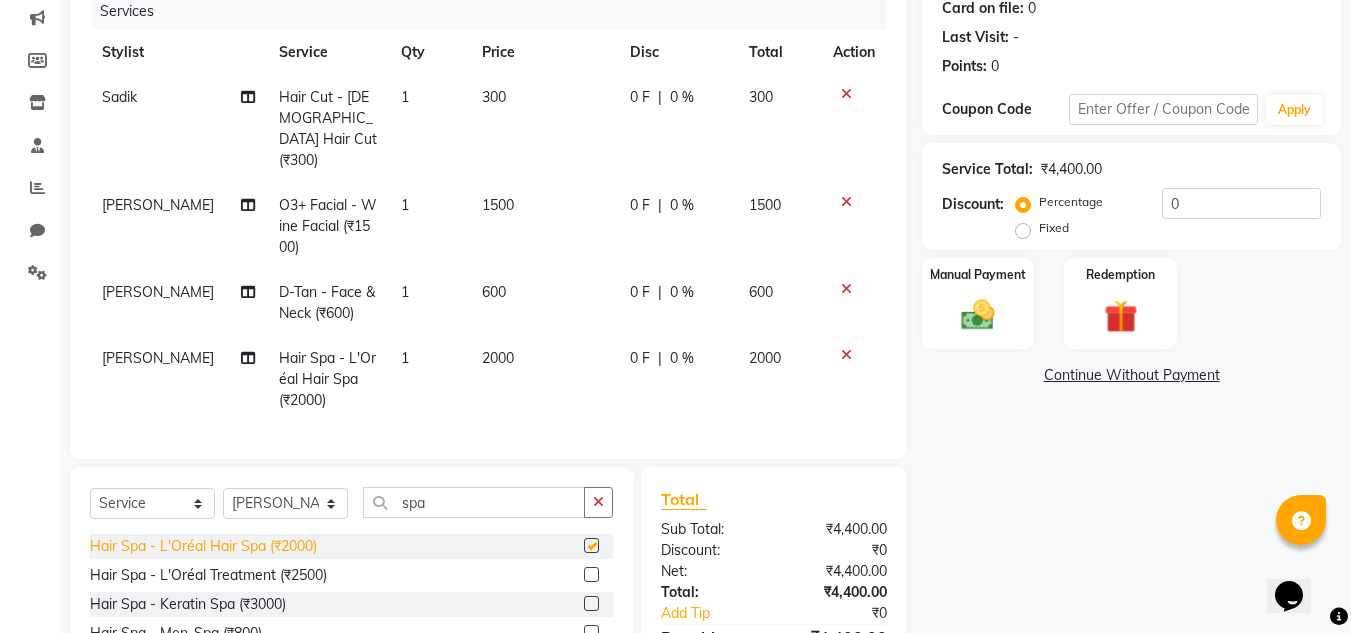 checkbox on "false" 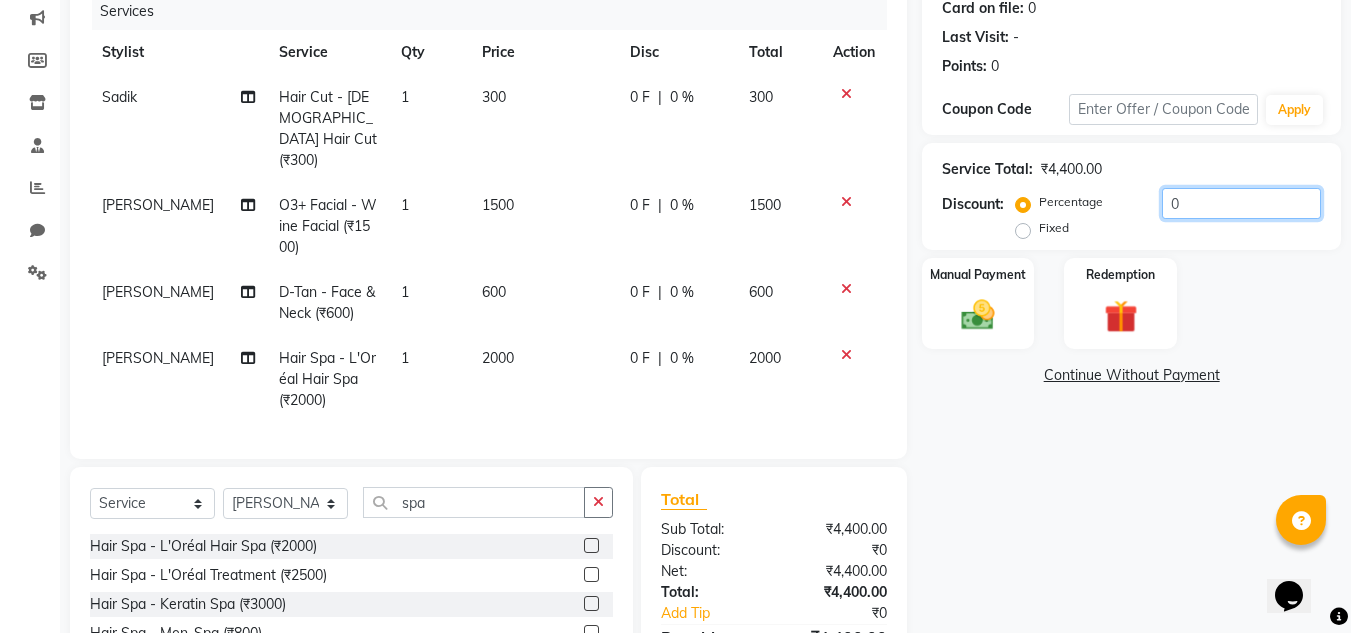 click on "0" 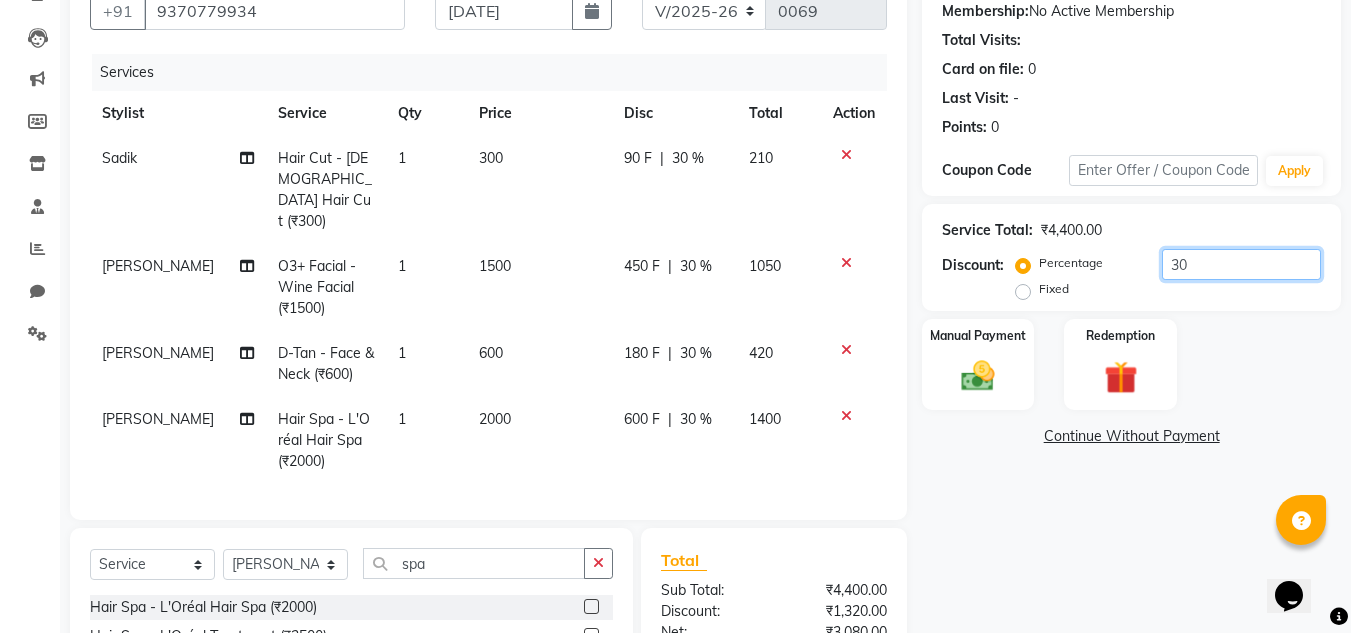 scroll, scrollTop: 193, scrollLeft: 0, axis: vertical 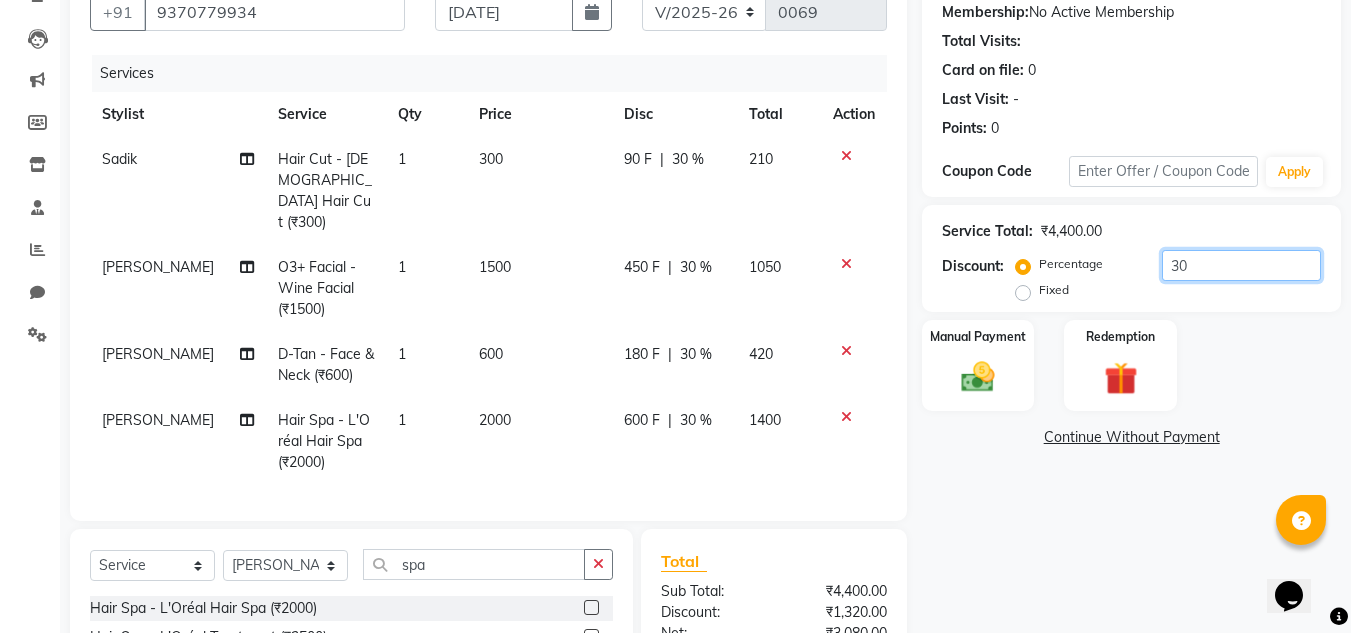 click on "30" 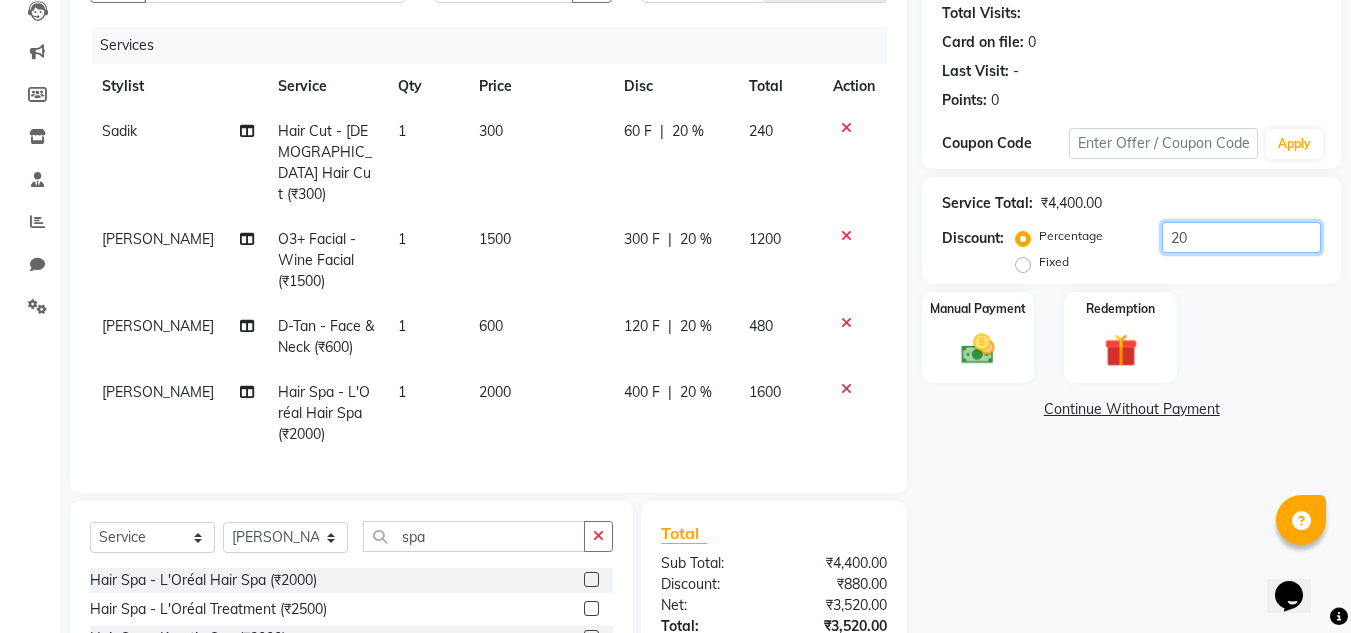 scroll, scrollTop: 200, scrollLeft: 0, axis: vertical 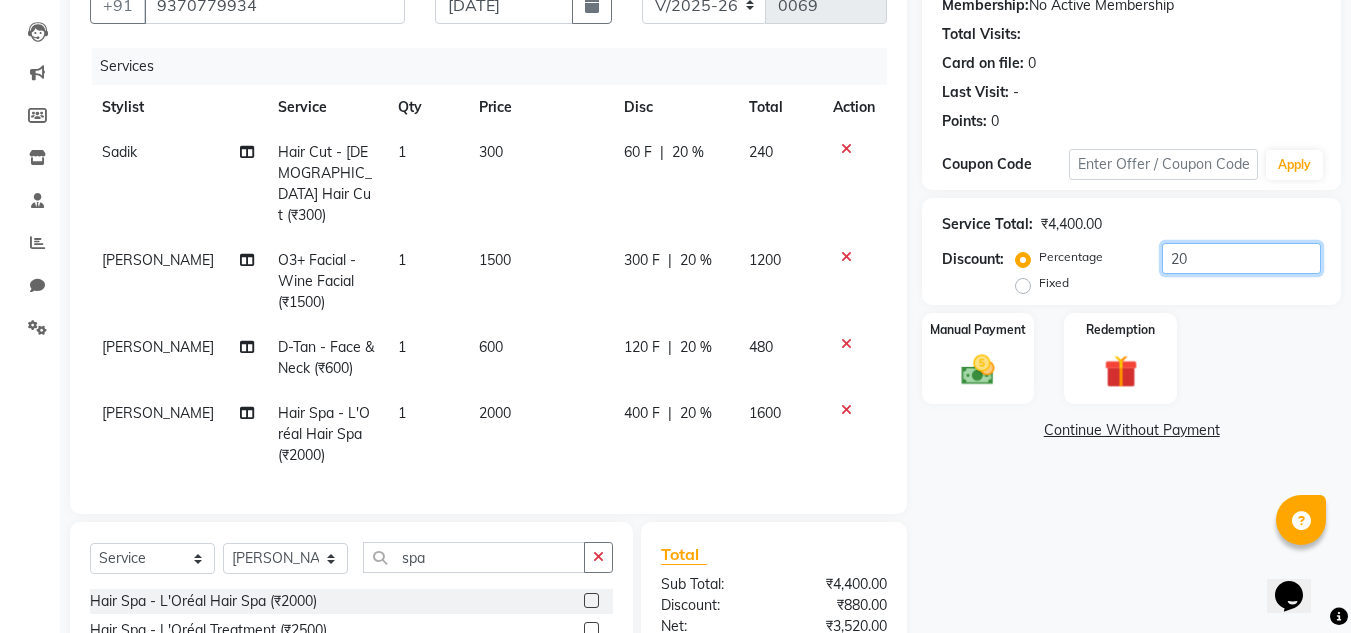 click on "20" 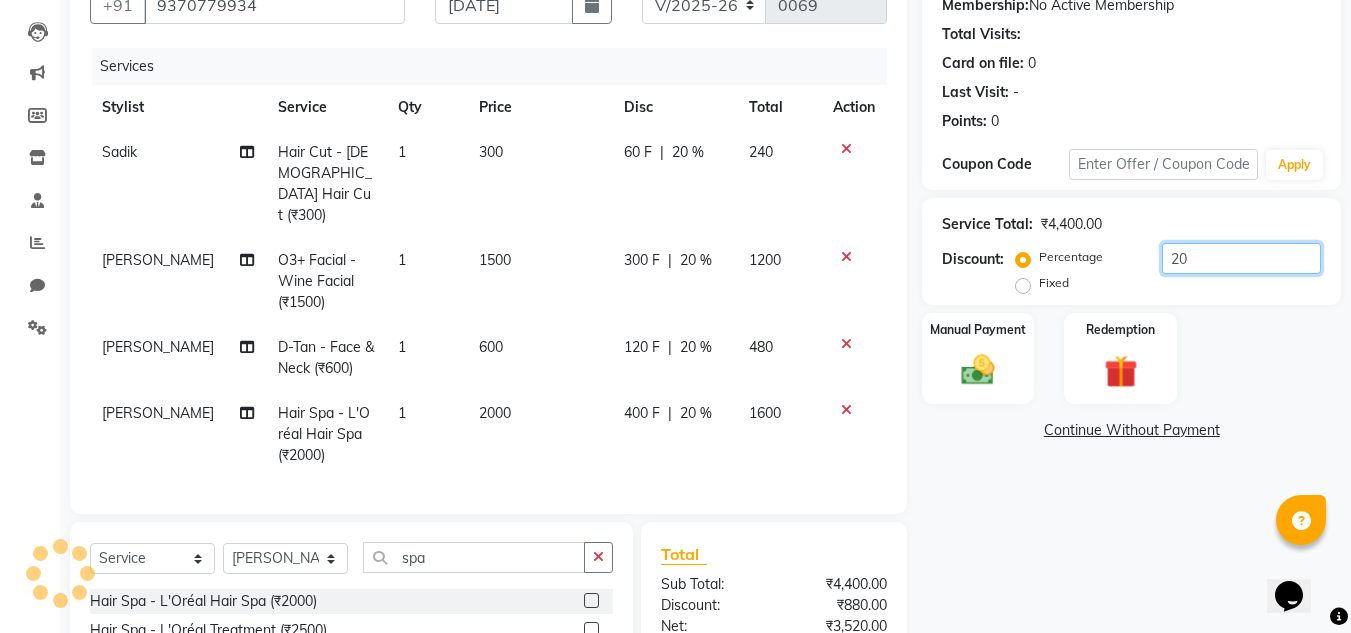 type on "2" 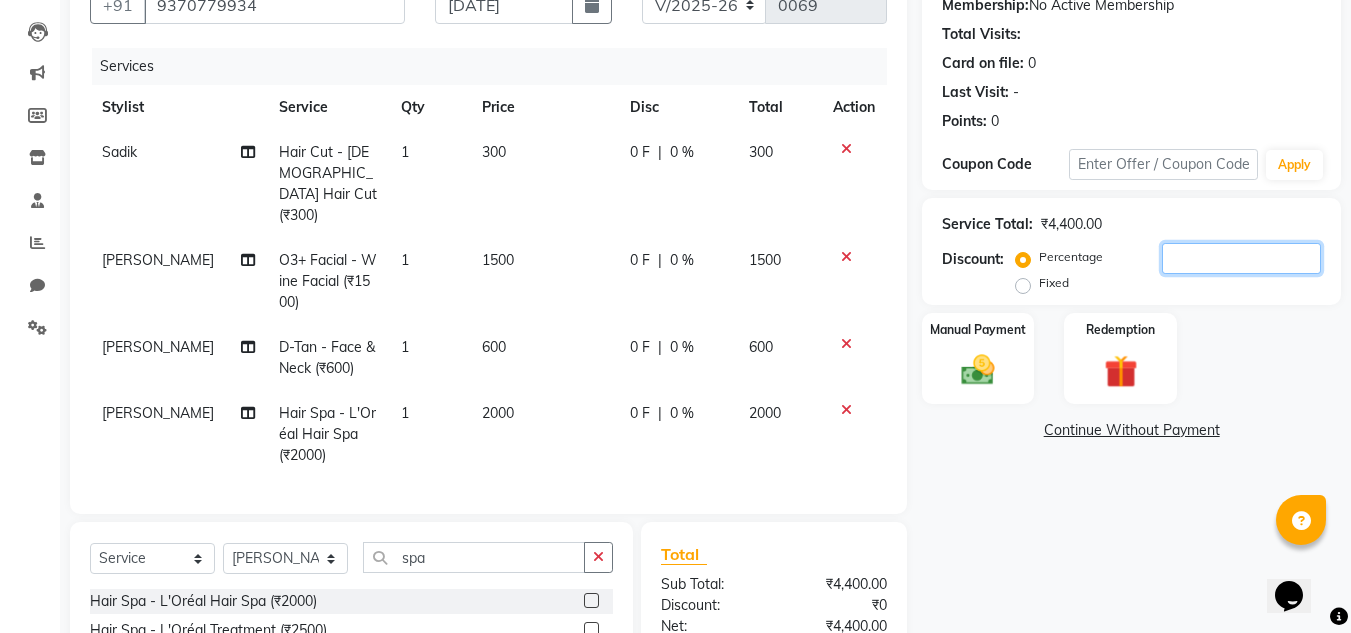type 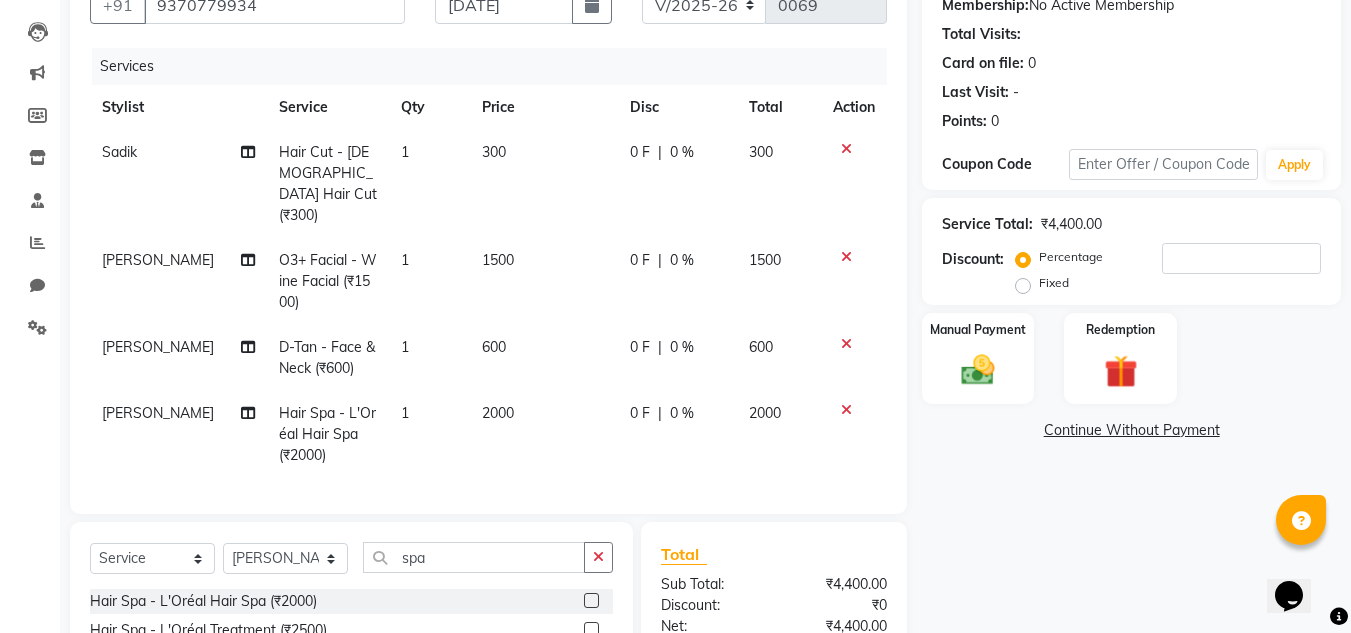 click 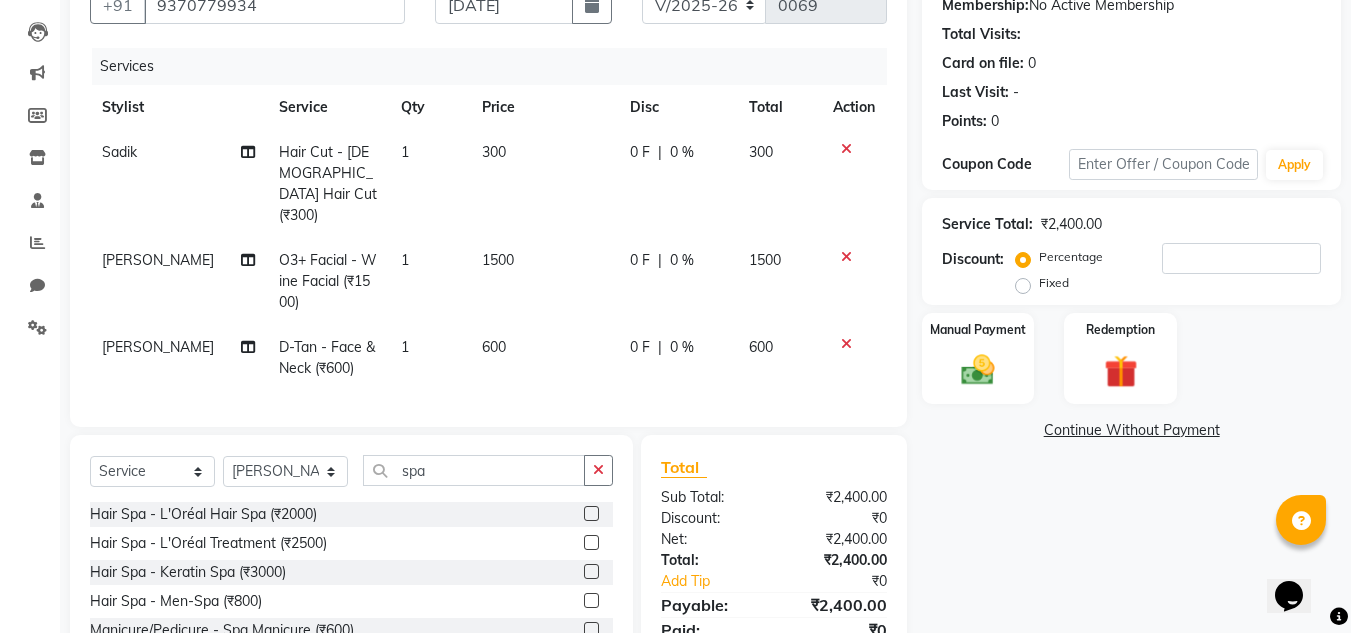 click 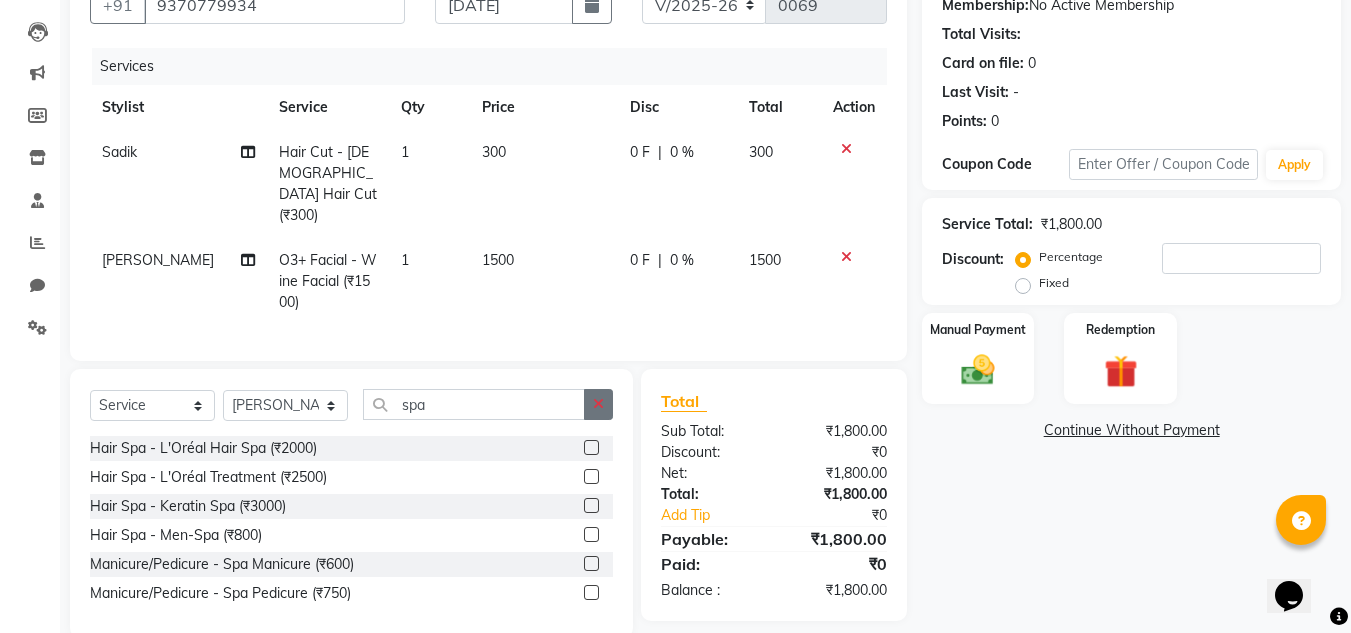 click 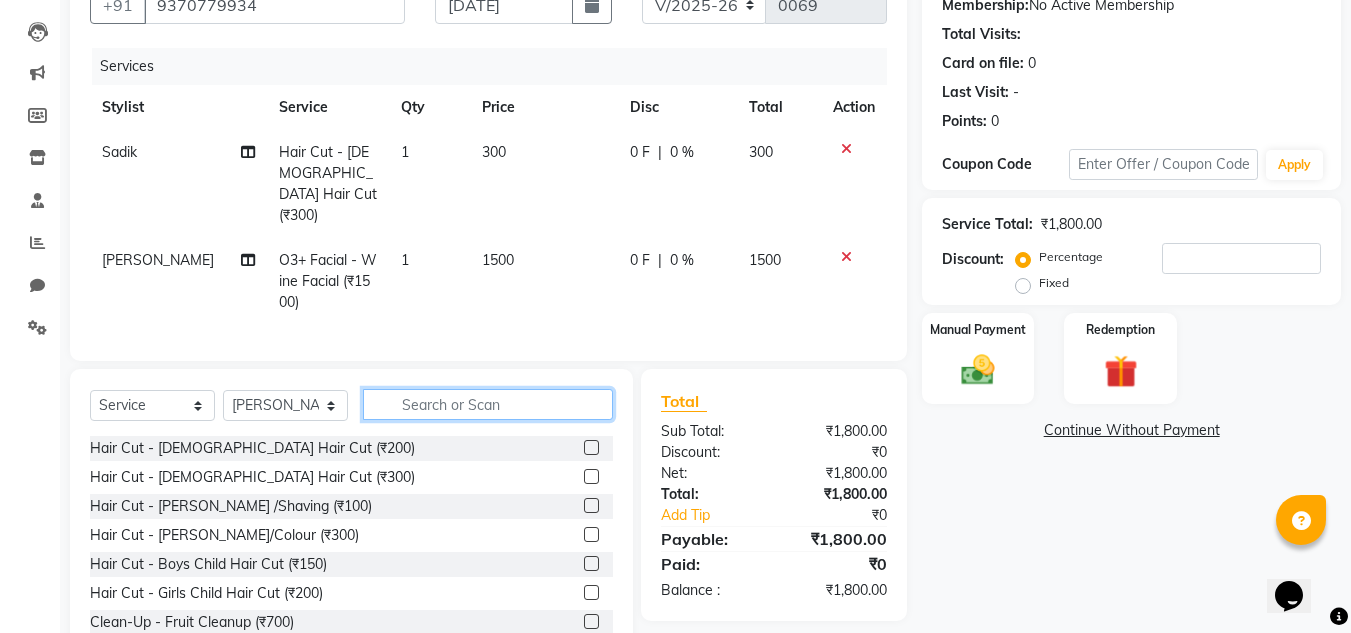 click 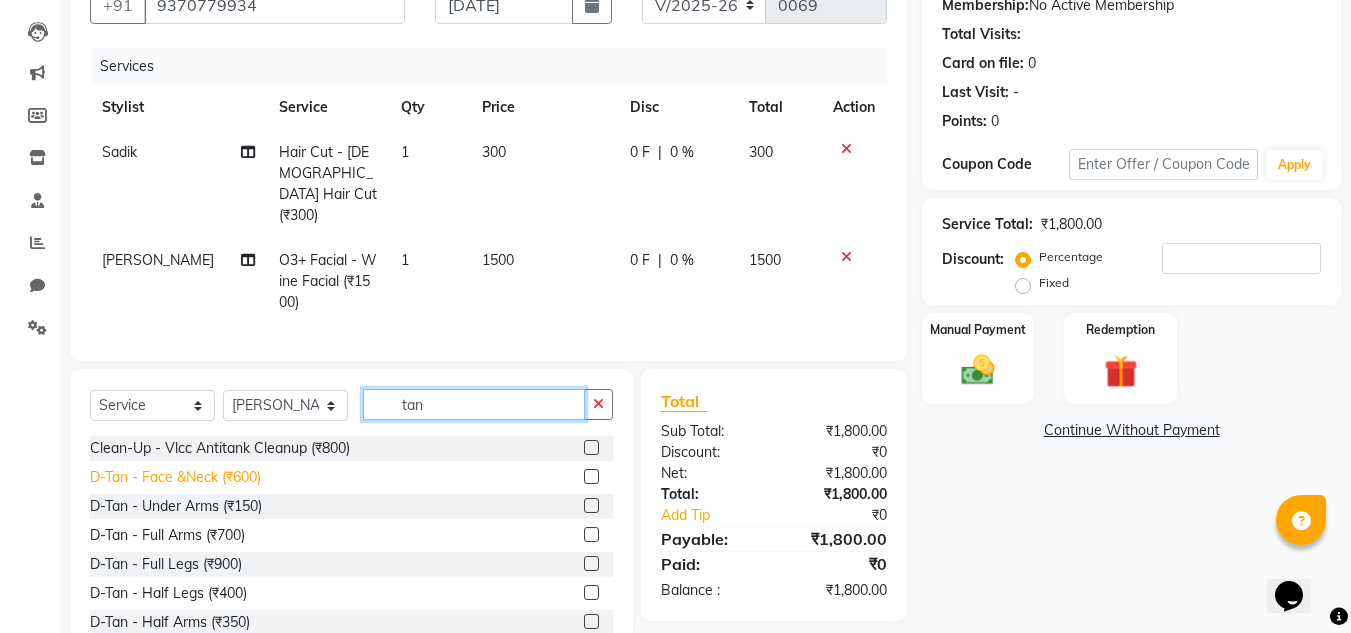 type on "tan" 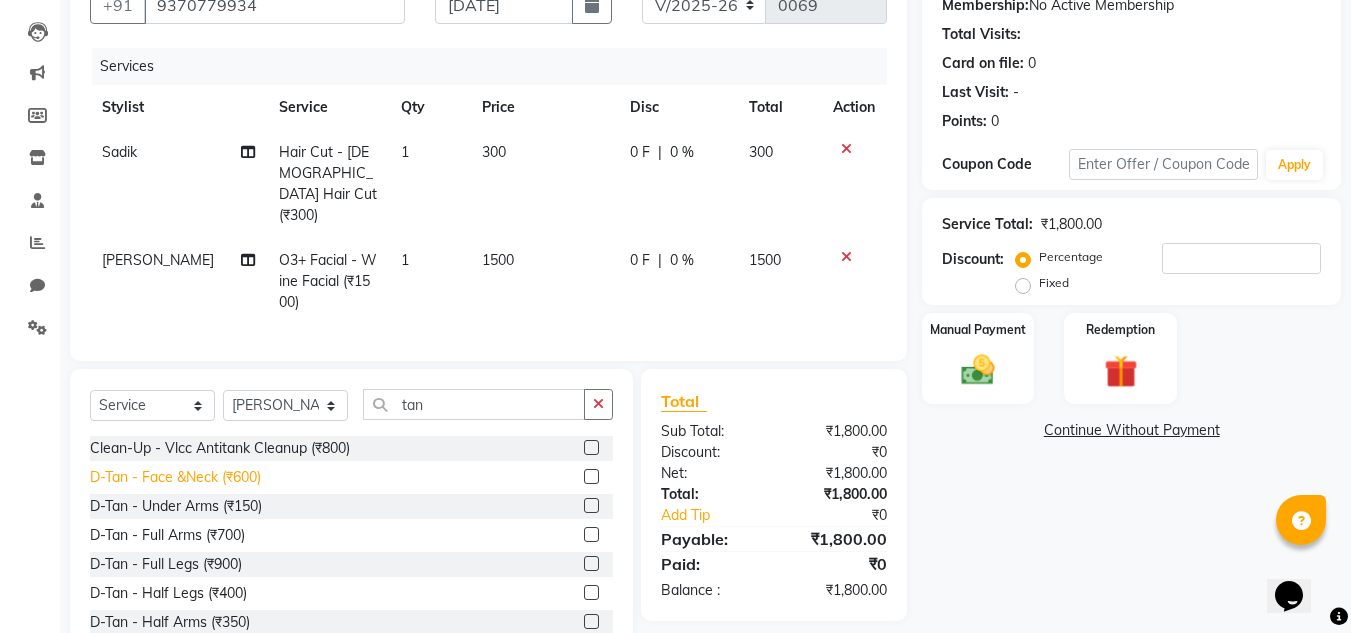 click on "D-Tan - Face &Neck (₹600)" 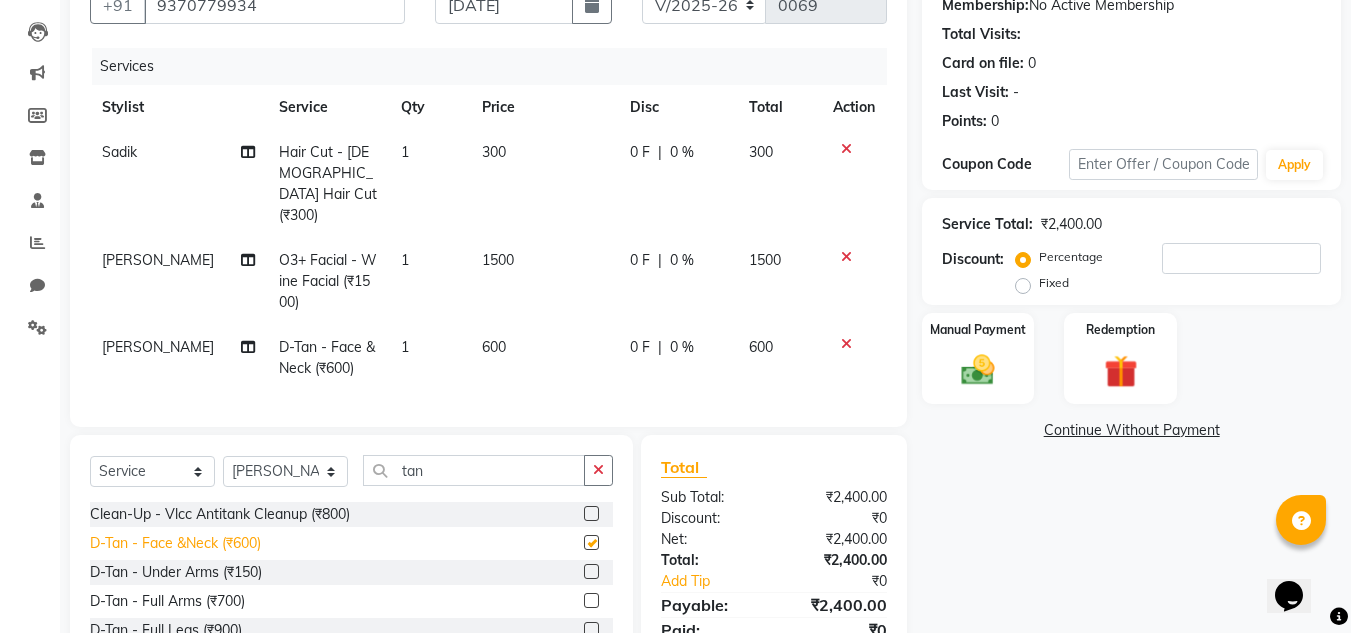 checkbox on "false" 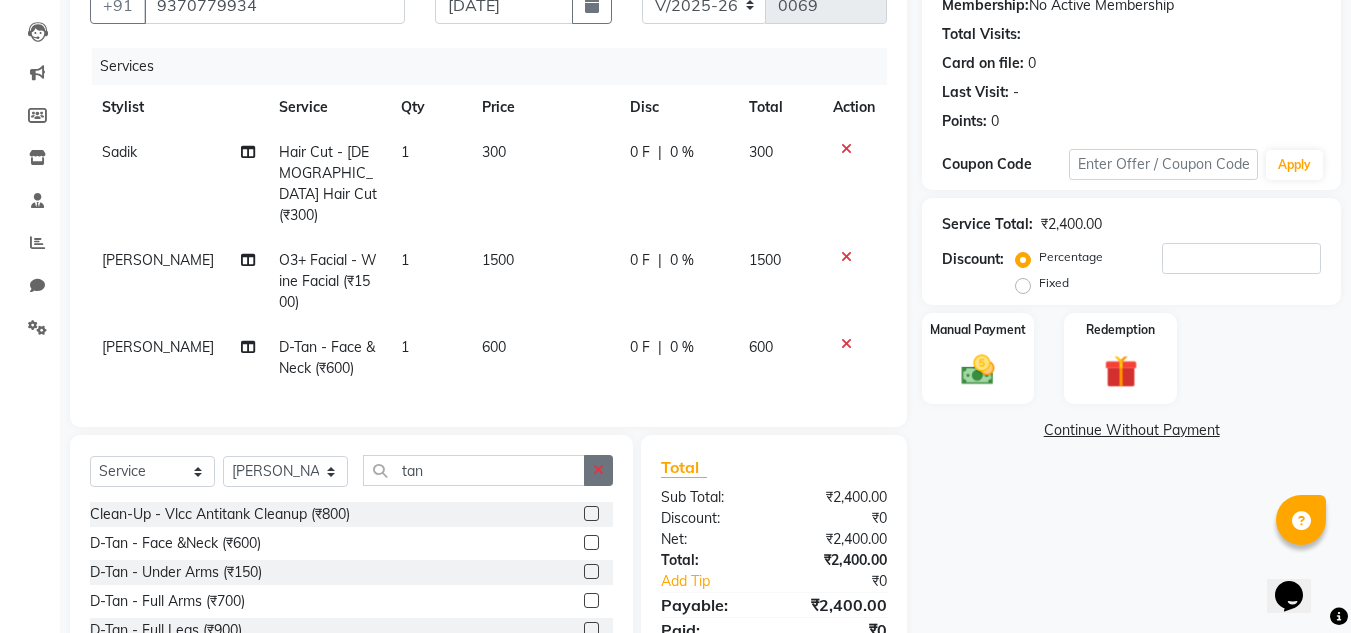 click 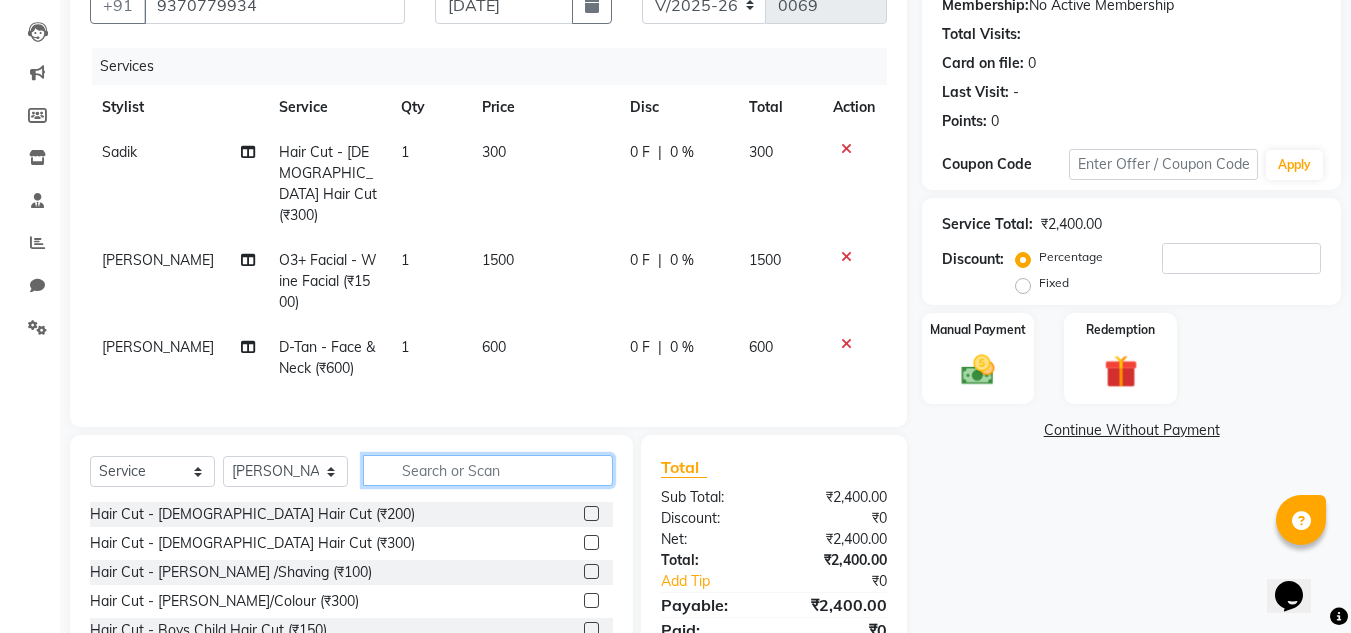 click 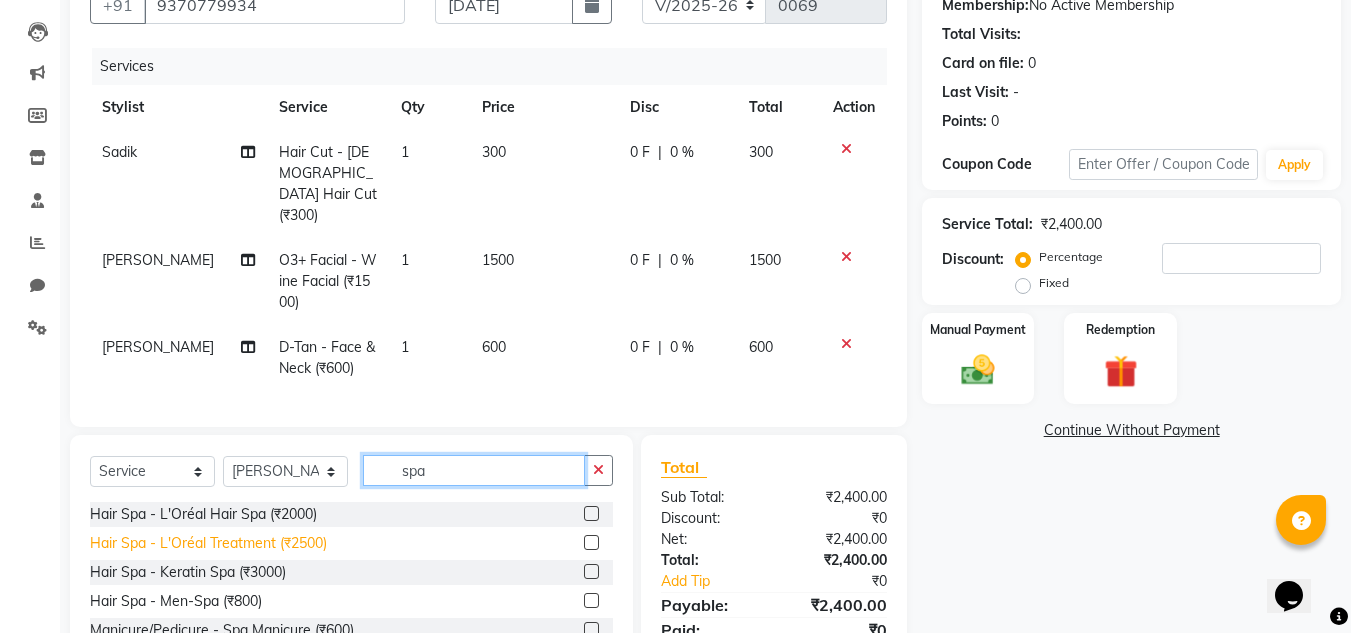 type on "spa" 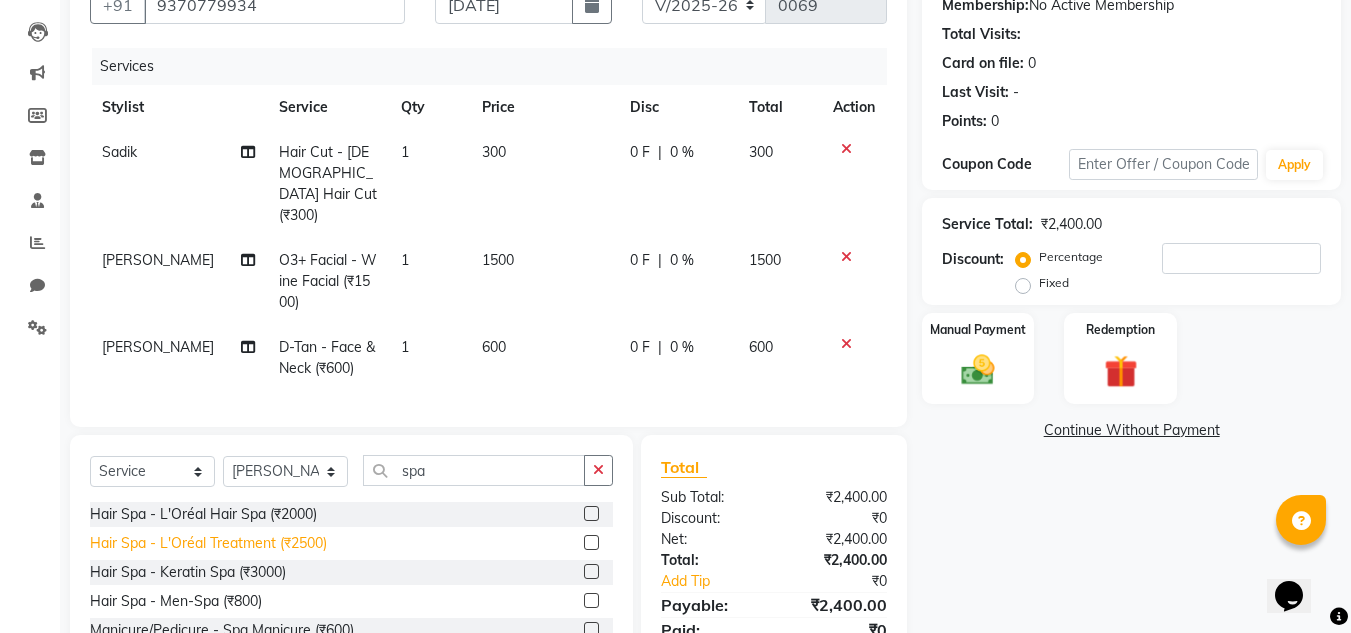 click on "Hair Spa - L'Oréal Treatment (₹2500)" 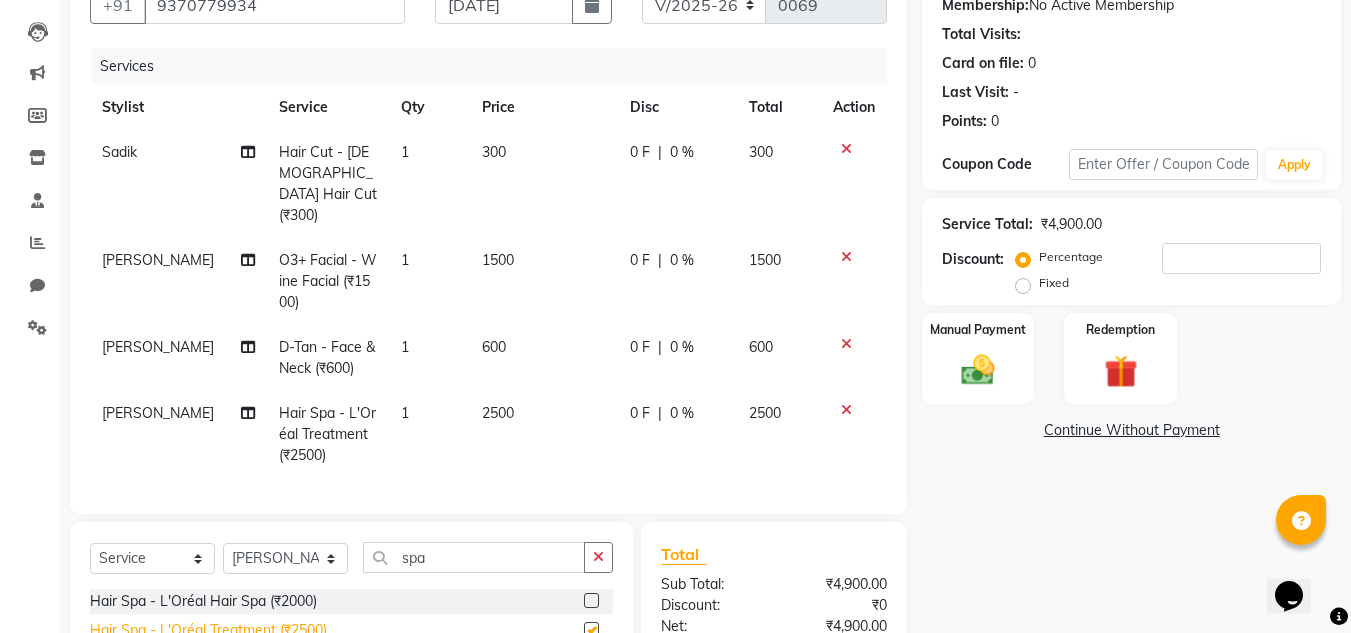 checkbox on "false" 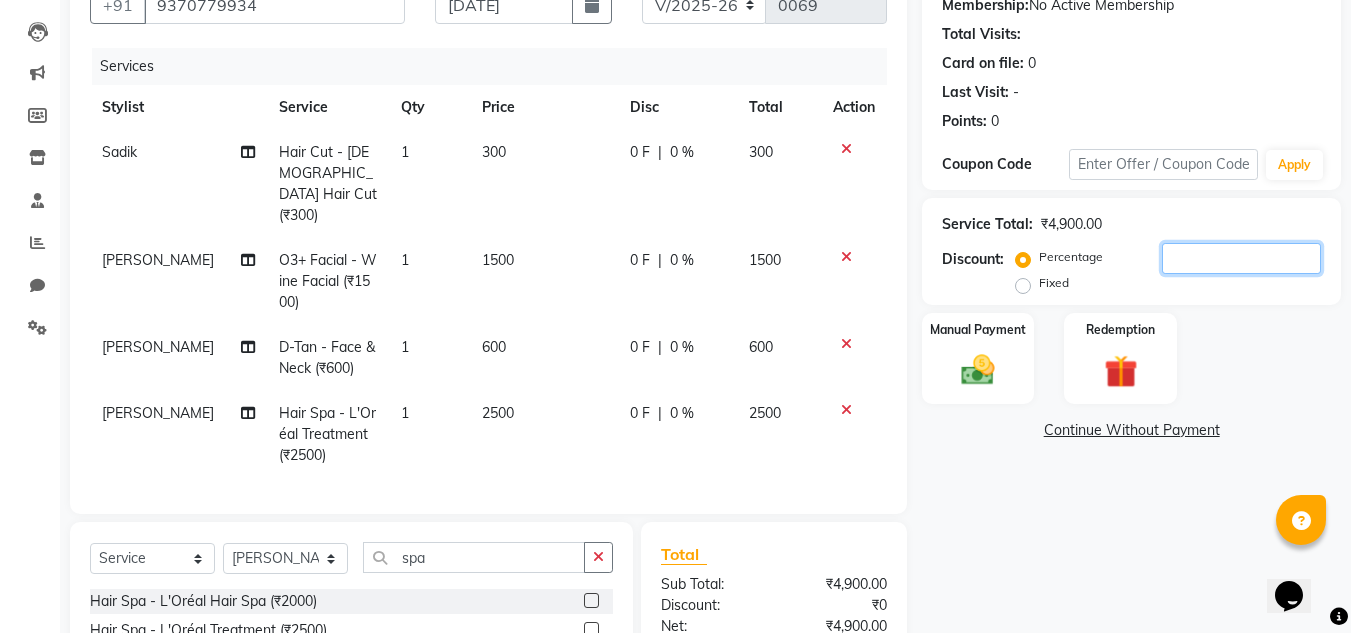 click 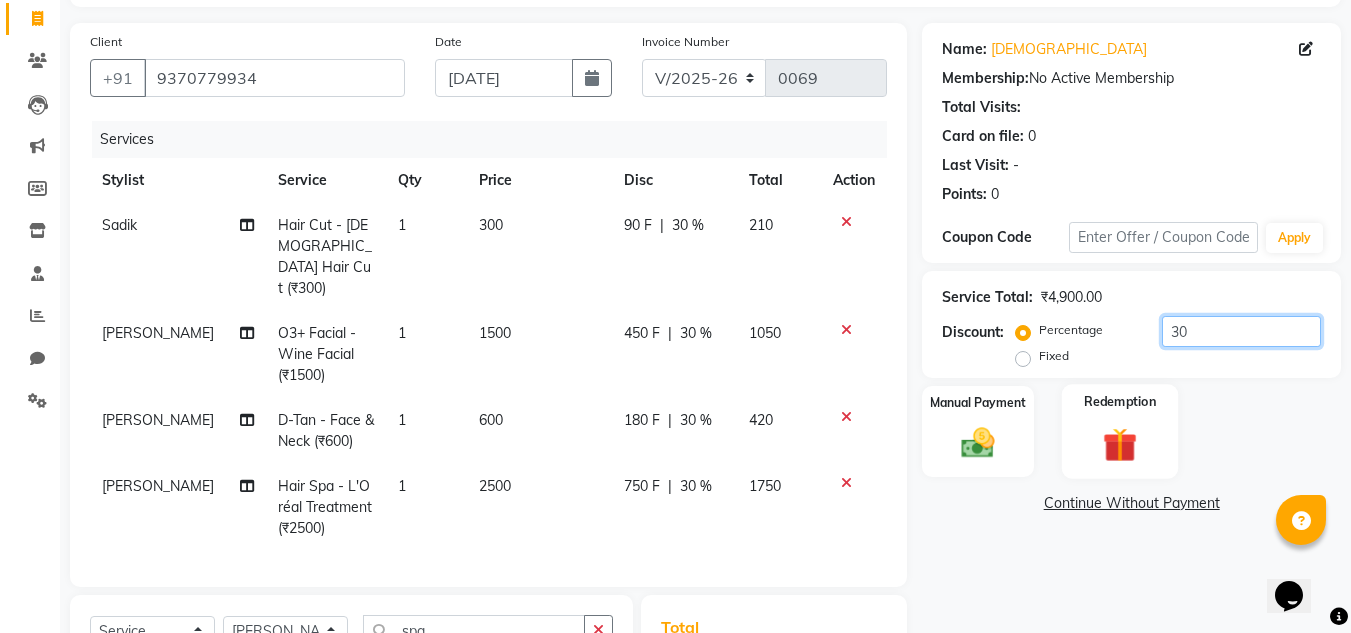 scroll, scrollTop: 128, scrollLeft: 0, axis: vertical 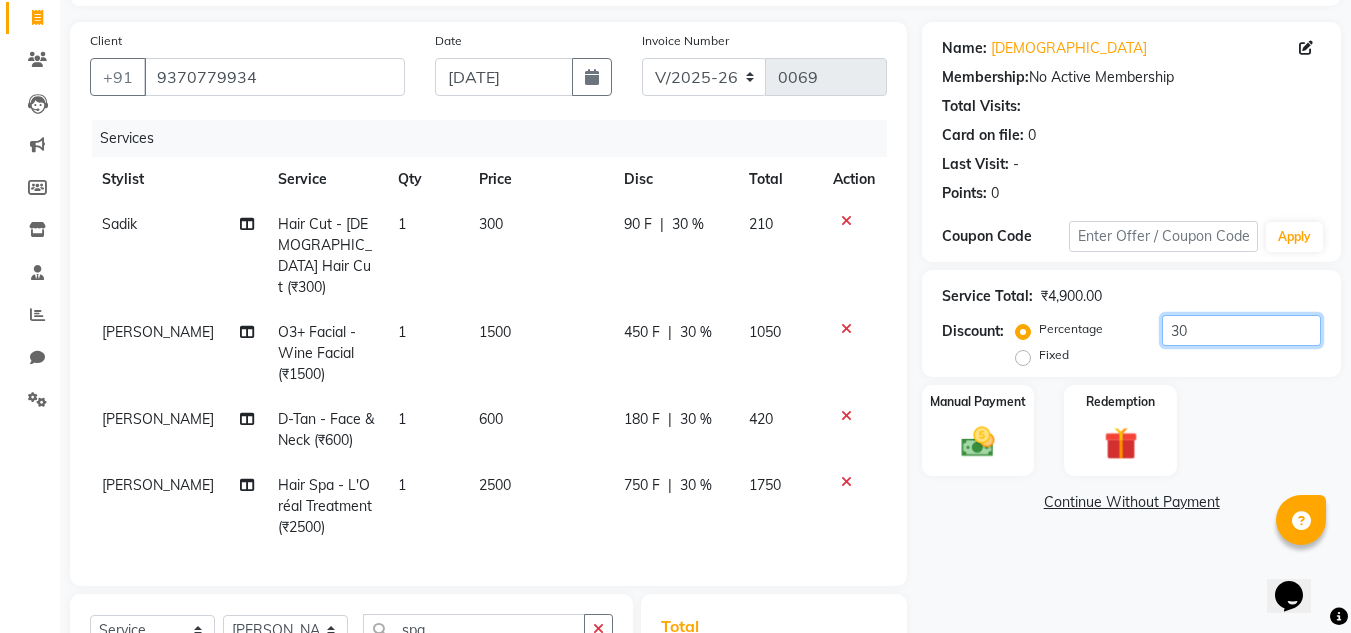 click on "30" 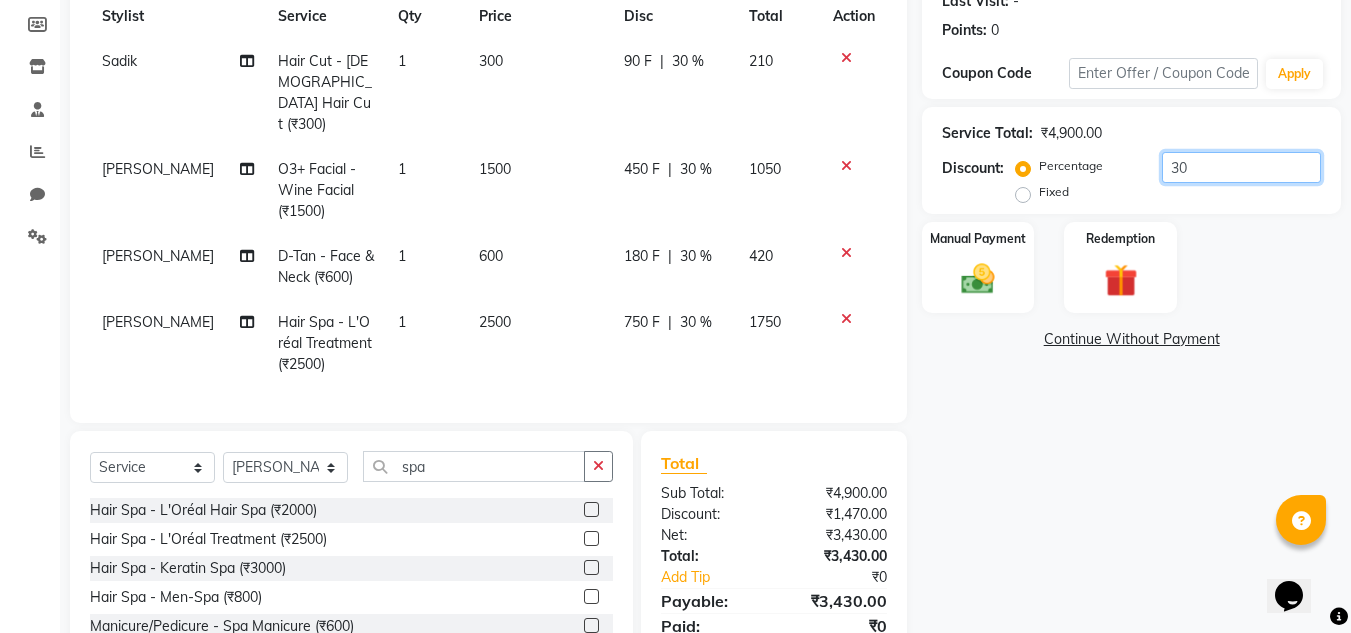 scroll, scrollTop: 293, scrollLeft: 0, axis: vertical 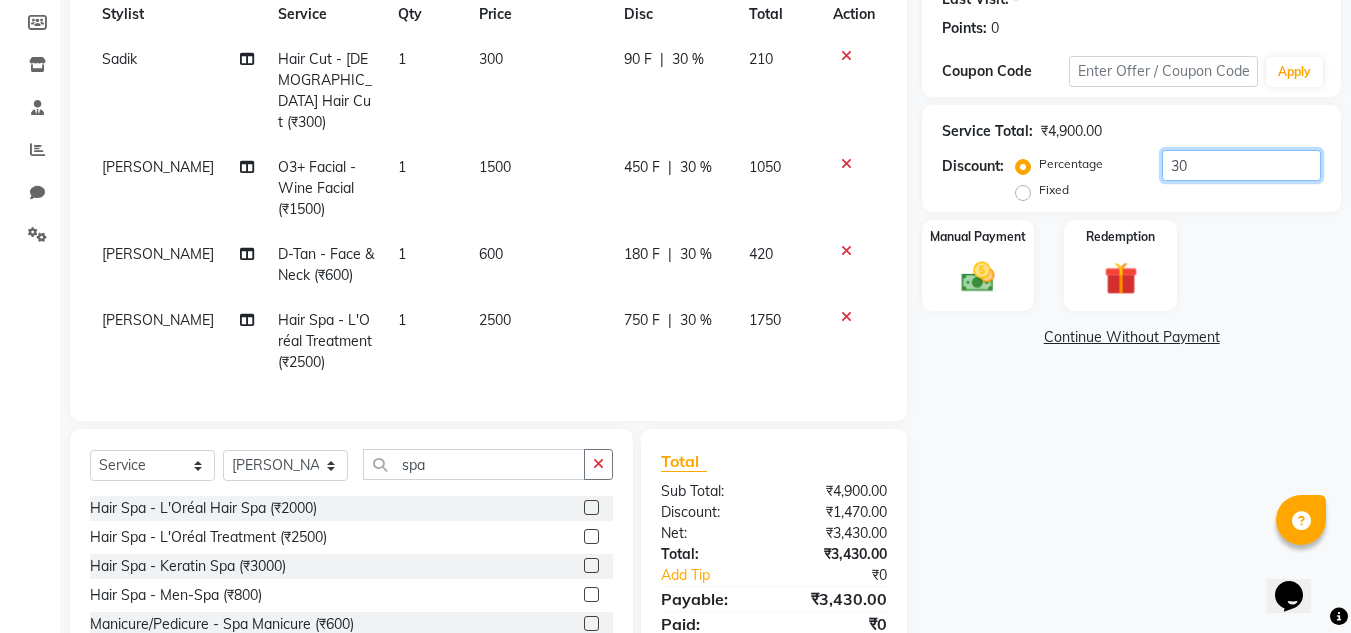 type on "30" 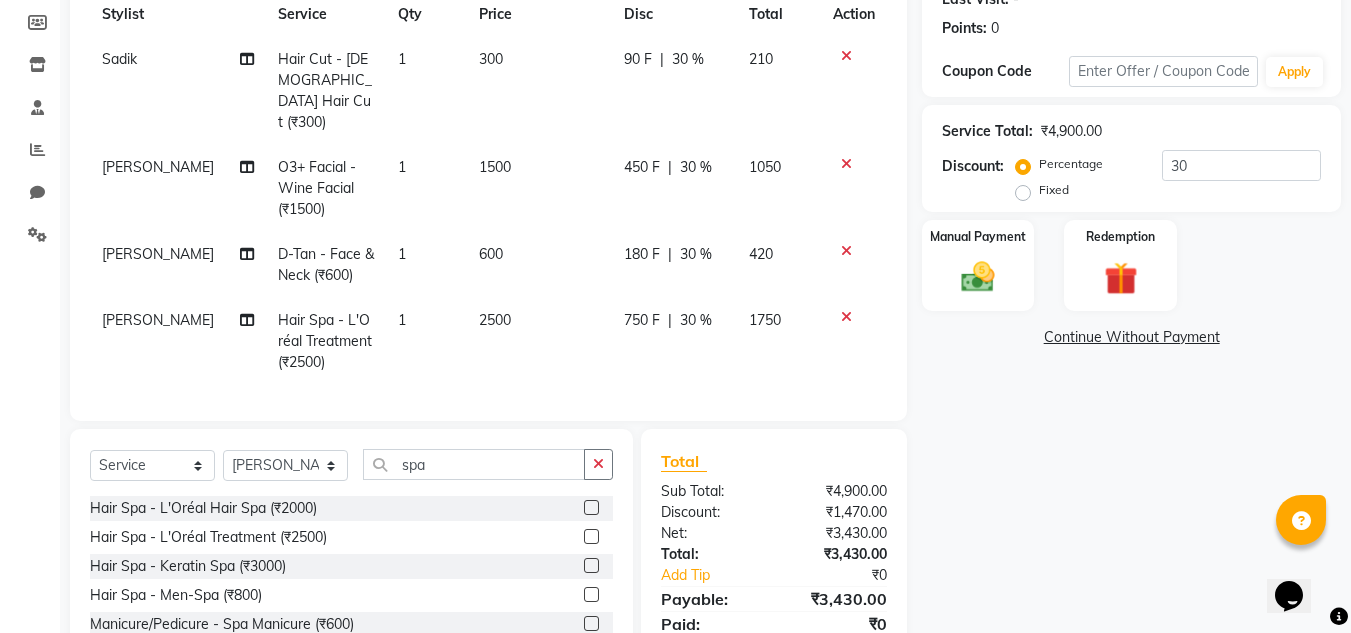click 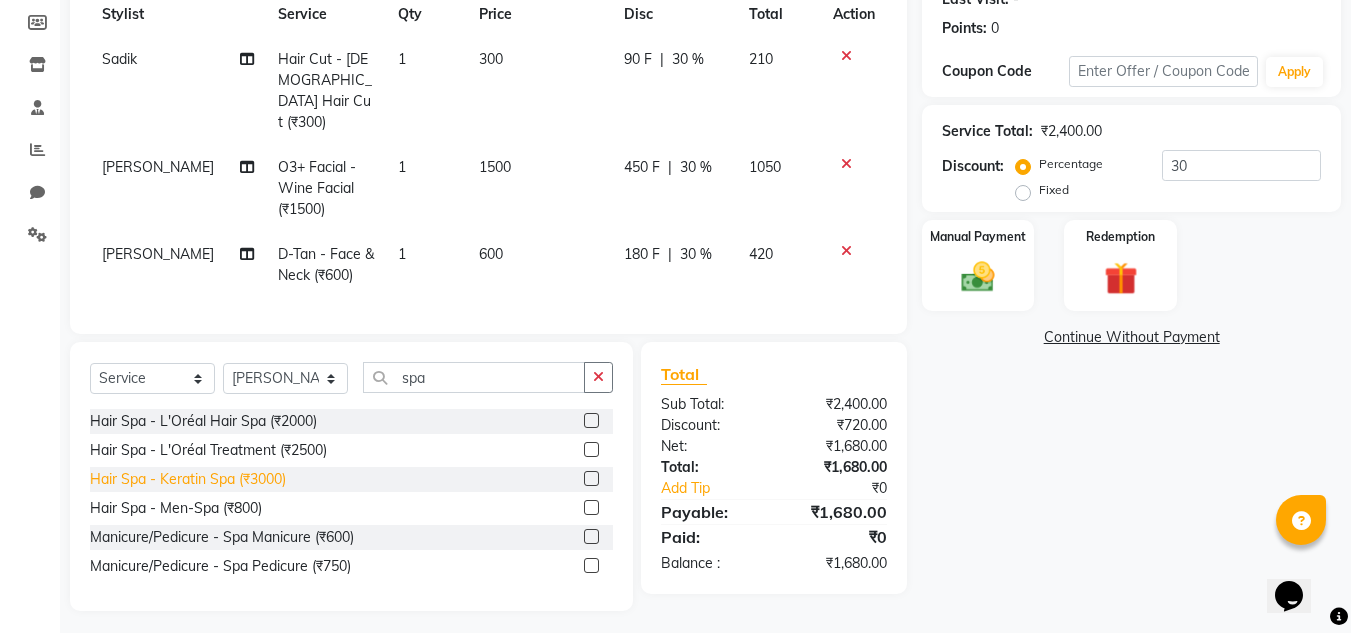 click on "Hair Spa - Keratin Spa (₹3000)" 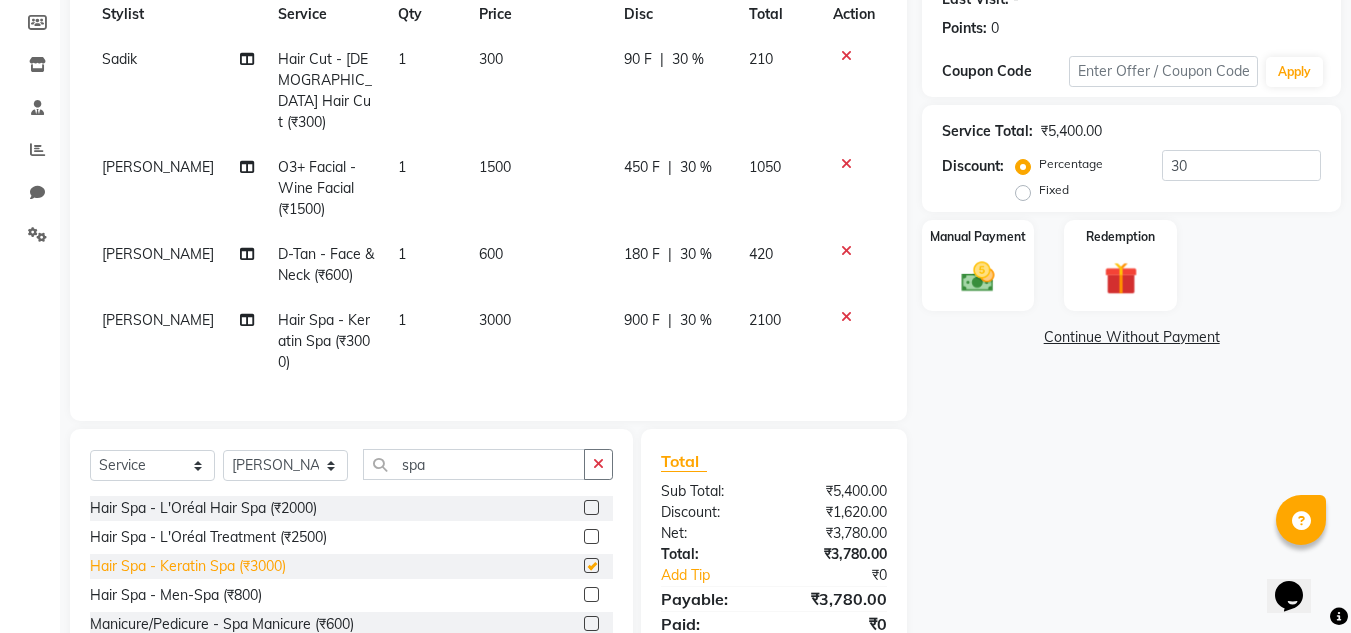 checkbox on "false" 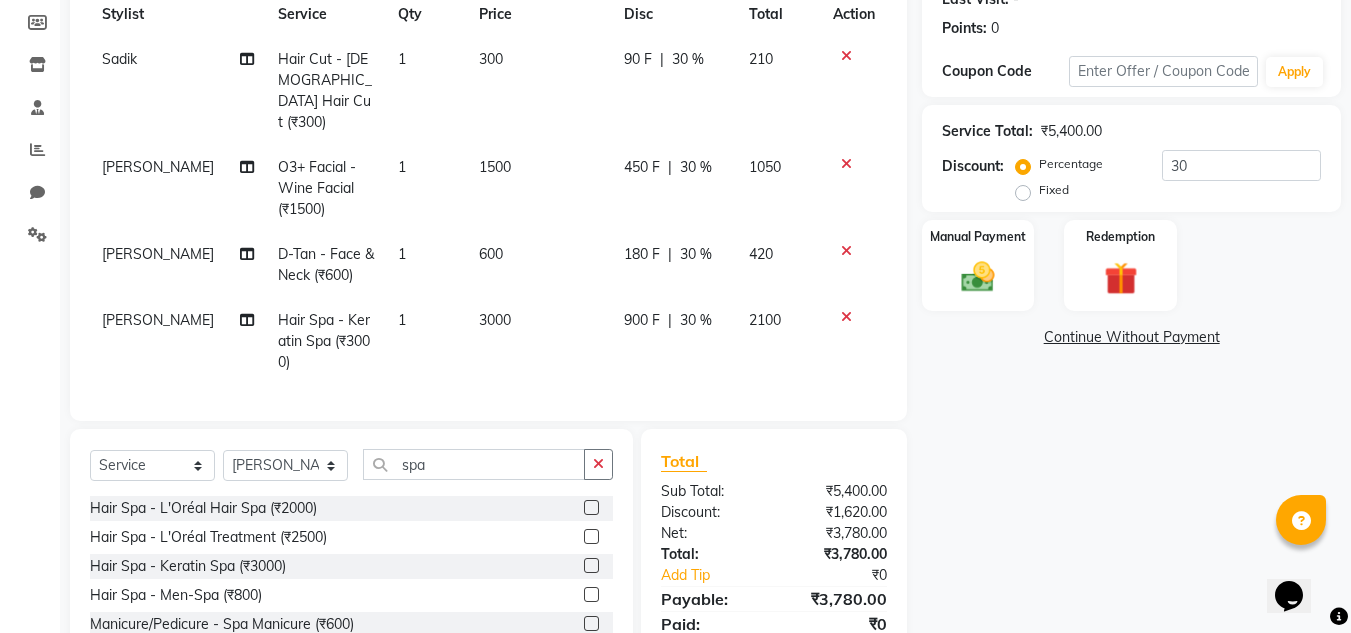 click on "30 %" 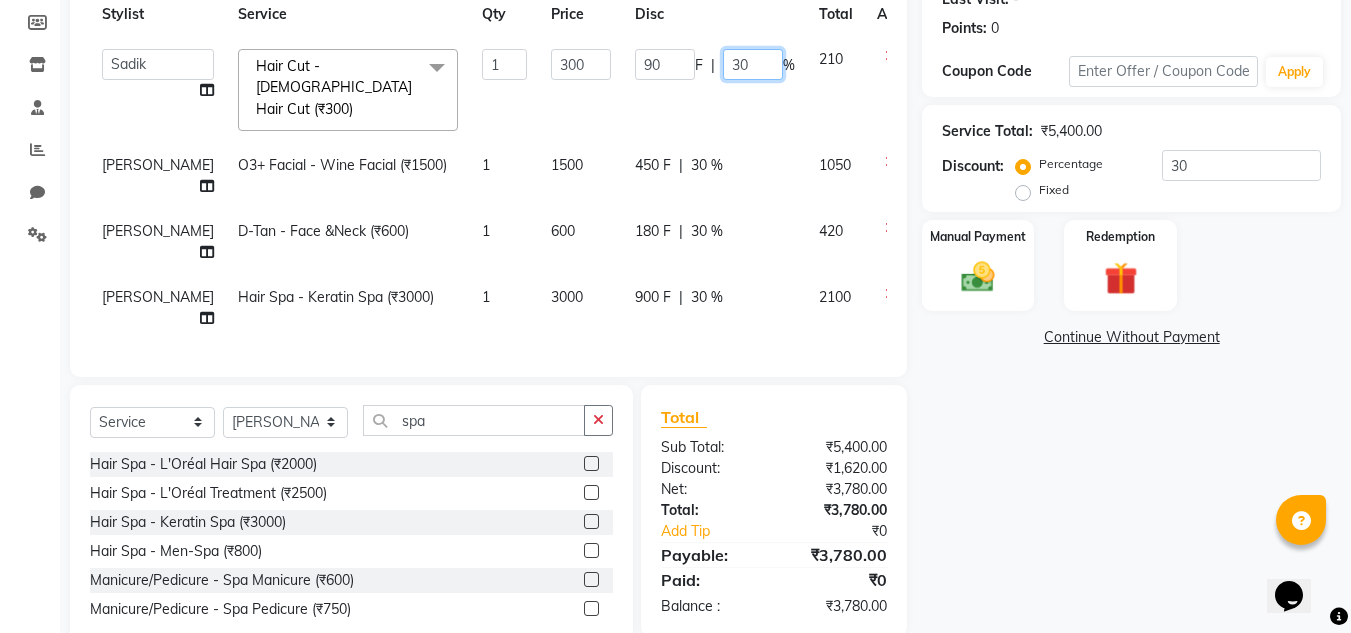 click on "30" 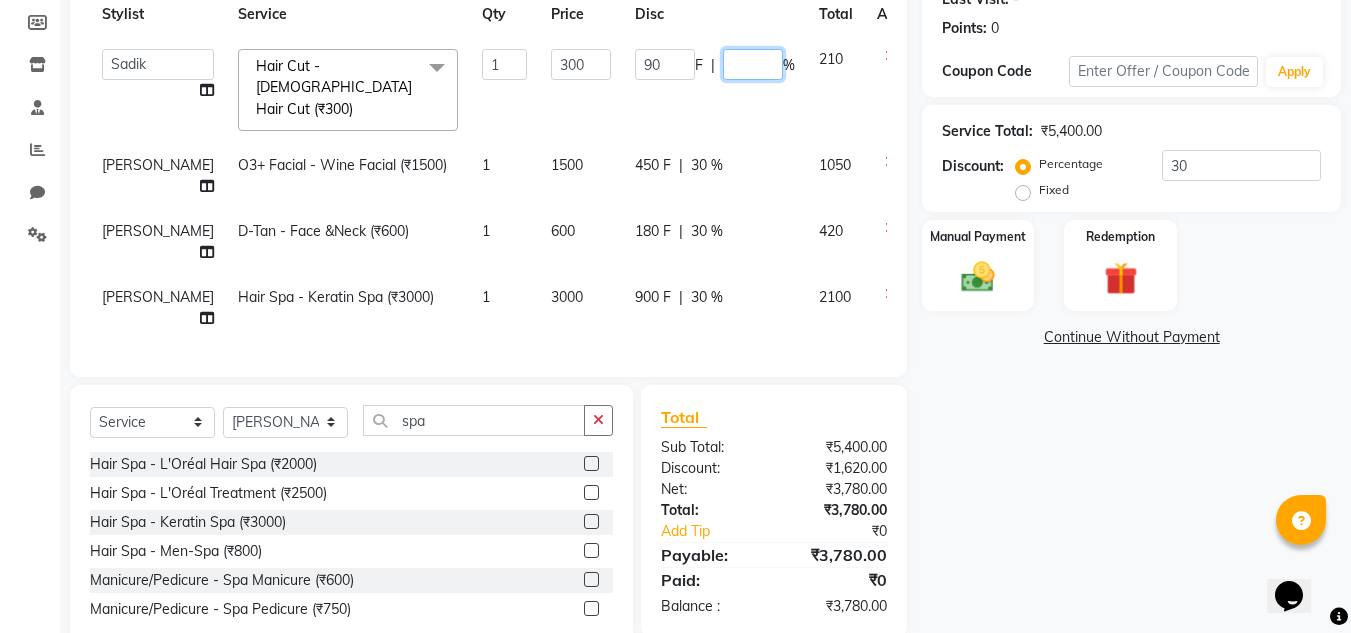 type on "0" 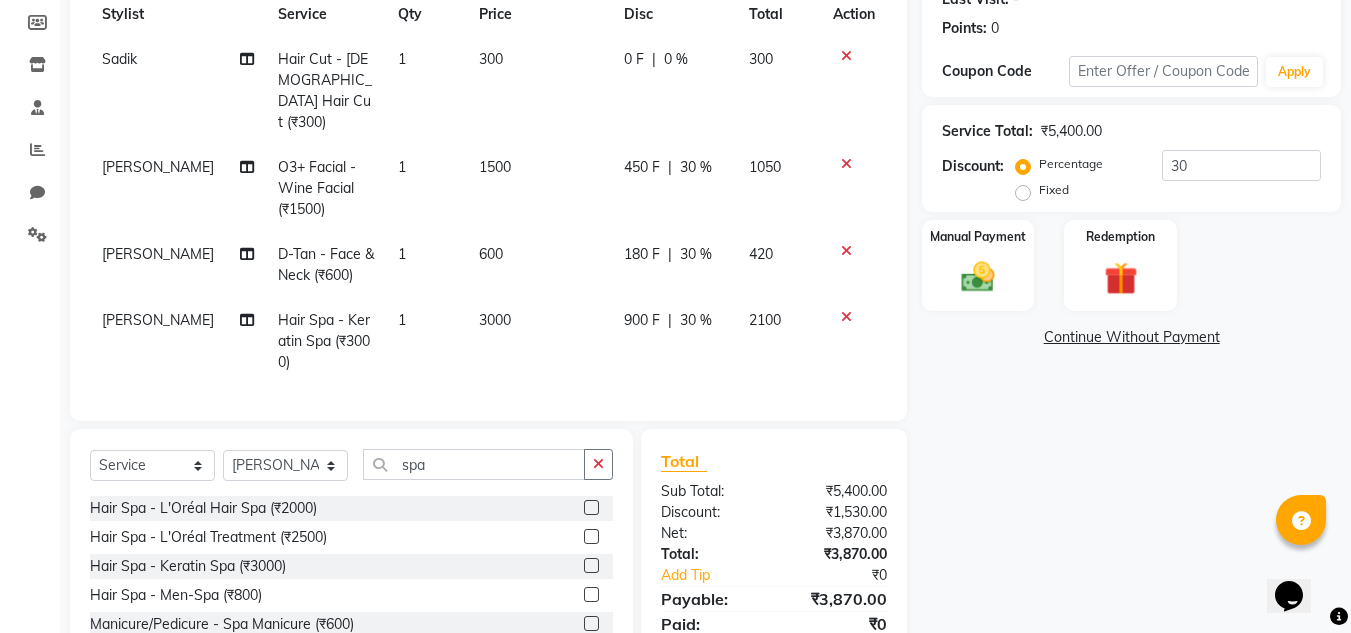 click on "180 F | 30 %" 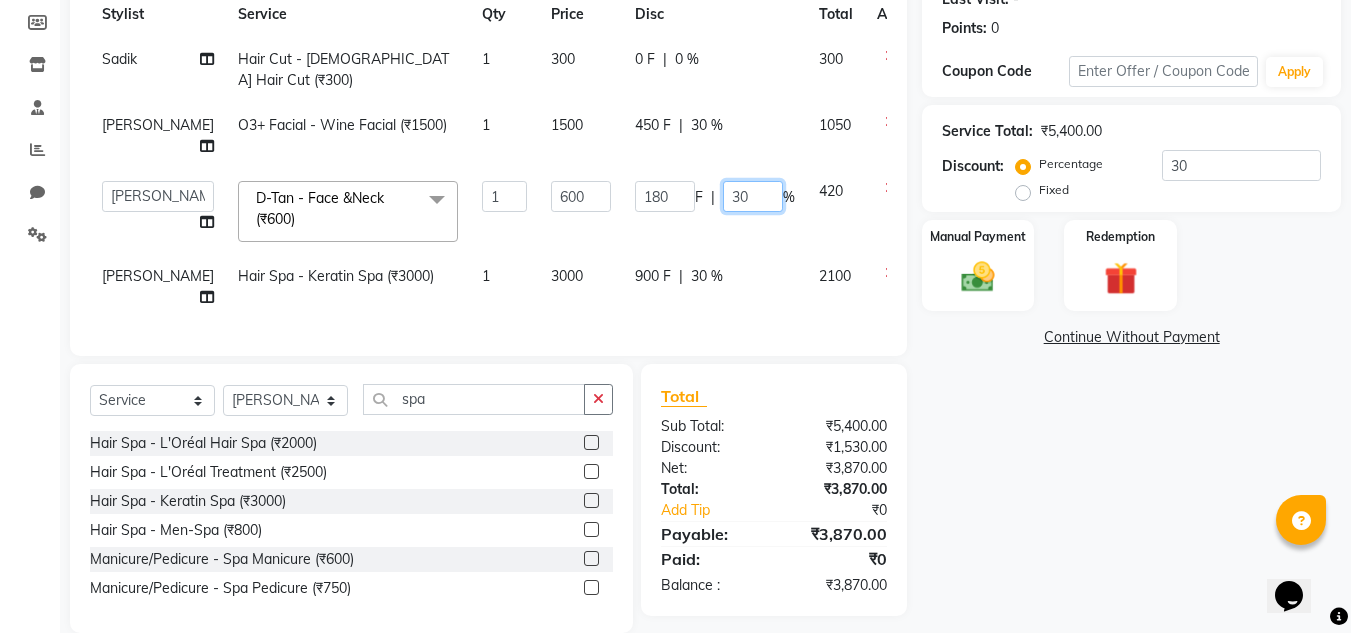 click on "30" 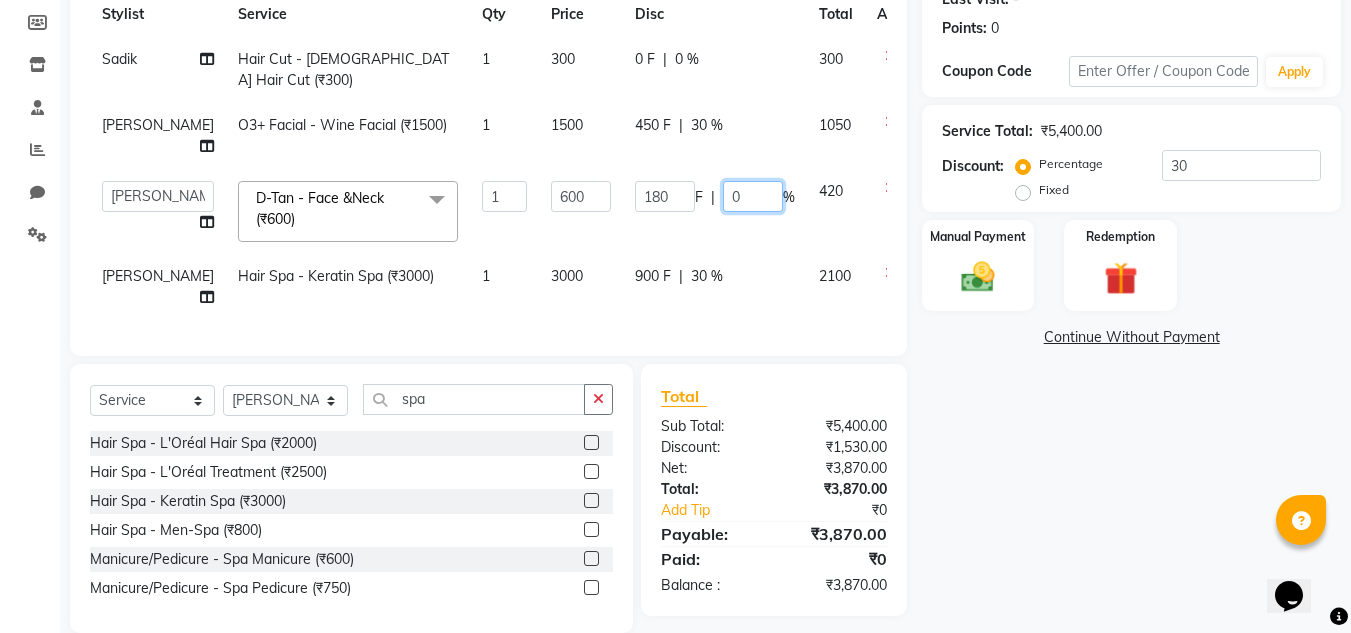 type on "00" 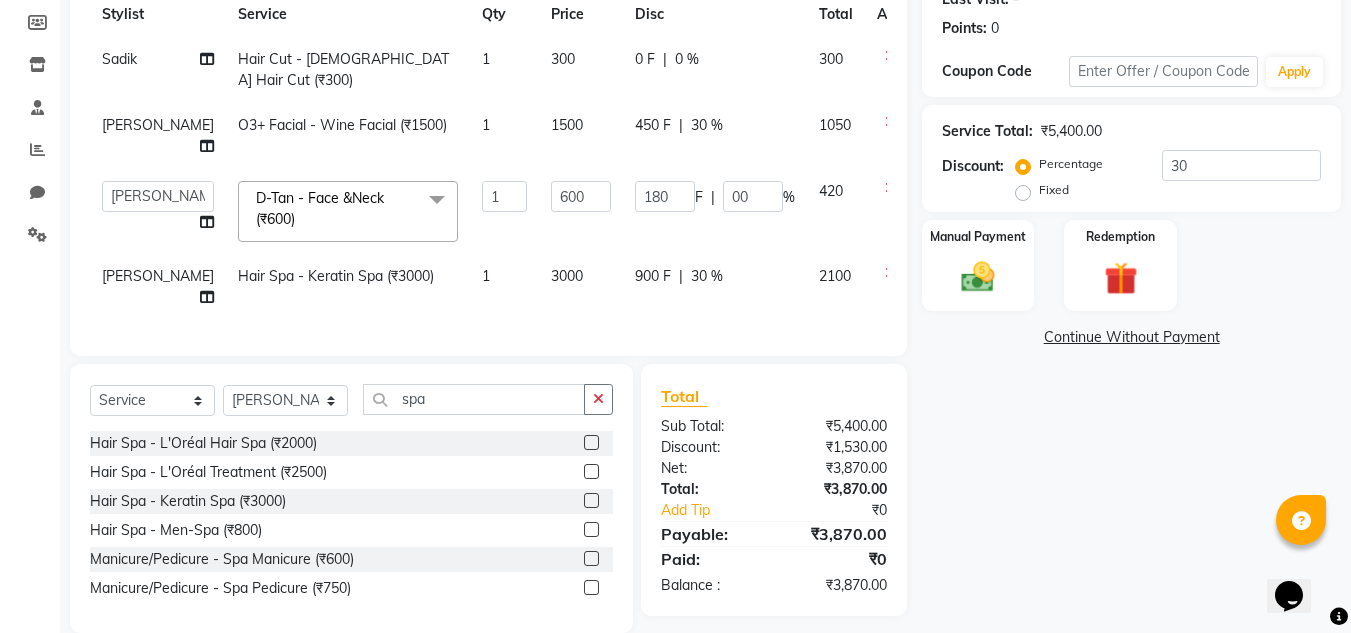 click on "Services Stylist Service Qty Price Disc Total Action Sadik Hair Cut - [DEMOGRAPHIC_DATA] Hair Cut (₹300) 1 300 0 F | 0 % 300 [PERSON_NAME] O3+ Facial - Wine Facial (₹1500) 1 1500 450 F | 30 % 1050  [PERSON_NAME]   [PERSON_NAME] - Face &Neck (₹600)  x Hair Cut - [DEMOGRAPHIC_DATA] Hair Cut (₹200) Hair Cut - [DEMOGRAPHIC_DATA] Hair Cut (₹300) Hair Cut - [PERSON_NAME] /Shaving (₹100) Hair Cut - [PERSON_NAME]/Colour (₹300) Hair Cut - Boys Child Hair Cut (₹150) Hair Cut - Girls Child Hair Cut (₹200) Clean-Up - Fruit Cleanup (₹700) Clean-Up - Vlcc Antitank Cleanup (₹800) Clean-Up - O3+ Cleanup (₹1200) D-Tan - Face &Neck (₹600) D-Tan - Under Arms (₹150) D-Tan - Full Arms (₹700) D-Tan - Full Legs (₹900) D-Tan - Half Legs (₹400) D-Tan - Half Arms (₹350) D-Tan - Full Body (₹2000) Blow-Dry & Styling - Hair Wash (₹150) Blow-Dry & Styling - Blow Dry (₹250) Blow-Dry & Styling - Ironing / Tong (₹450) Colour - Root Touch Up (₹1500) Colour - Global Mens (₹700) Colour - Global Women'S S (₹2500) Colour - Global Women'S M (₹3000) 1 600" 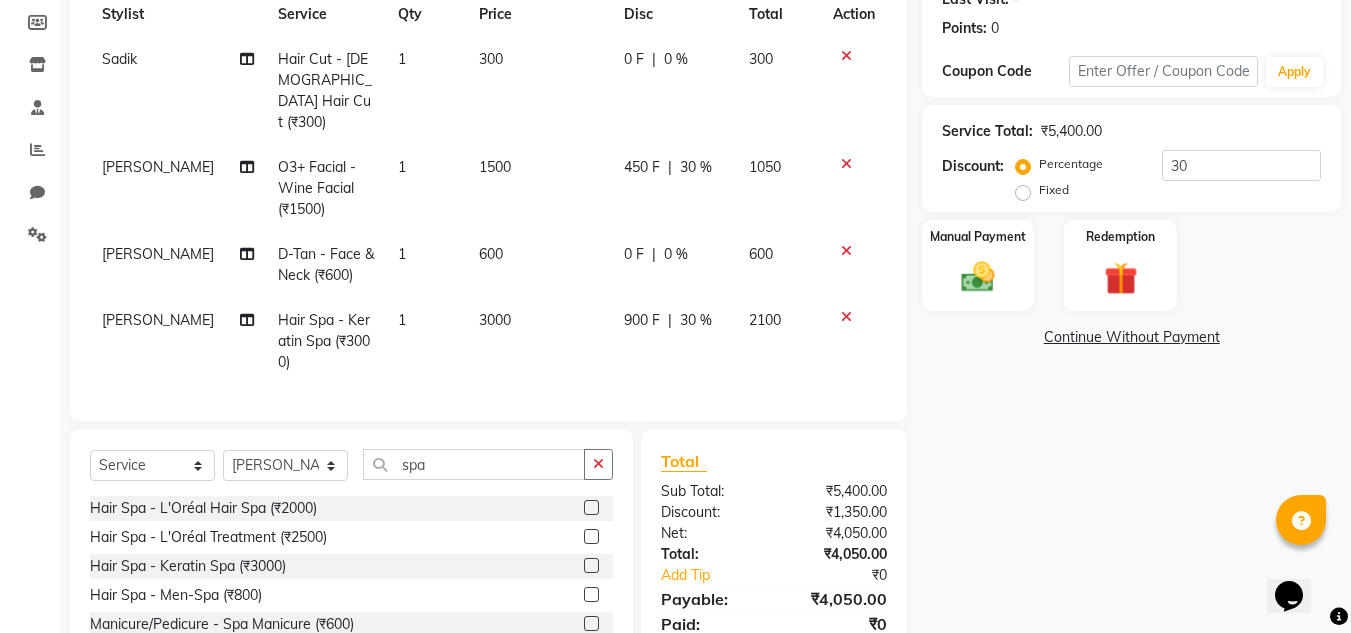 click 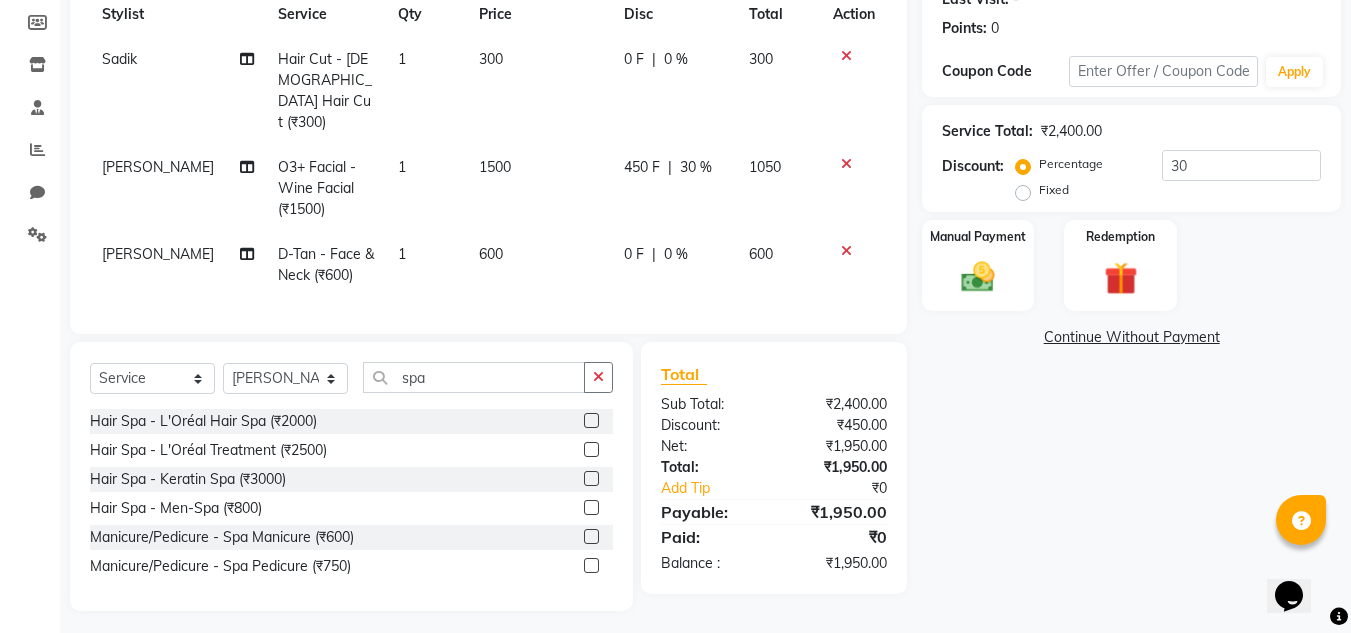 click on "Hair Spa - L'Oréal Hair Spa (₹2000)  Hair Spa - L'Oréal Treatment (₹2500)  Hair Spa - Keratin Spa (₹3000)  Hair Spa - Men-Spa (₹800)  Manicure/Pedicure - Spa Manicure (₹600)  Manicure/Pedicure - Spa Pedicure (₹750)" 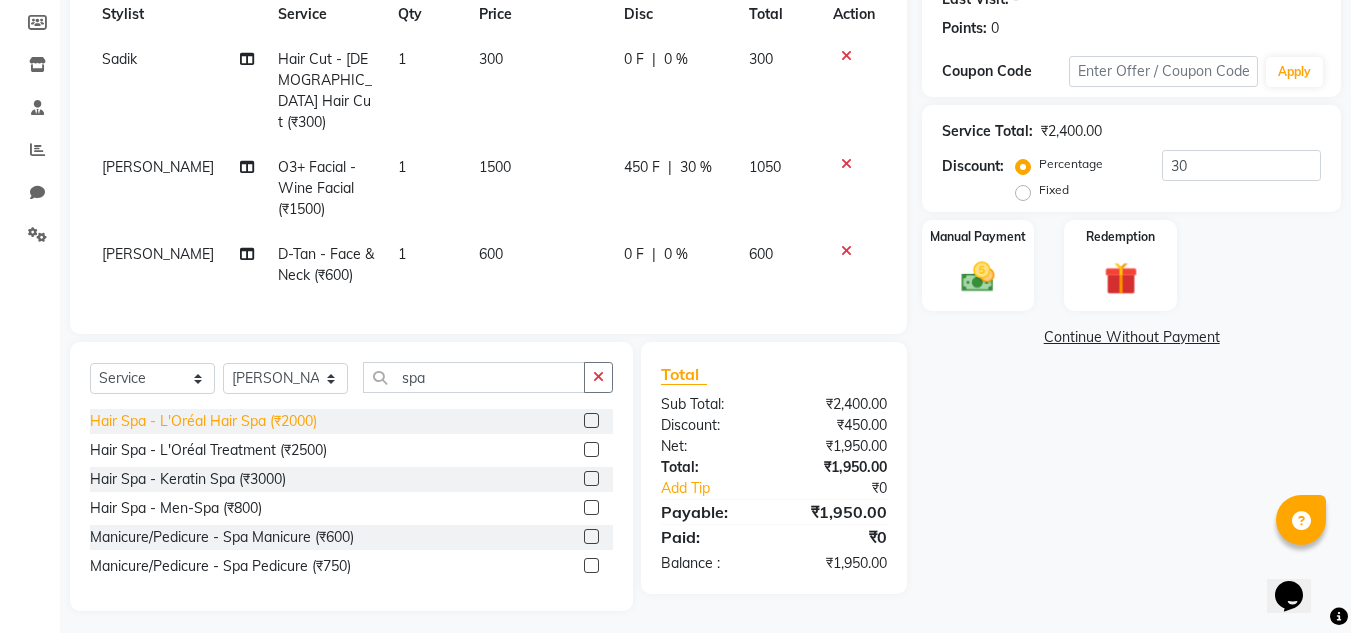 click on "Hair Spa - L'Oréal Hair Spa (₹2000)" 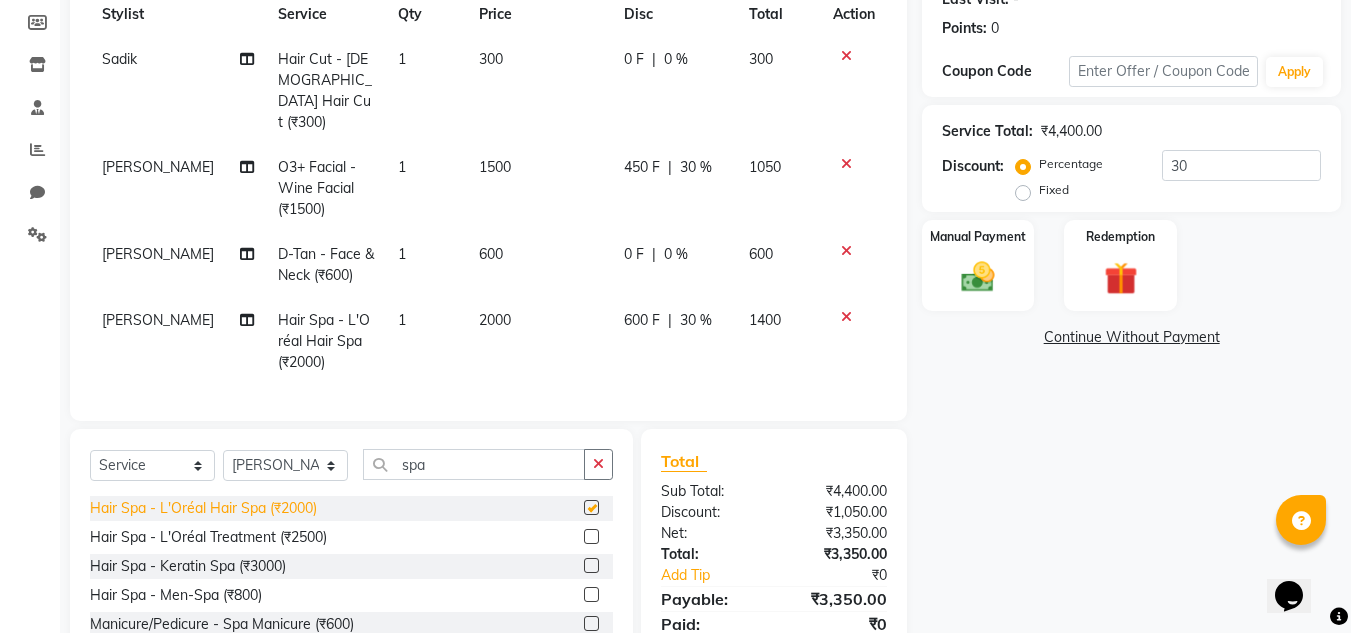 checkbox on "false" 